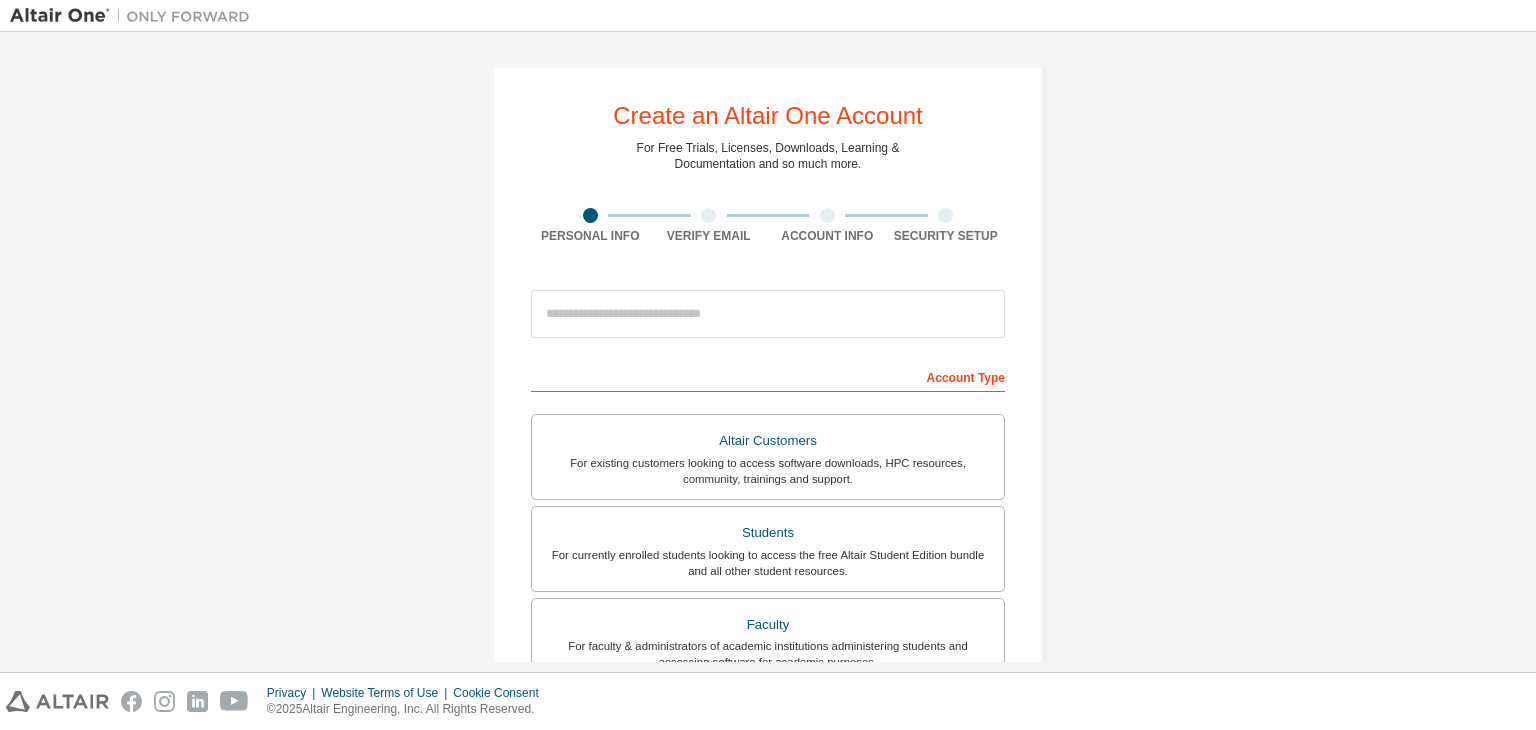 scroll, scrollTop: 0, scrollLeft: 0, axis: both 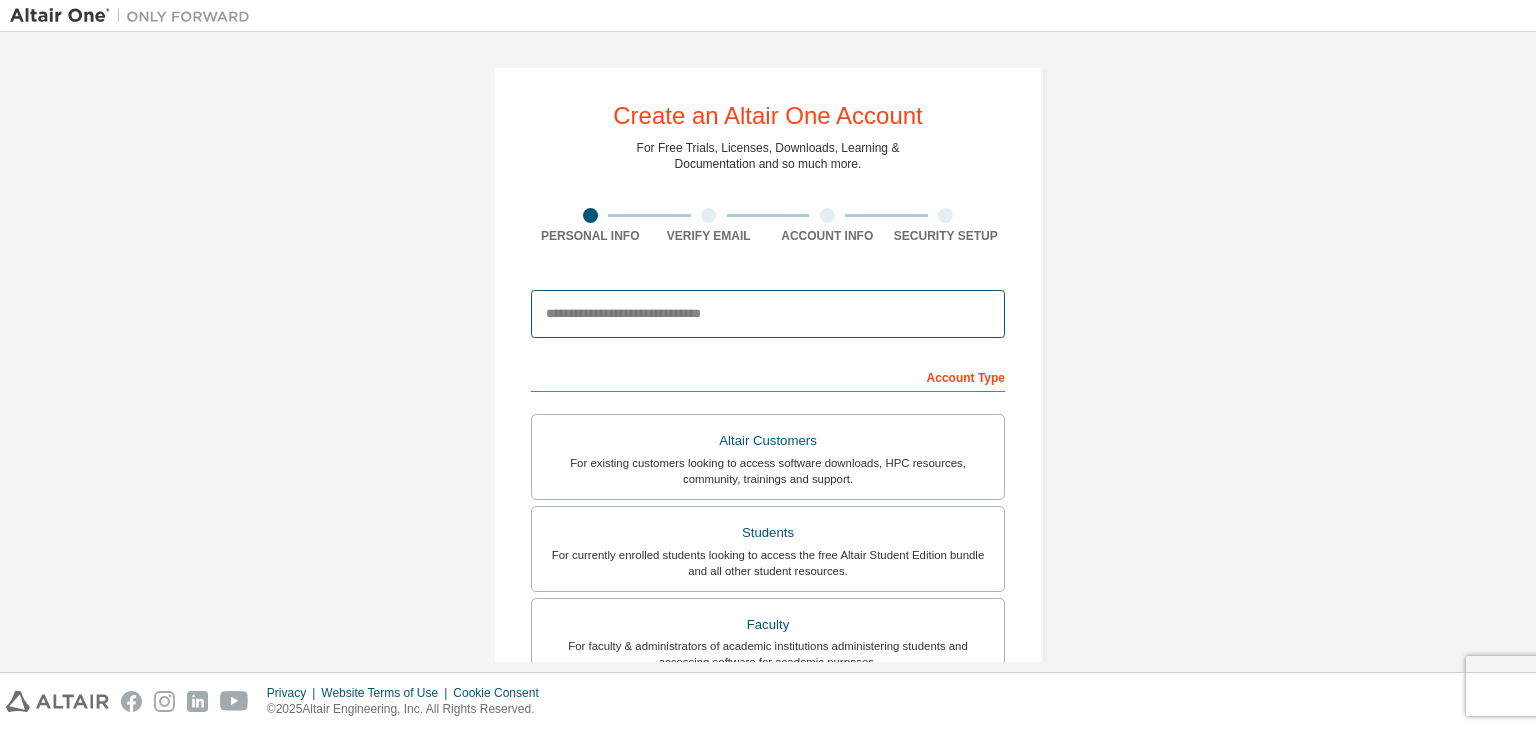 click at bounding box center [768, 314] 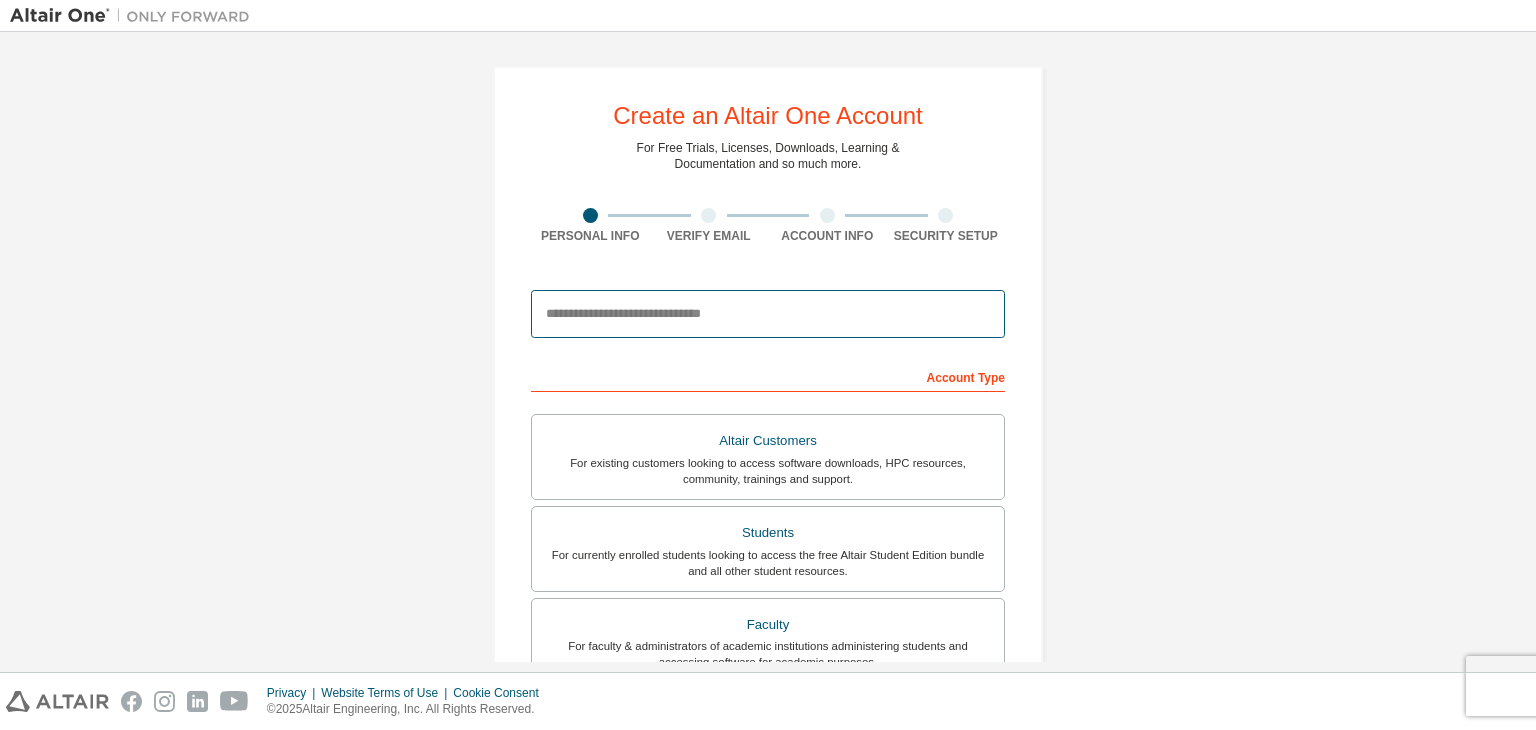 type on "**********" 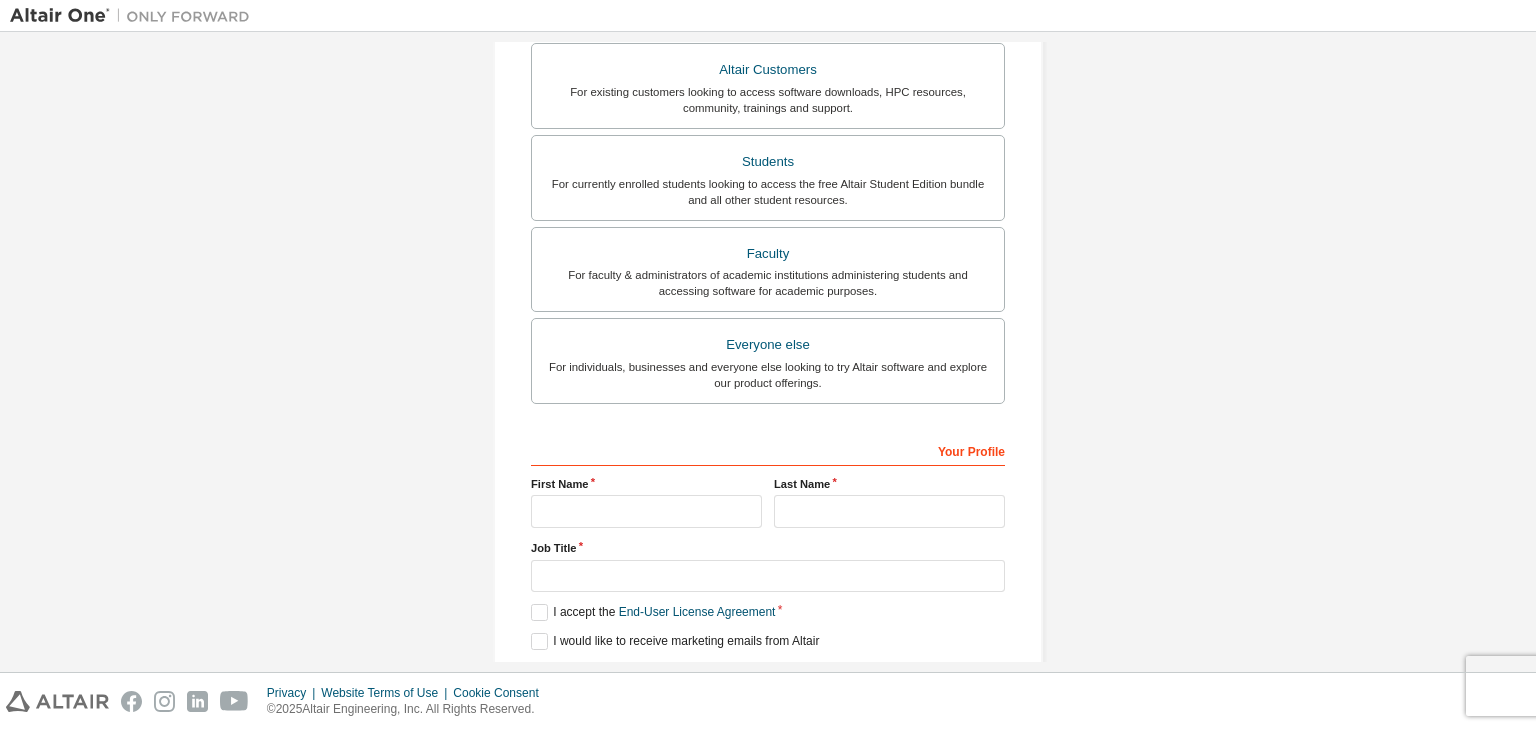scroll, scrollTop: 400, scrollLeft: 0, axis: vertical 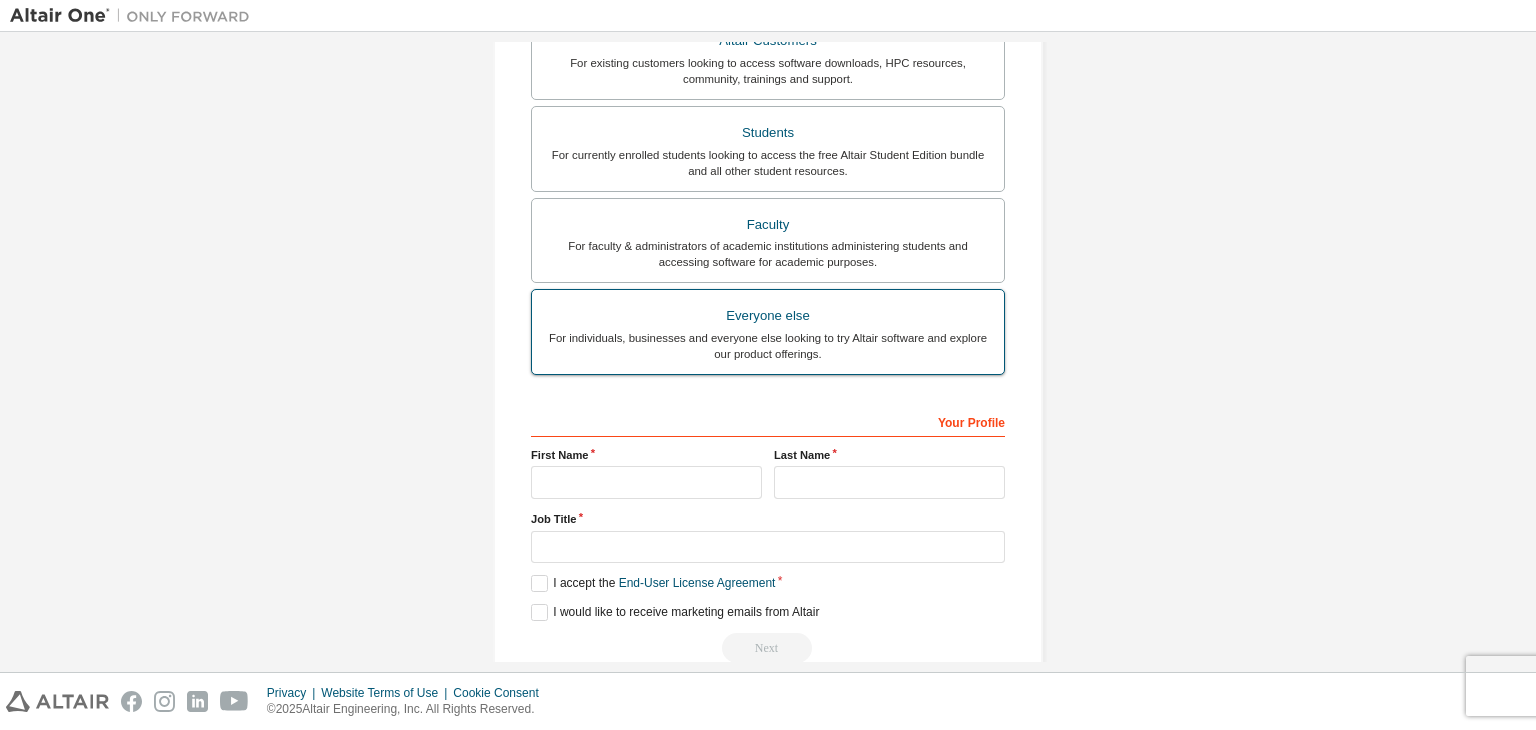 click on "Everyone else" at bounding box center (768, 316) 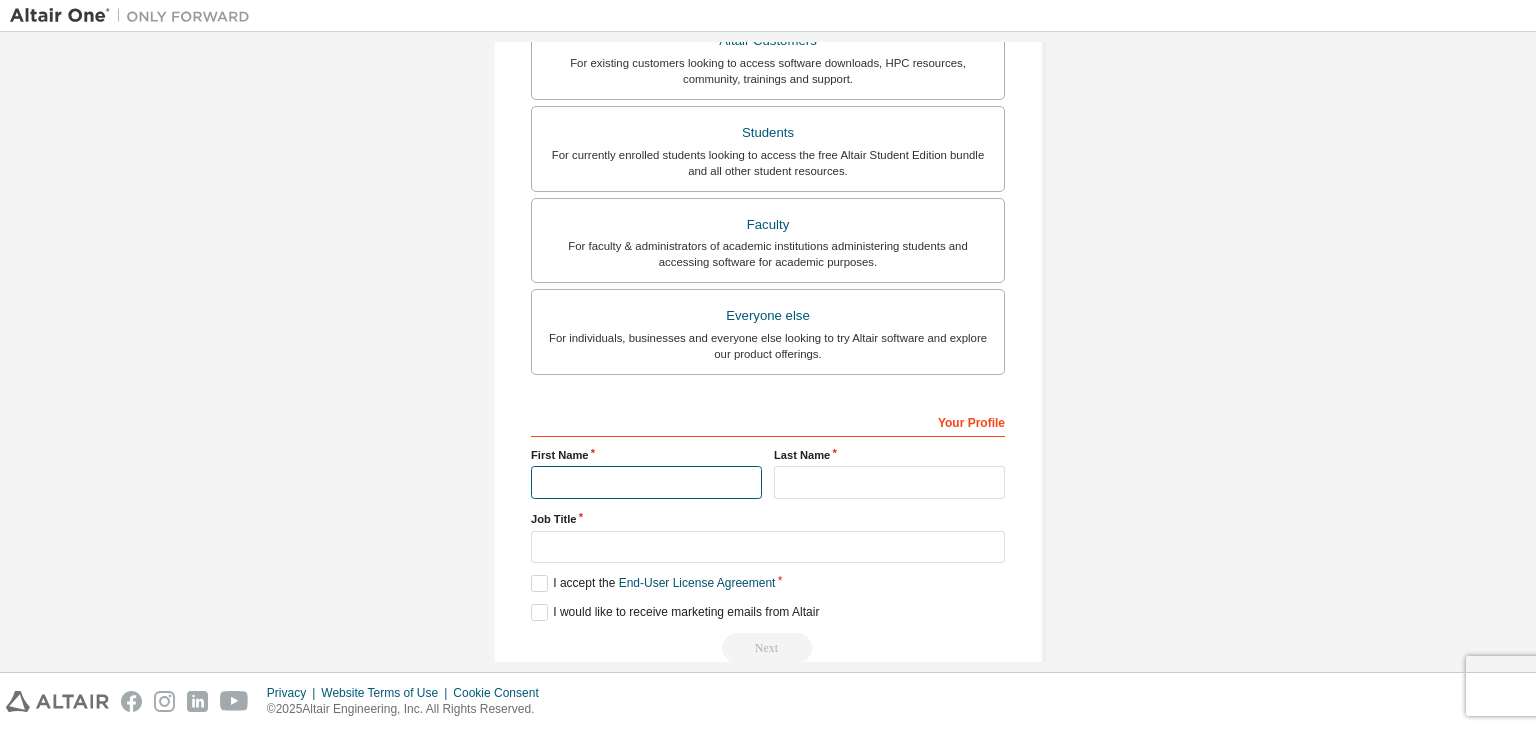 click at bounding box center [646, 482] 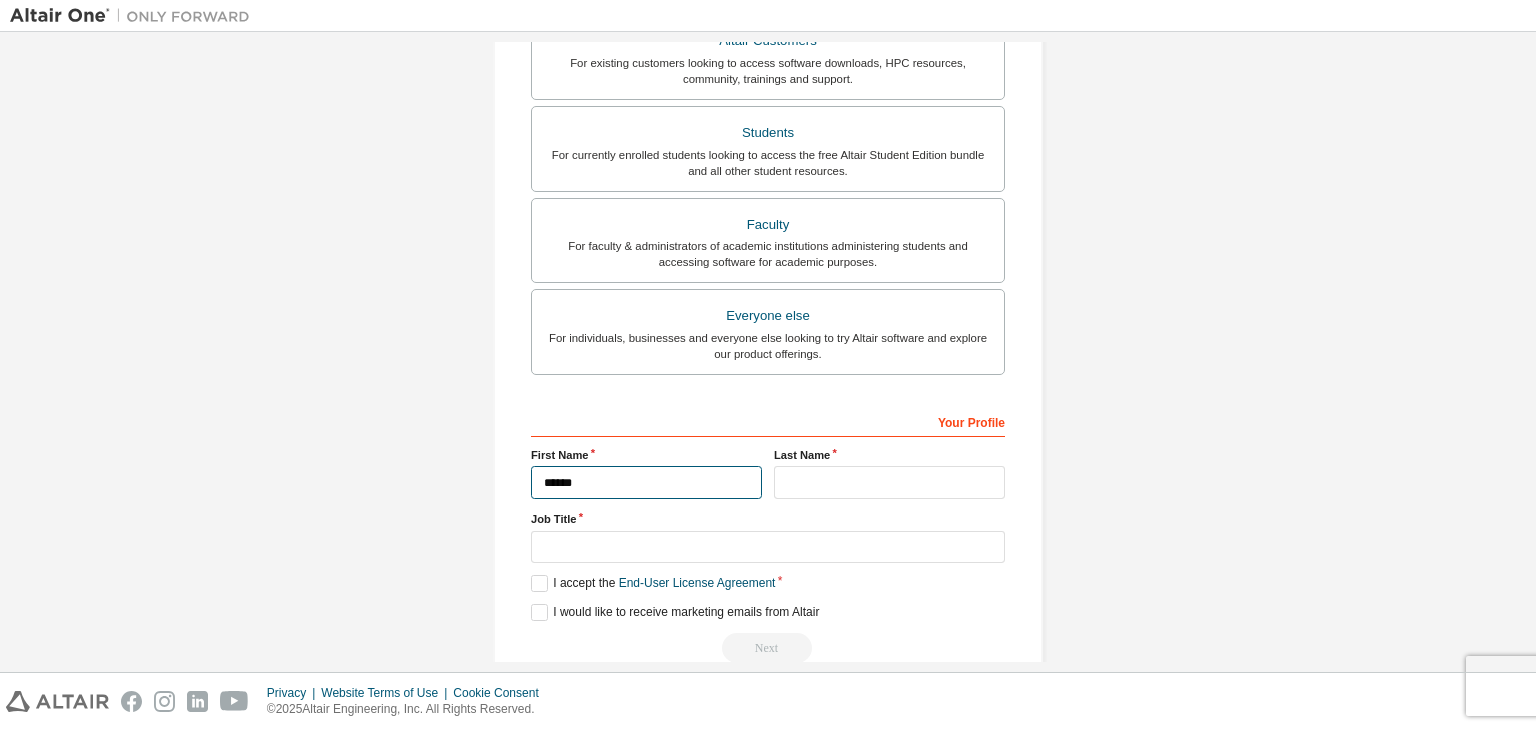 type on "******" 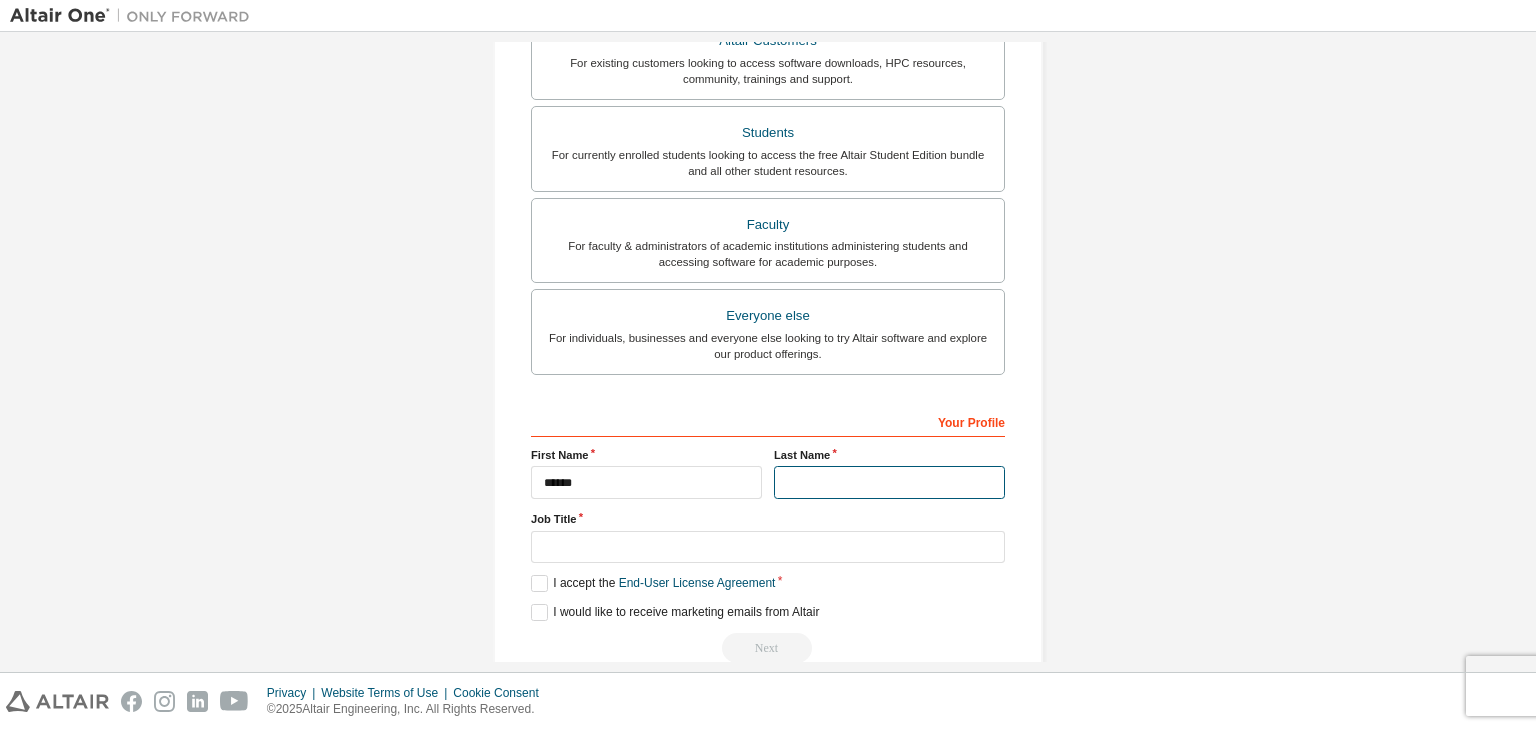 click at bounding box center [889, 482] 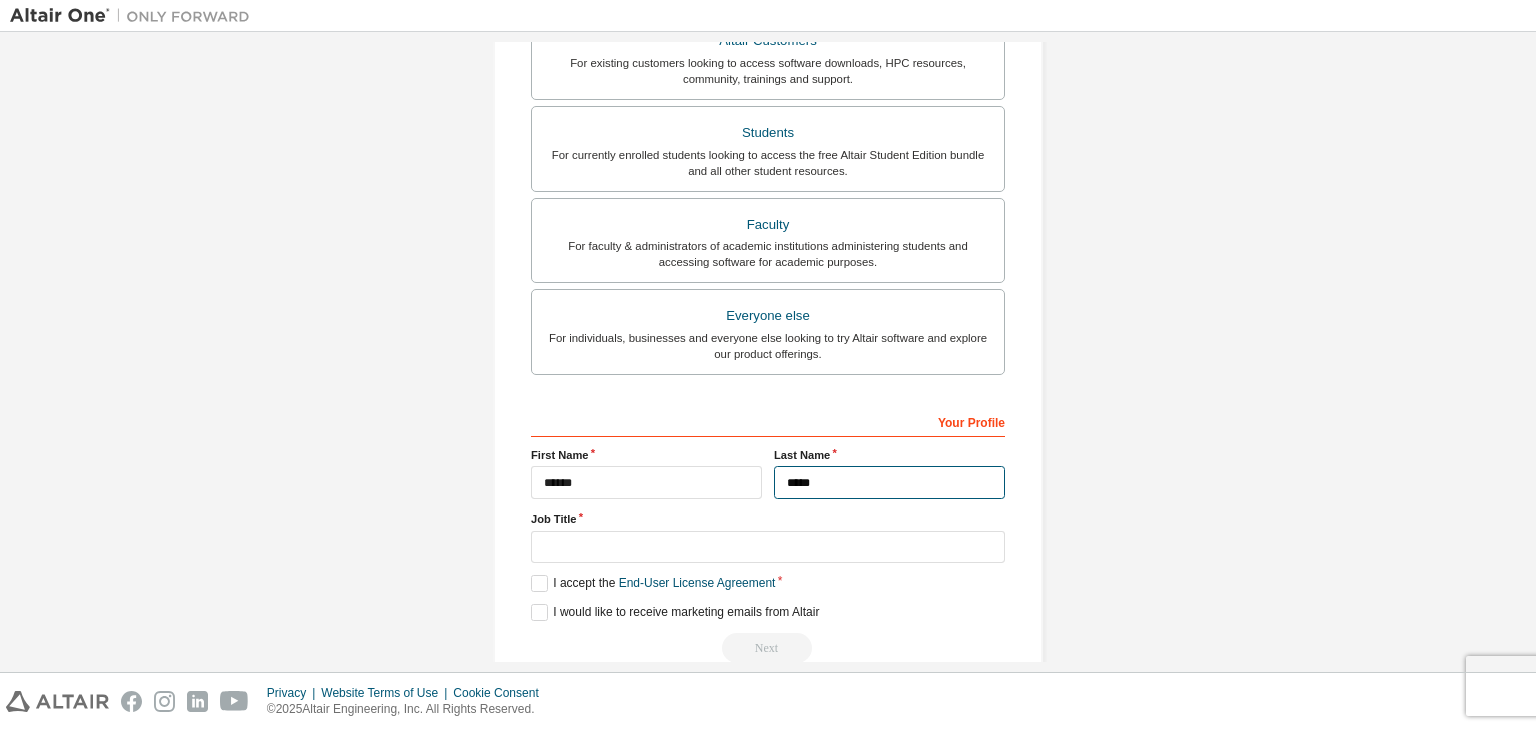 type on "*****" 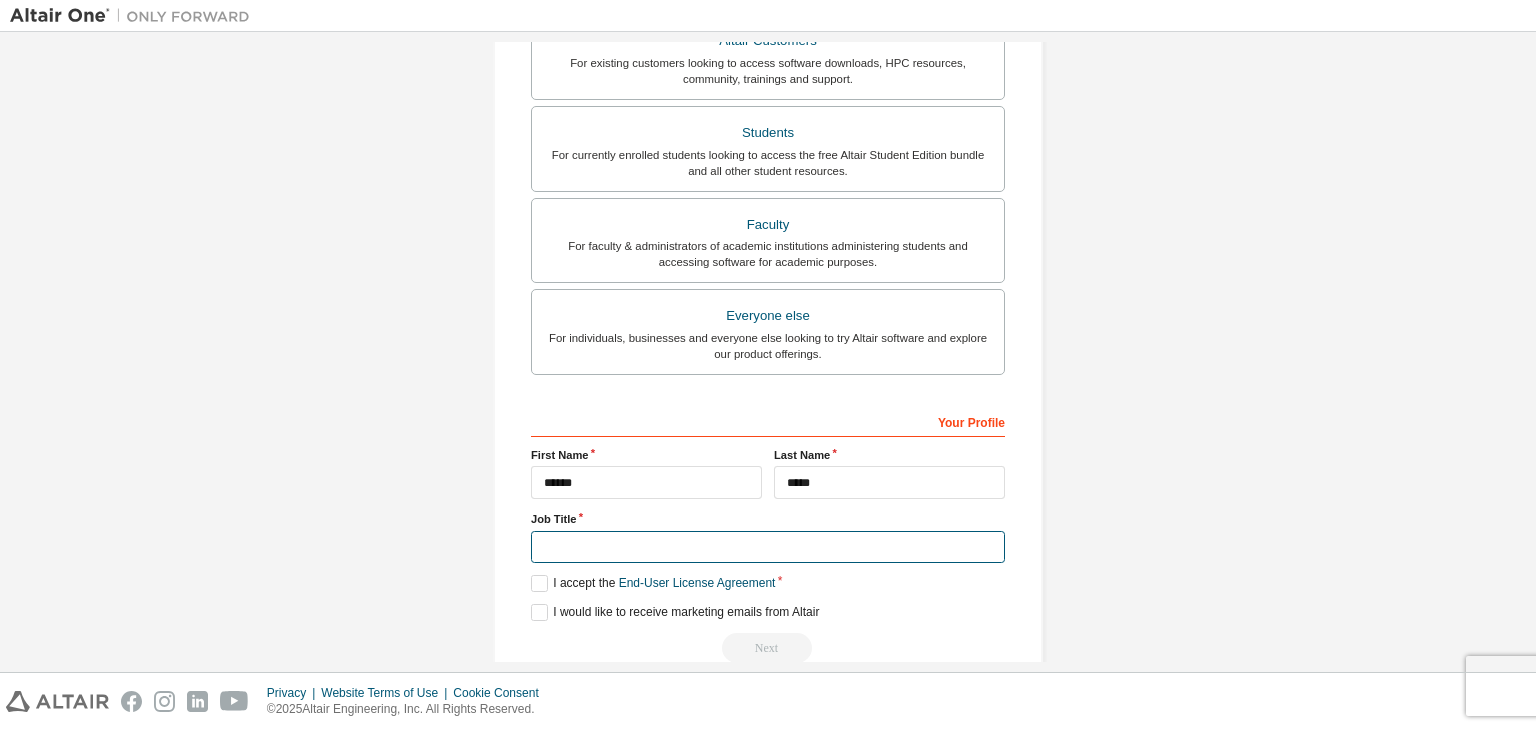 click at bounding box center (768, 547) 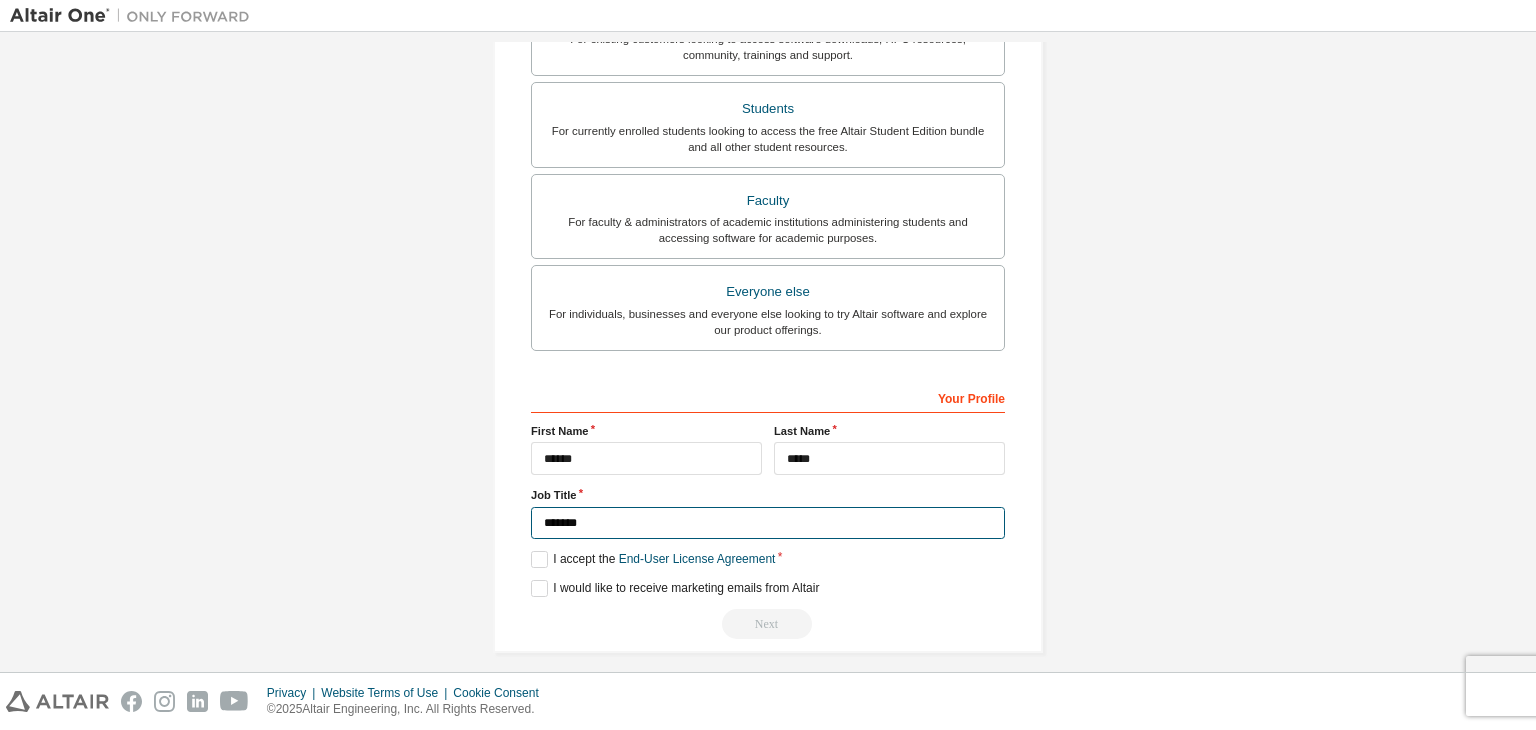 scroll, scrollTop: 435, scrollLeft: 0, axis: vertical 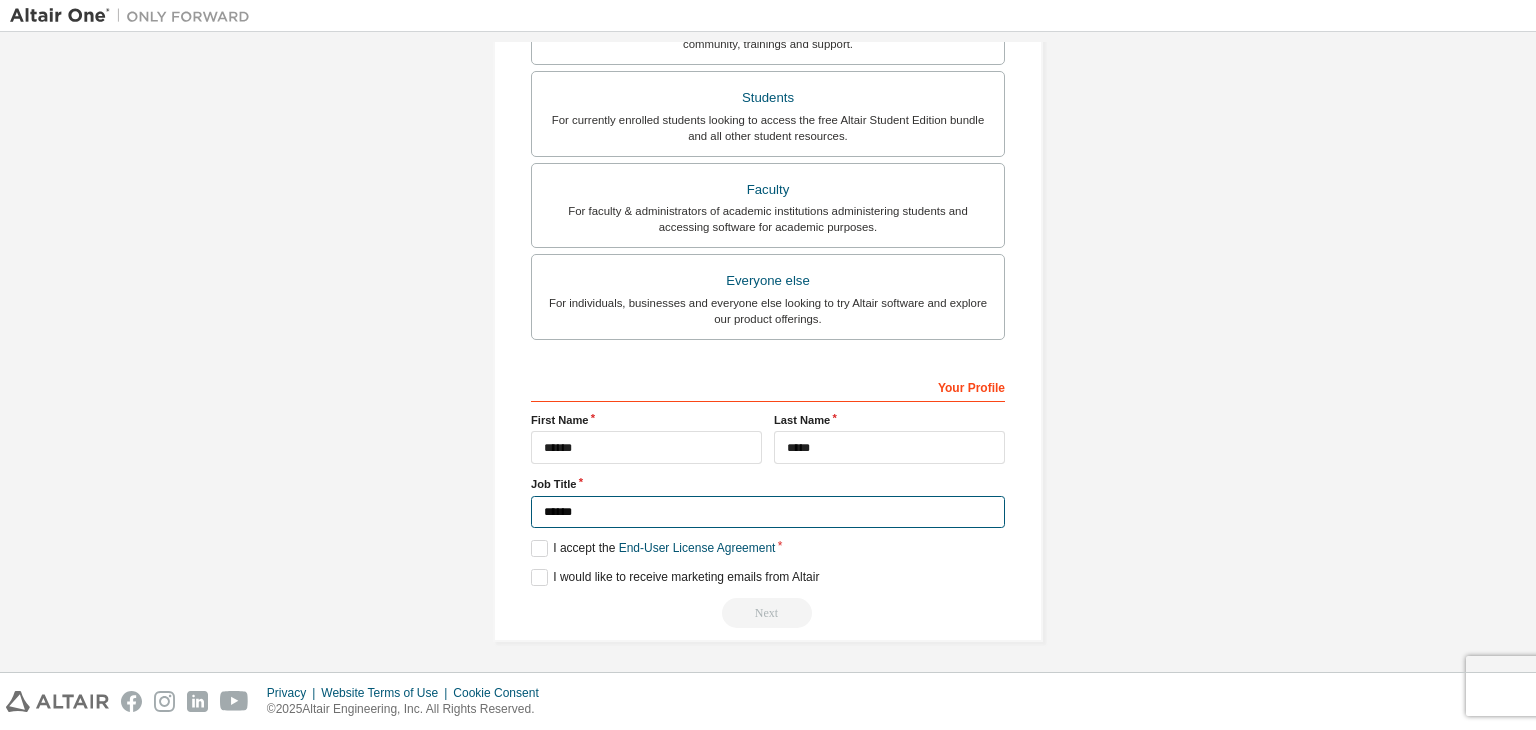 type on "*******" 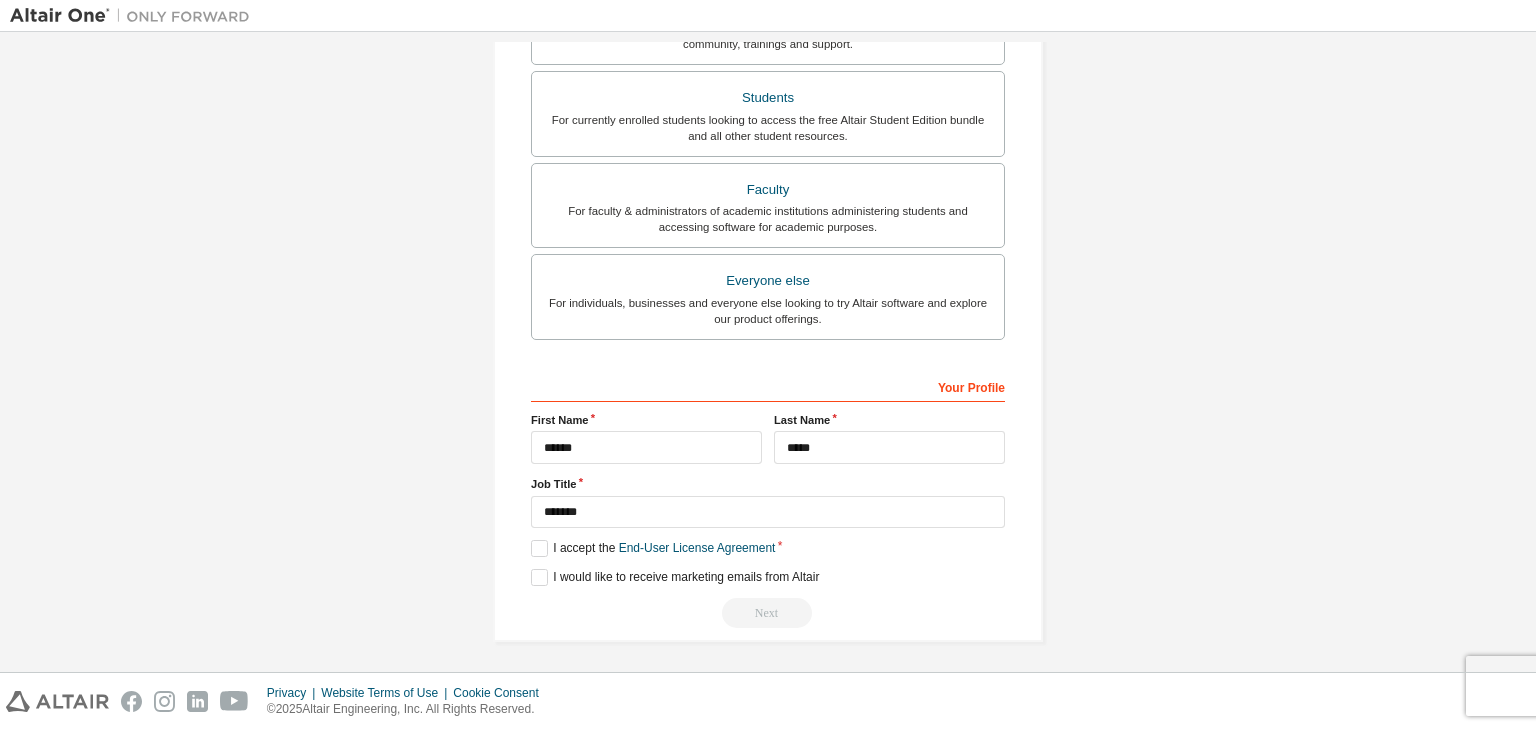 click on "Next" at bounding box center [768, 613] 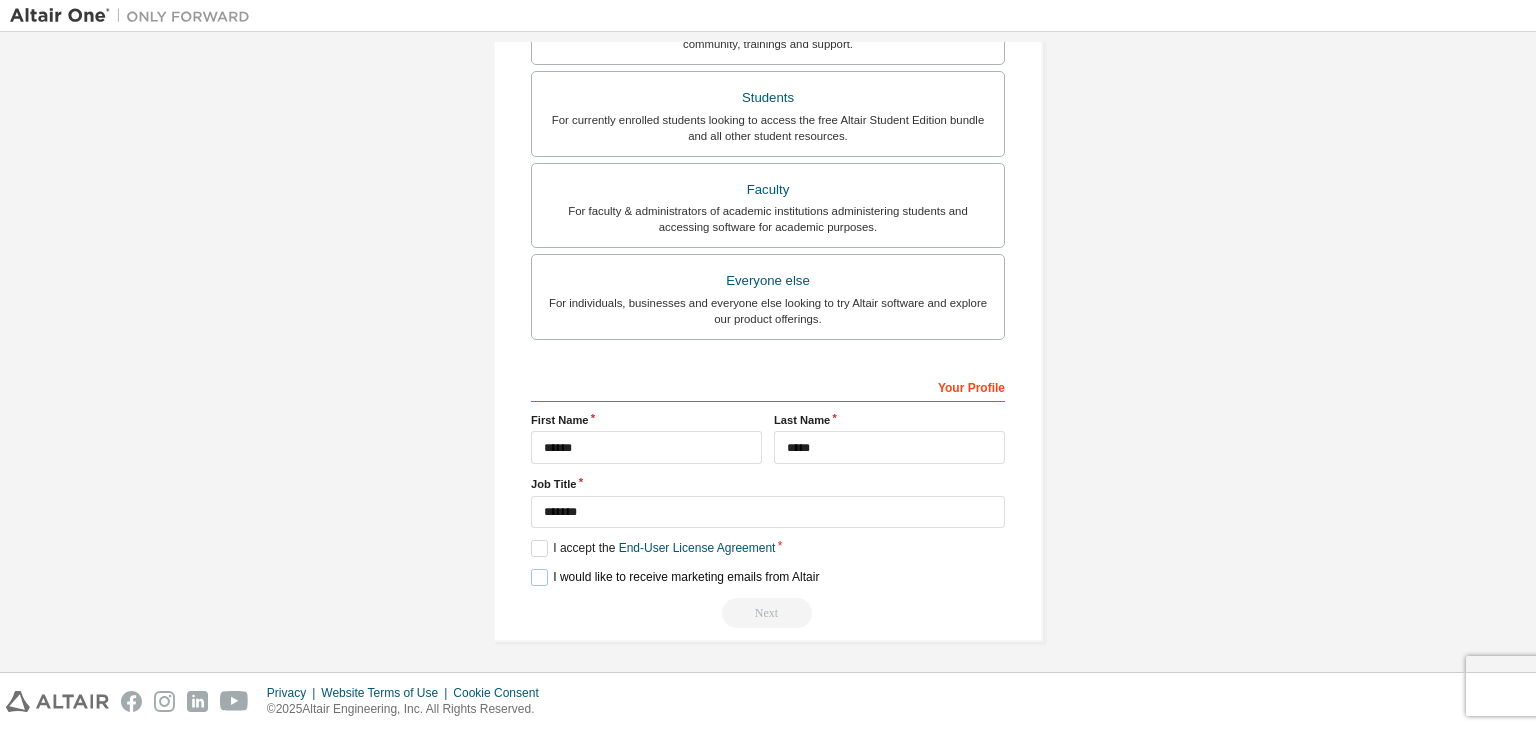 click on "I would like to receive marketing emails from Altair" at bounding box center [675, 577] 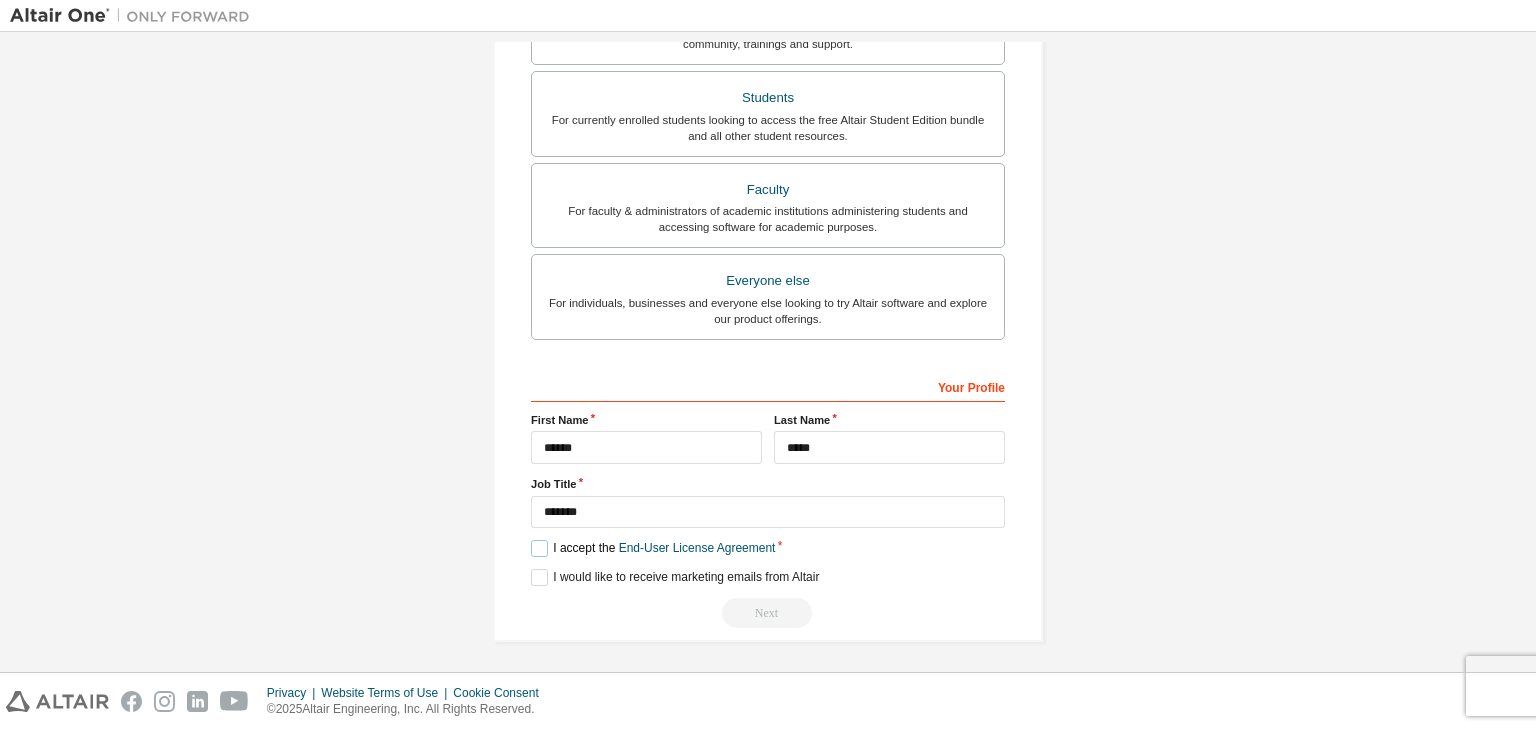 click on "I accept the    End-User License Agreement" at bounding box center [653, 548] 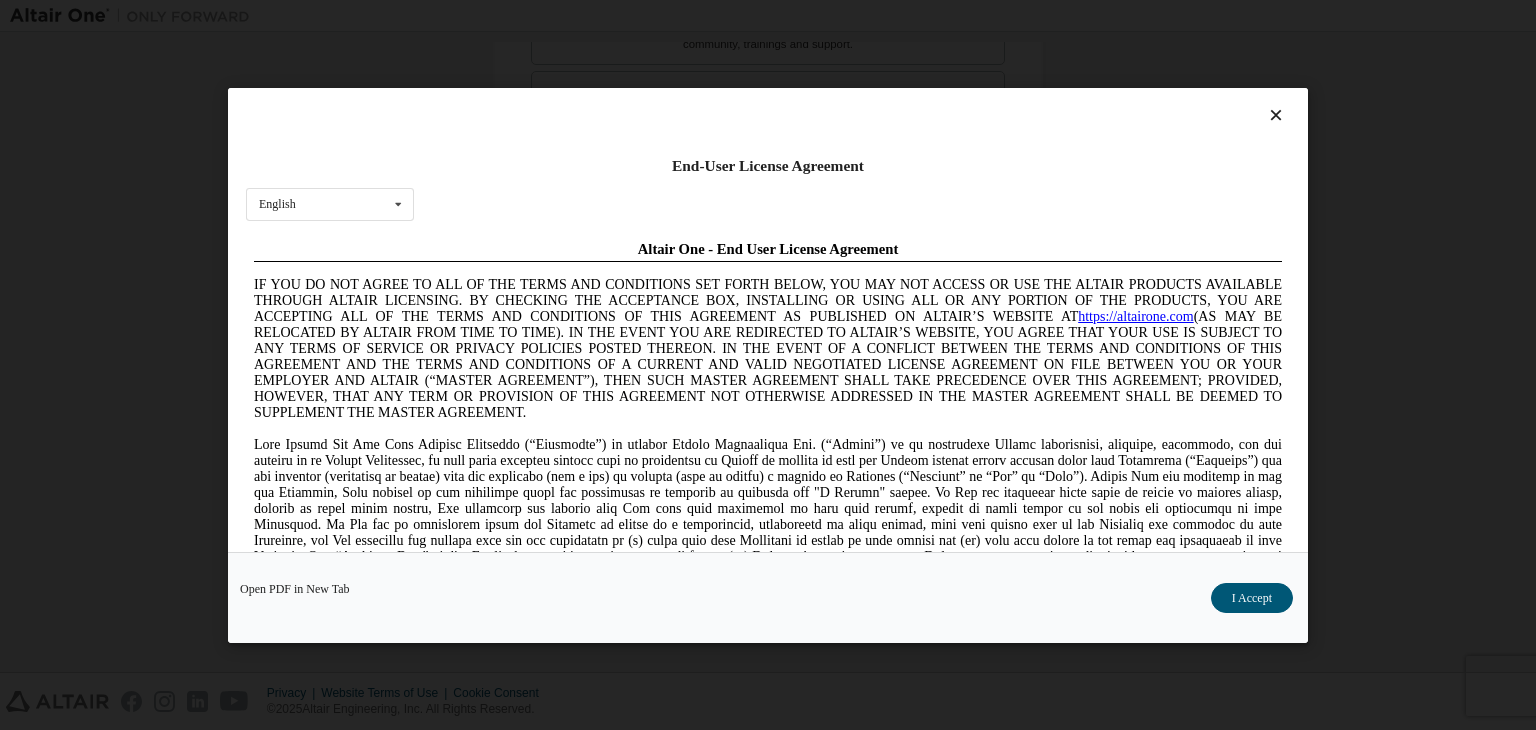 scroll, scrollTop: 0, scrollLeft: 0, axis: both 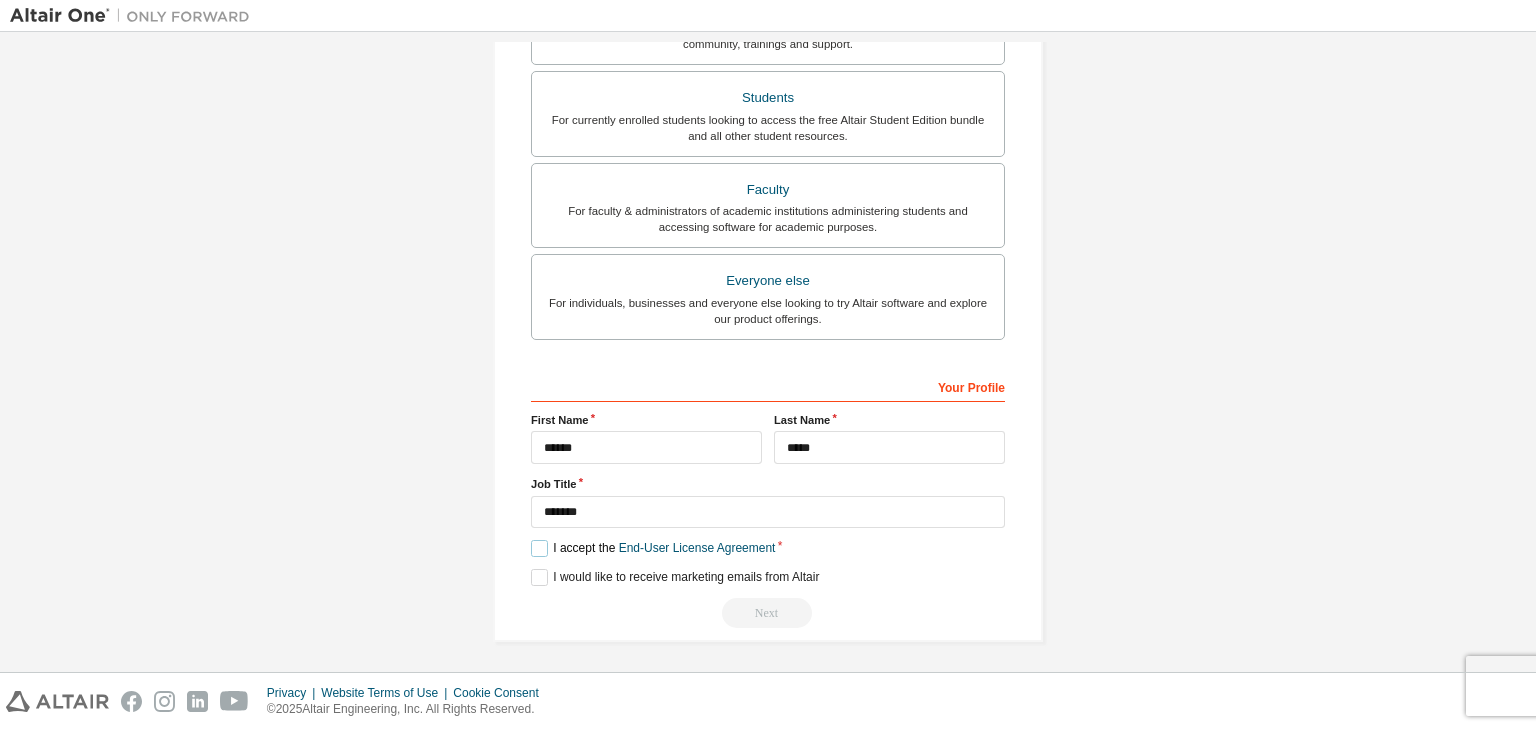 click on "I accept the    End-User License Agreement" at bounding box center (653, 548) 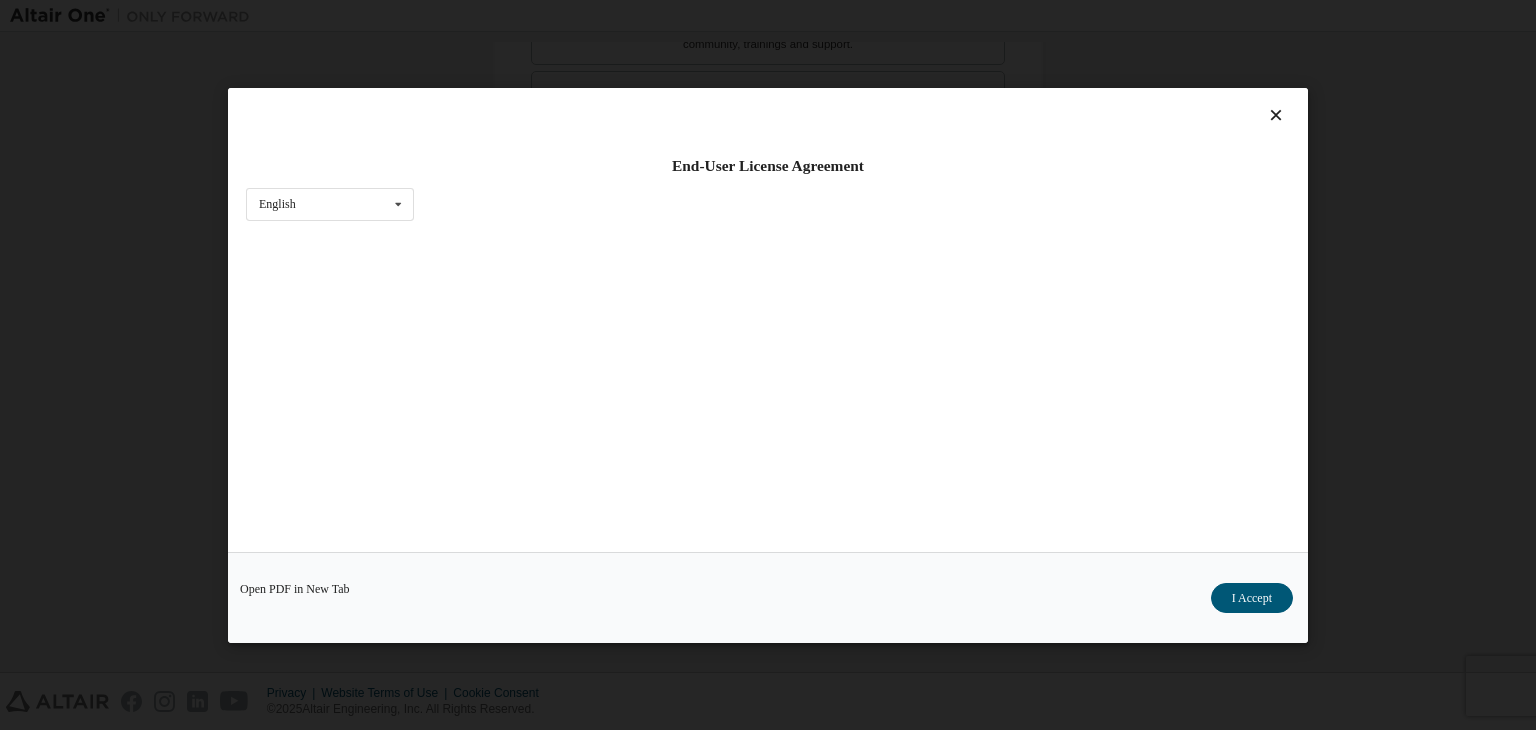 click at bounding box center [1276, 115] 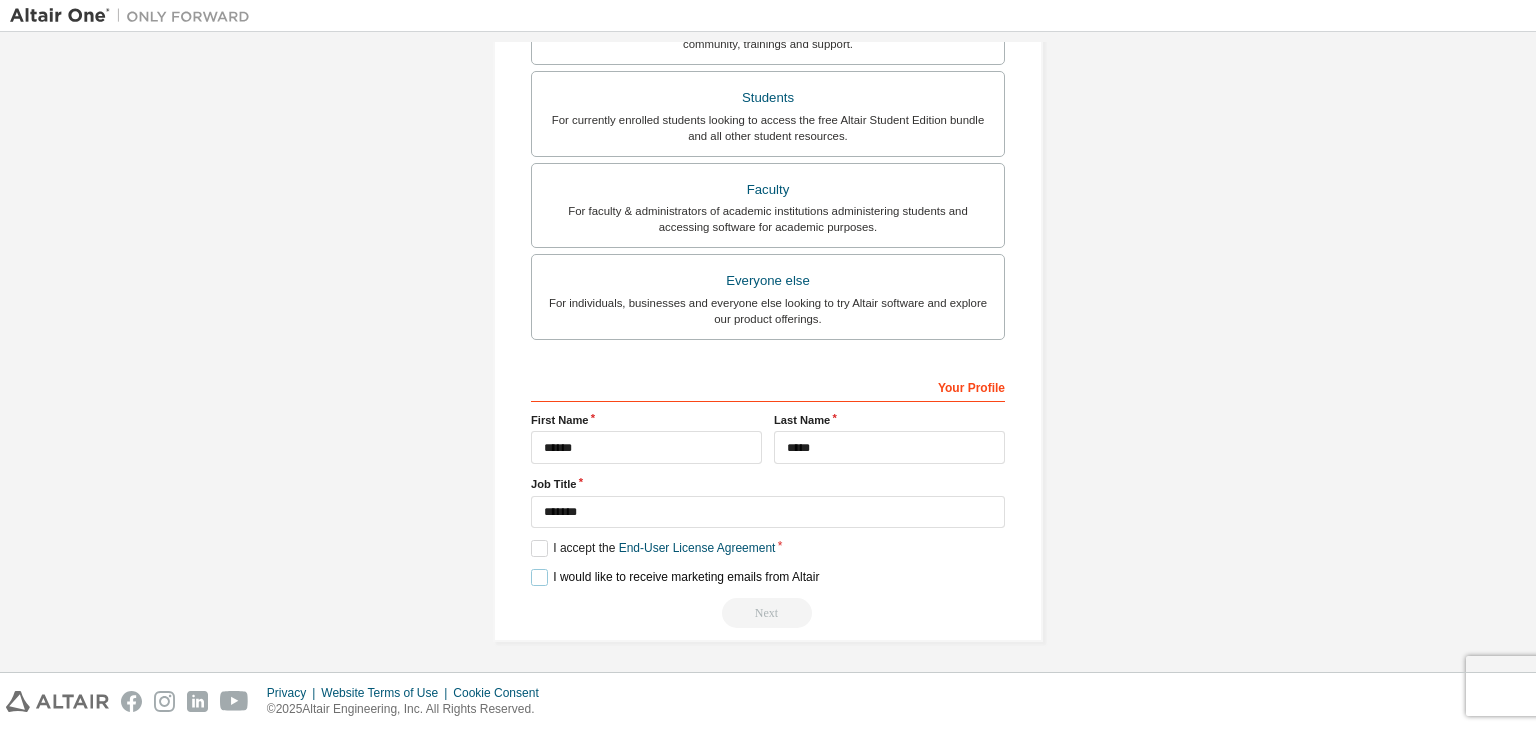 click on "I would like to receive marketing emails from Altair" at bounding box center (675, 577) 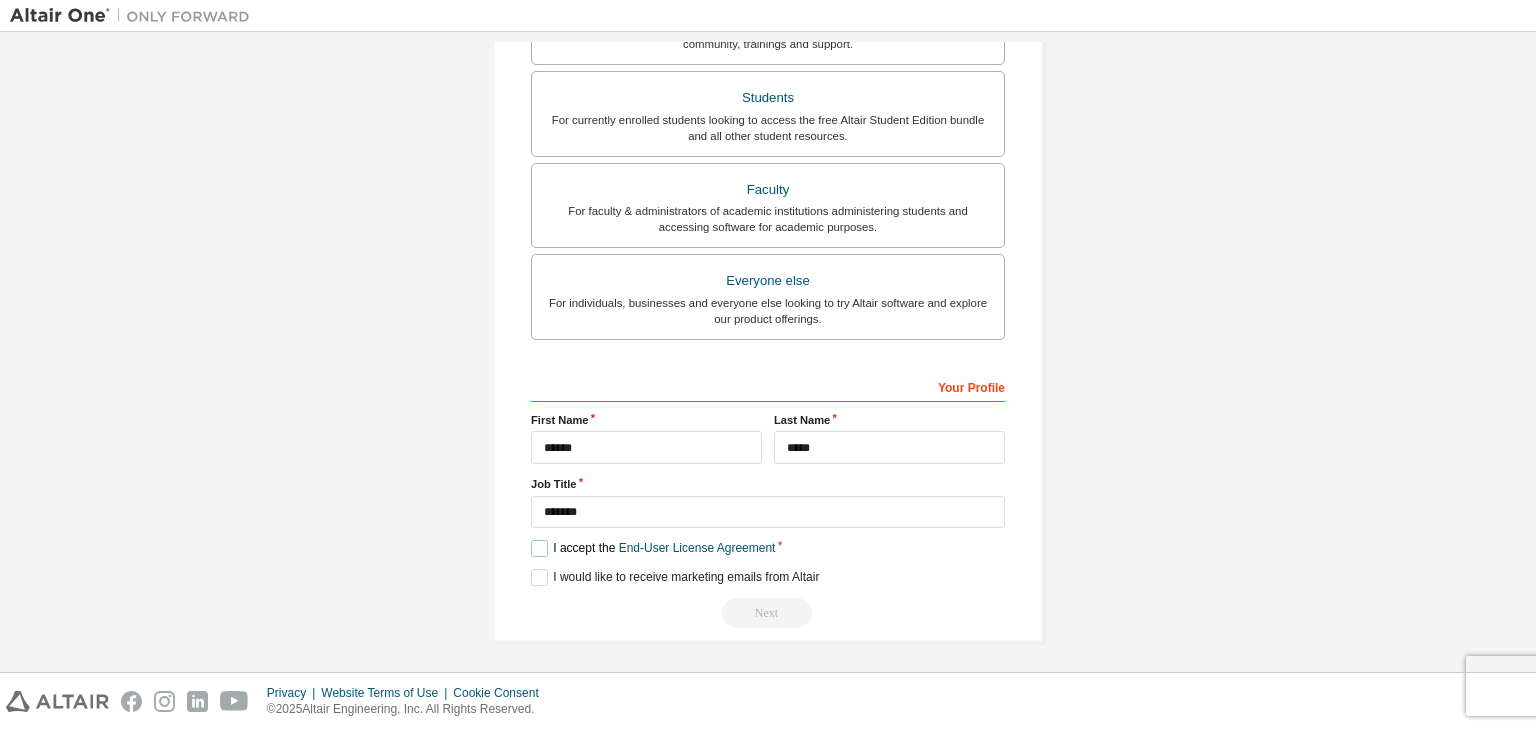 click on "I accept the    End-User License Agreement" at bounding box center [653, 548] 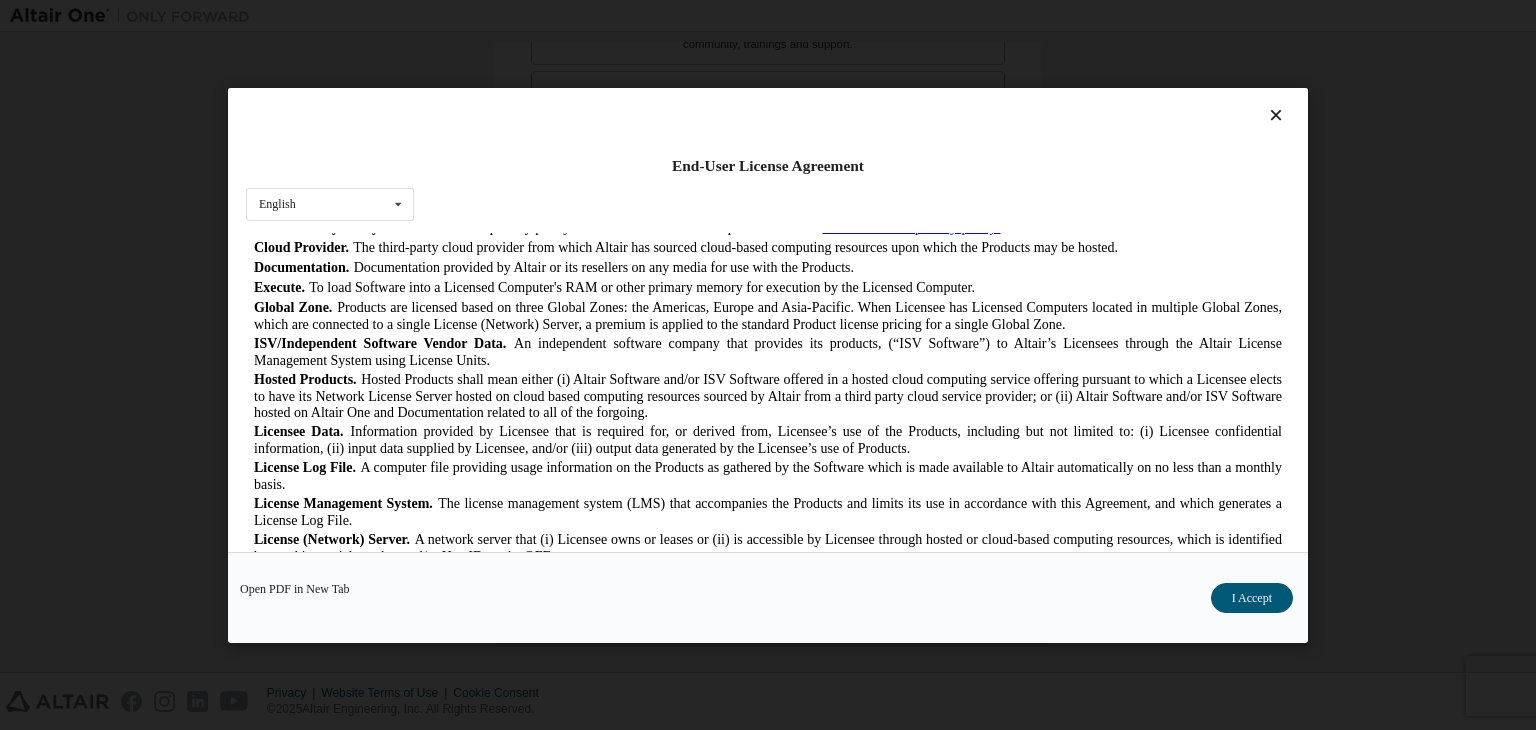 scroll, scrollTop: 500, scrollLeft: 0, axis: vertical 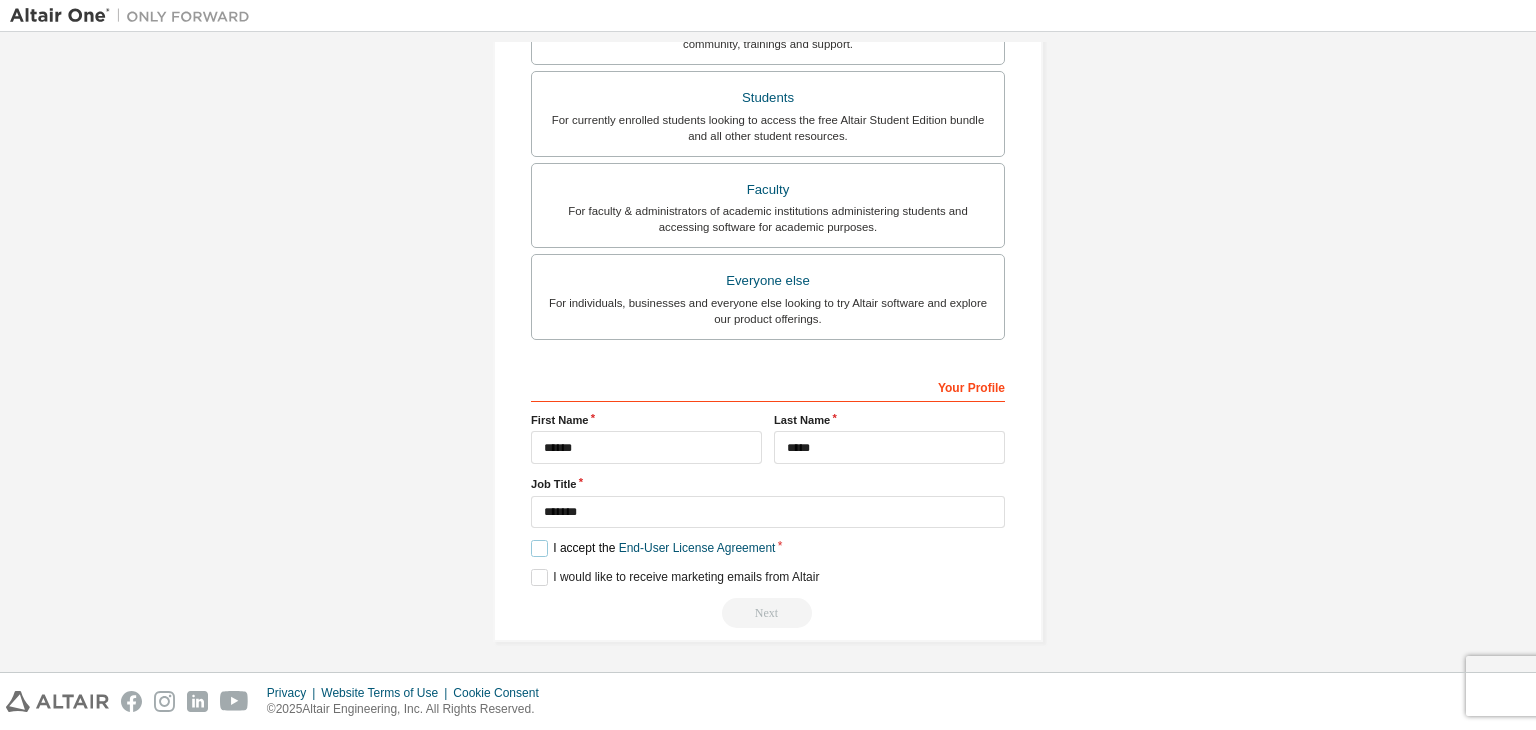 click on "I accept the    End-User License Agreement" at bounding box center (653, 548) 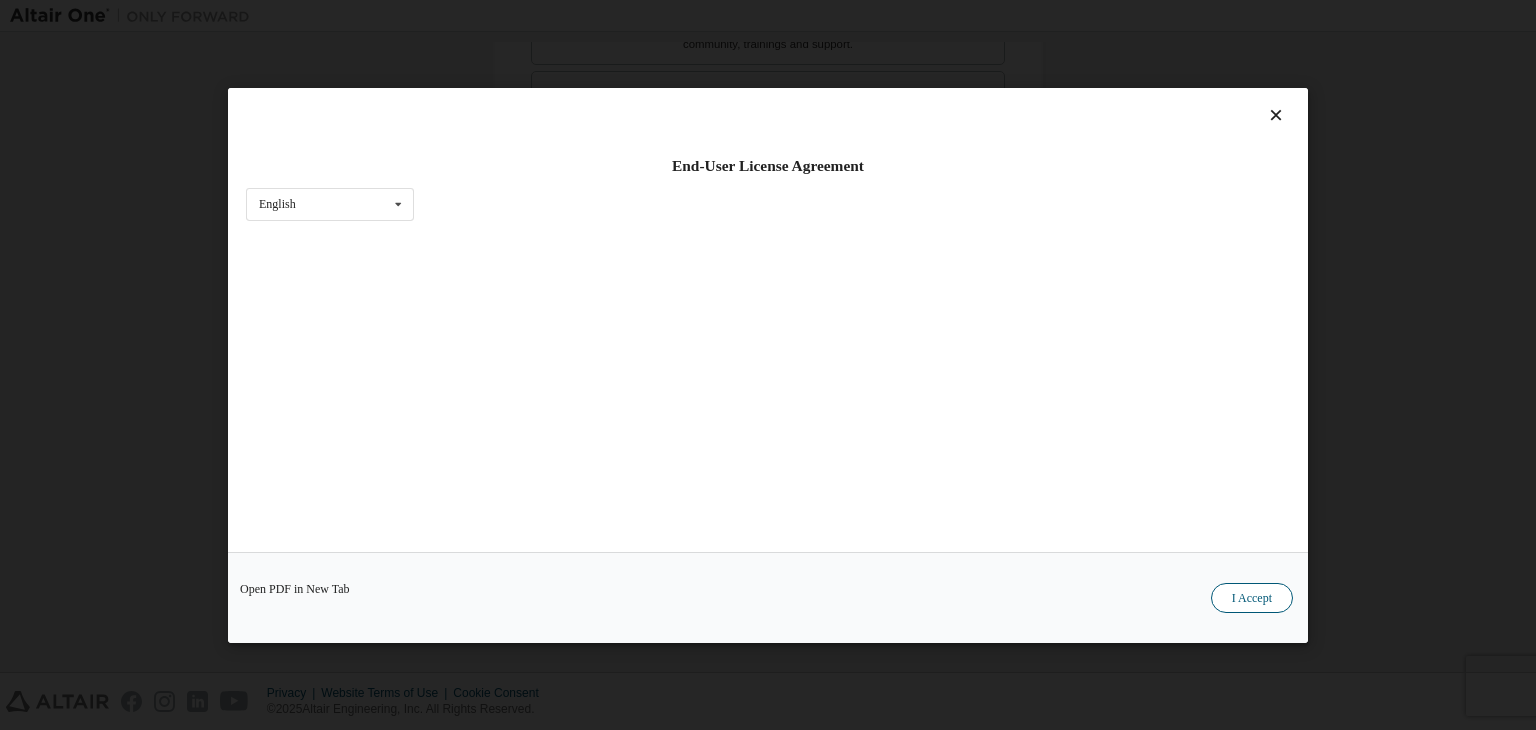 click on "I Accept" at bounding box center [1252, 598] 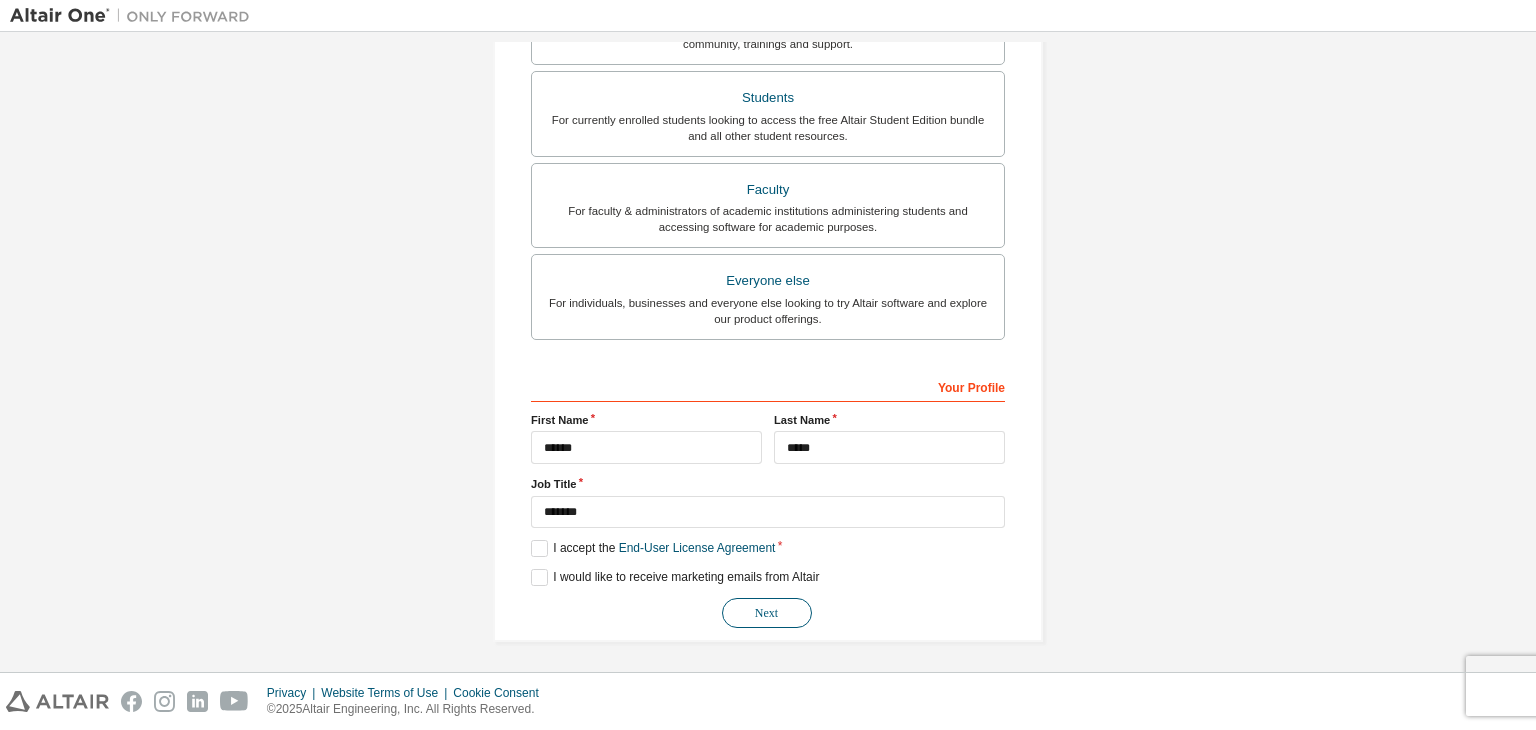 click on "Next" at bounding box center (767, 613) 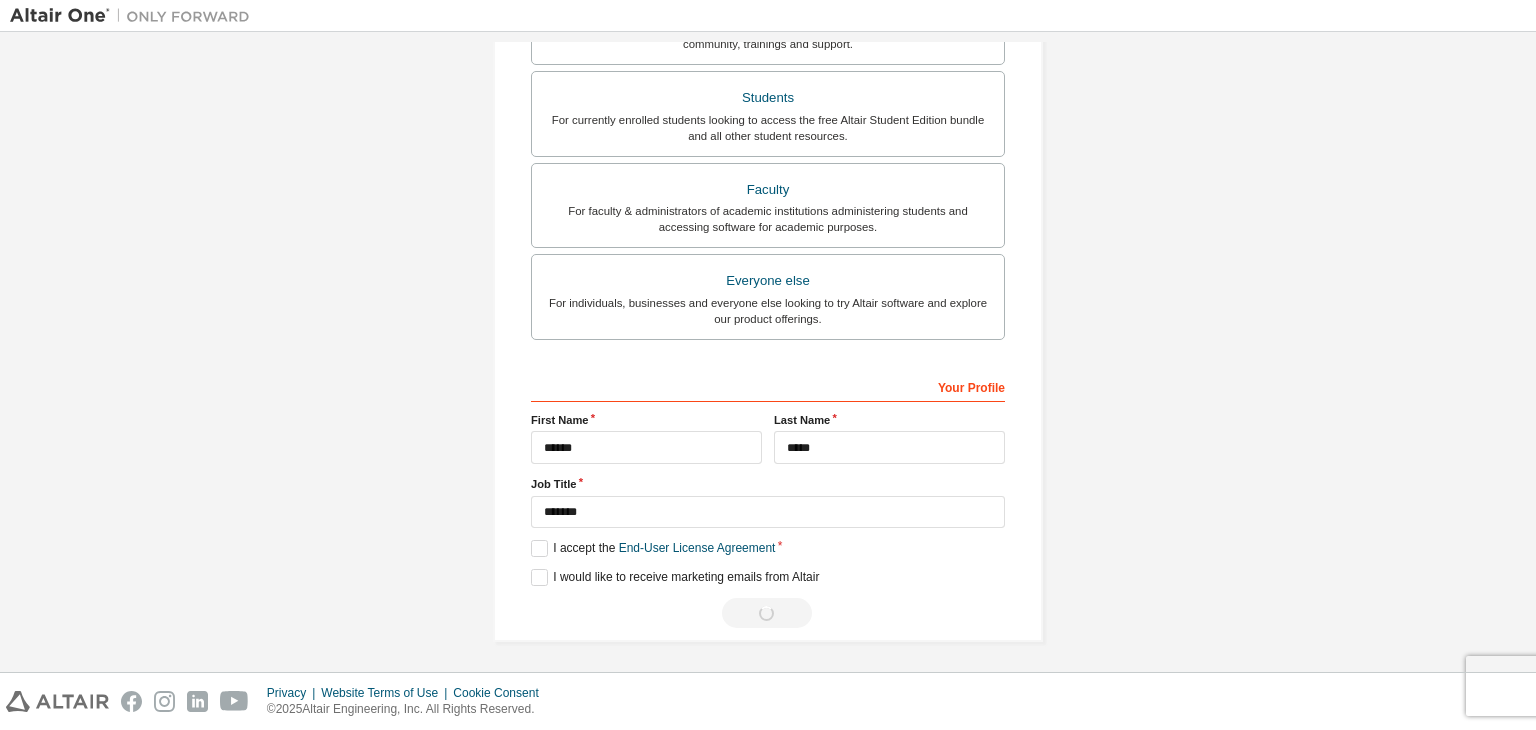 scroll, scrollTop: 0, scrollLeft: 0, axis: both 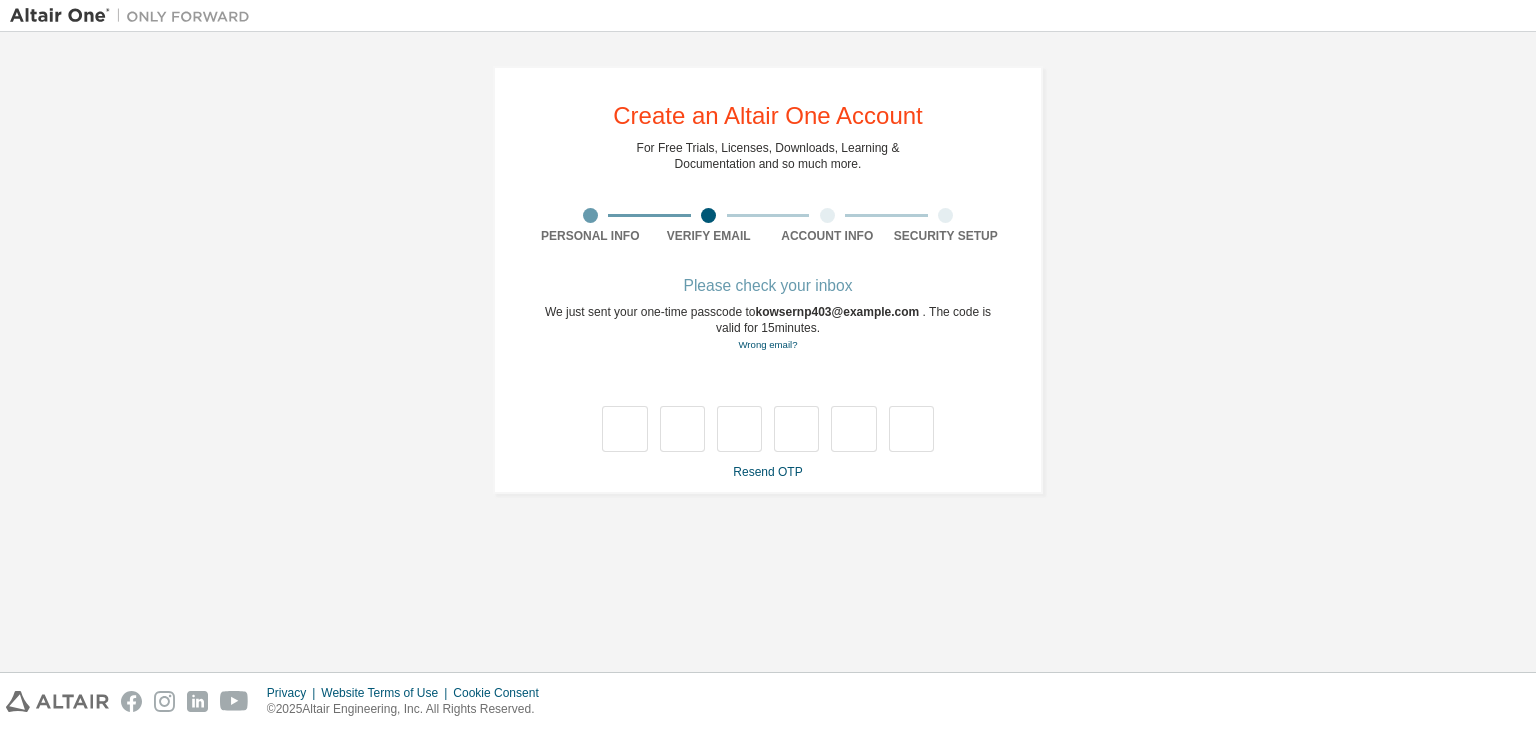 type on "*" 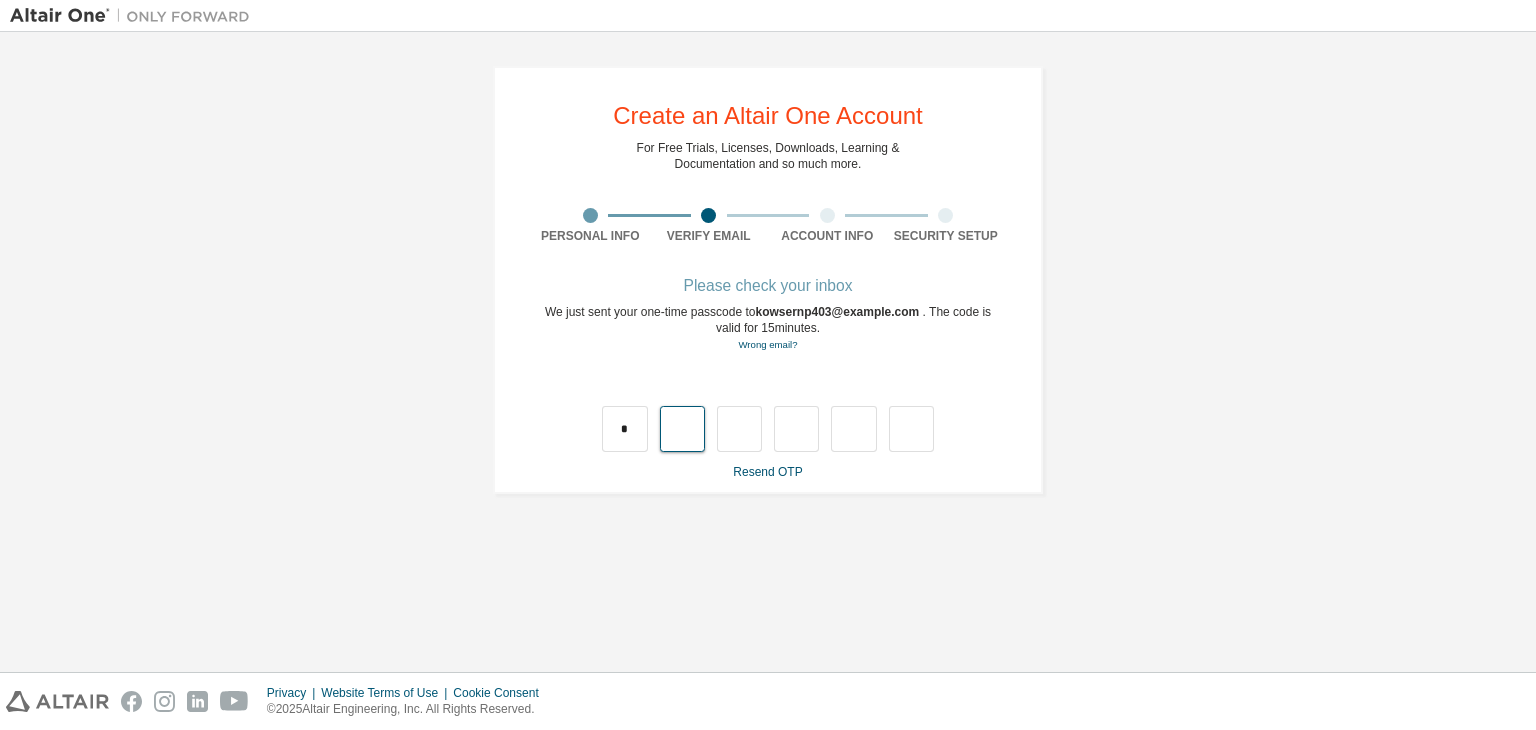 type on "*" 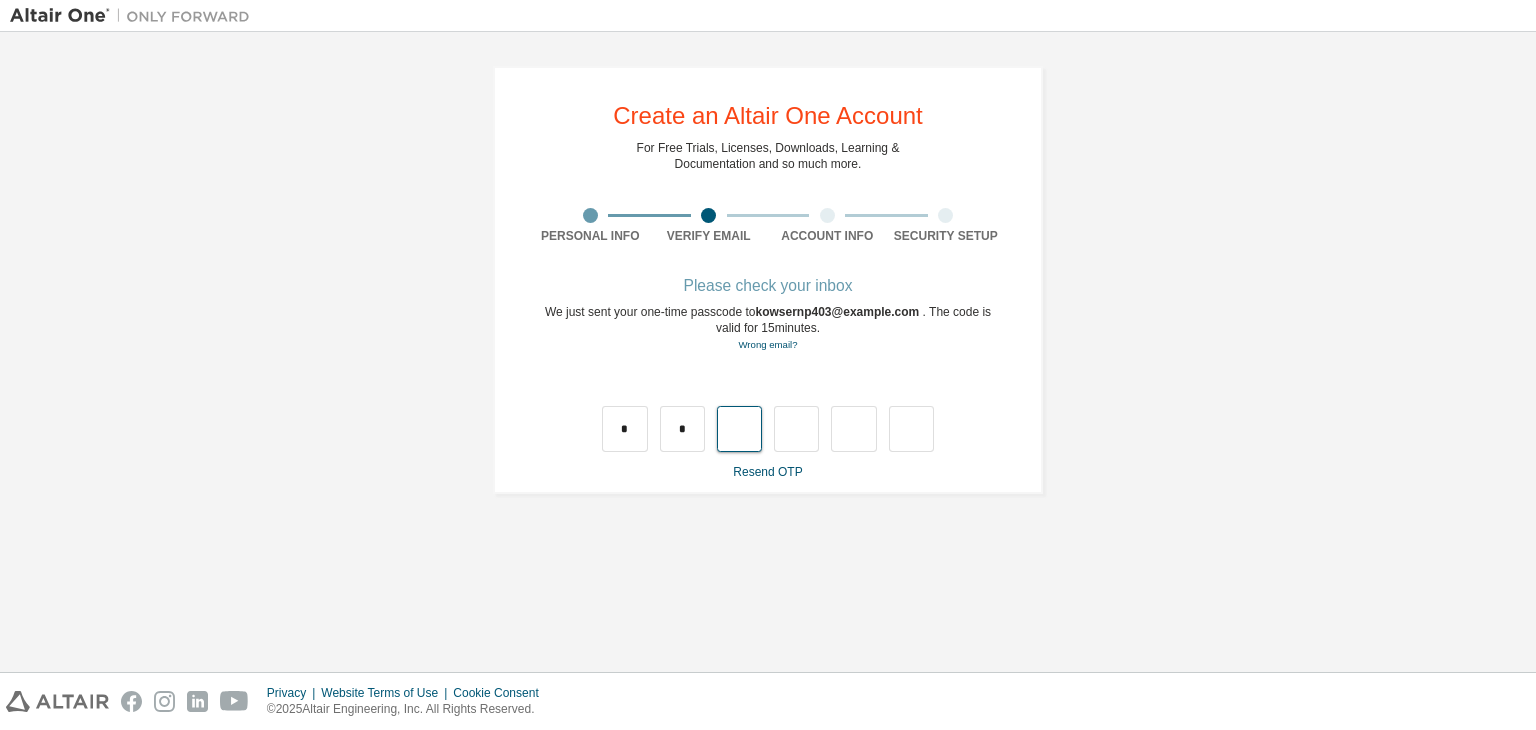 type on "*" 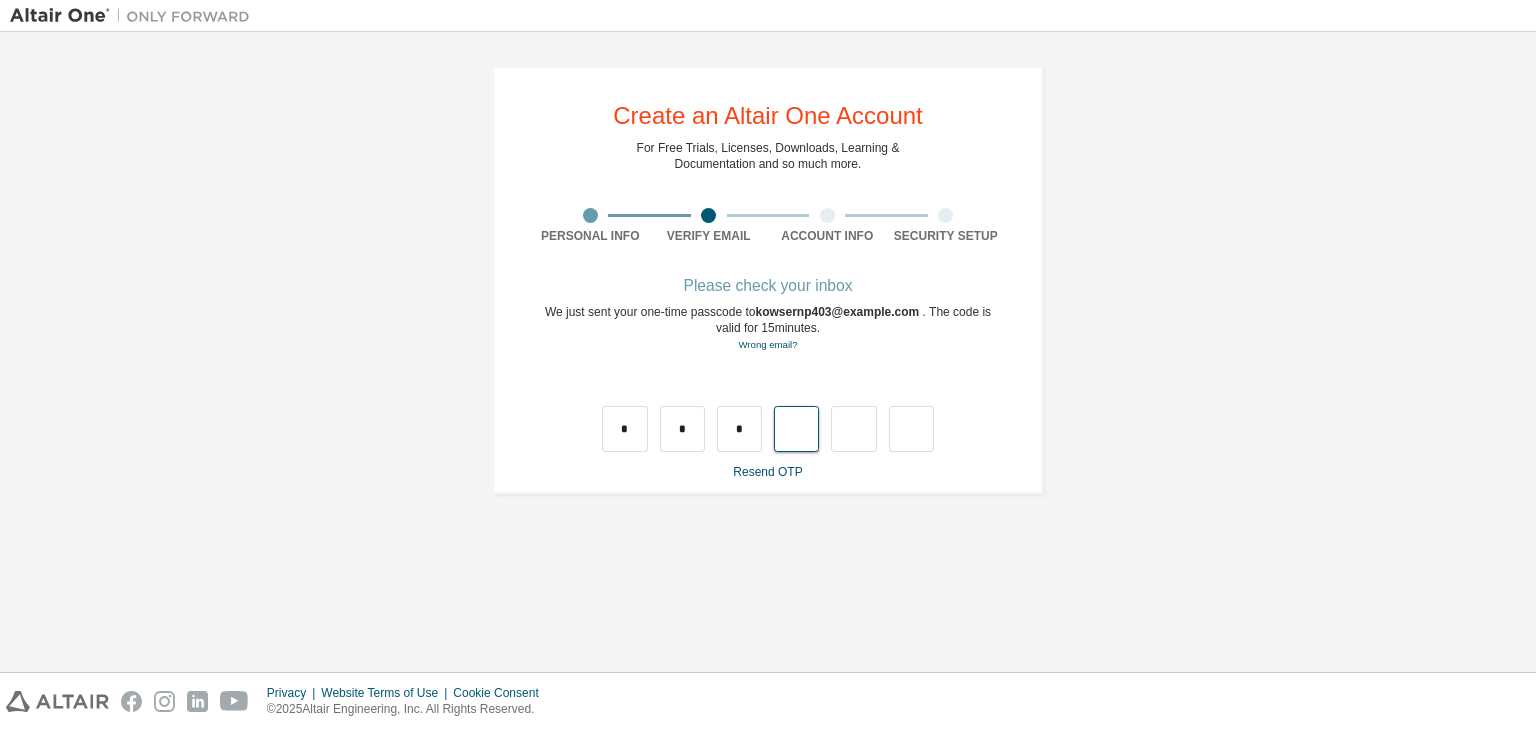 type on "*" 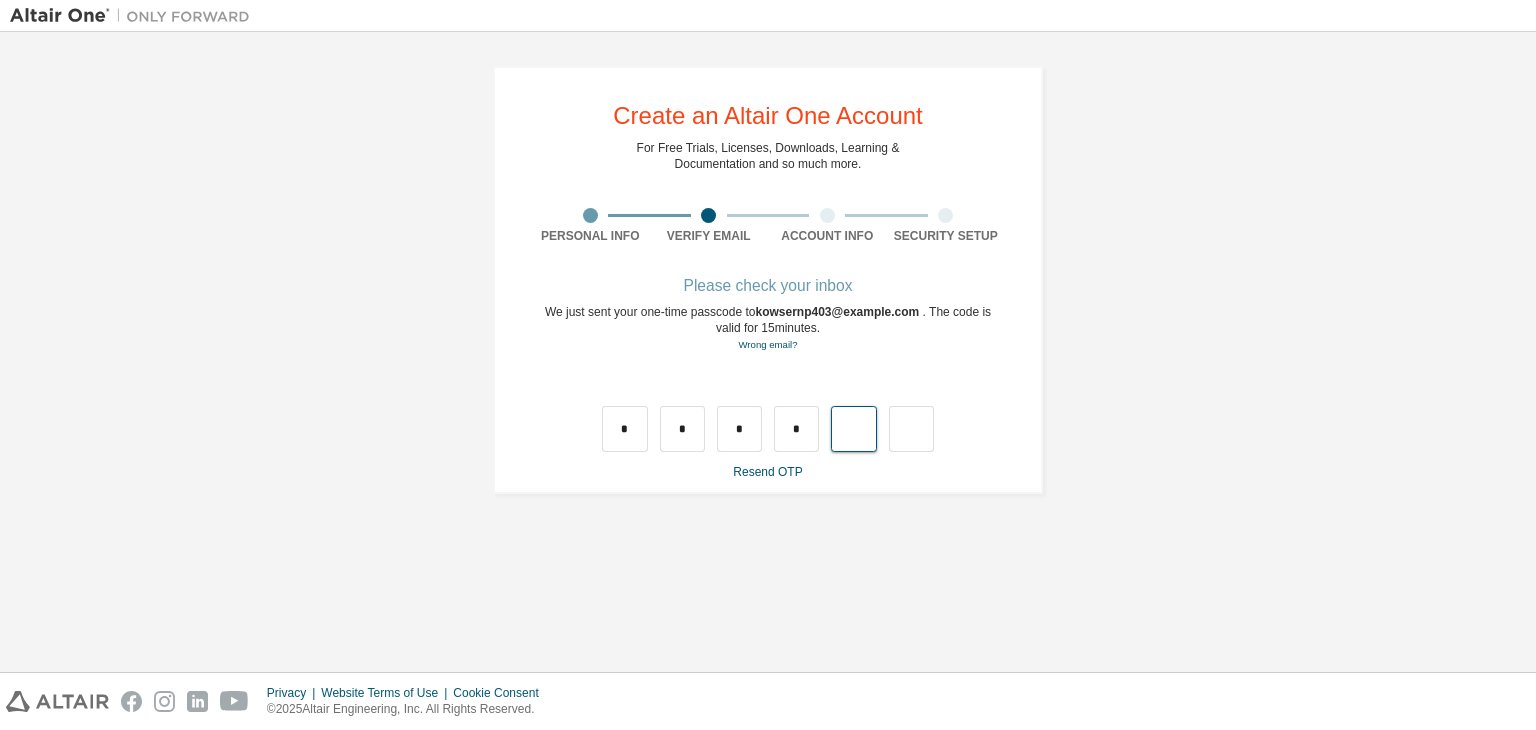 type on "*" 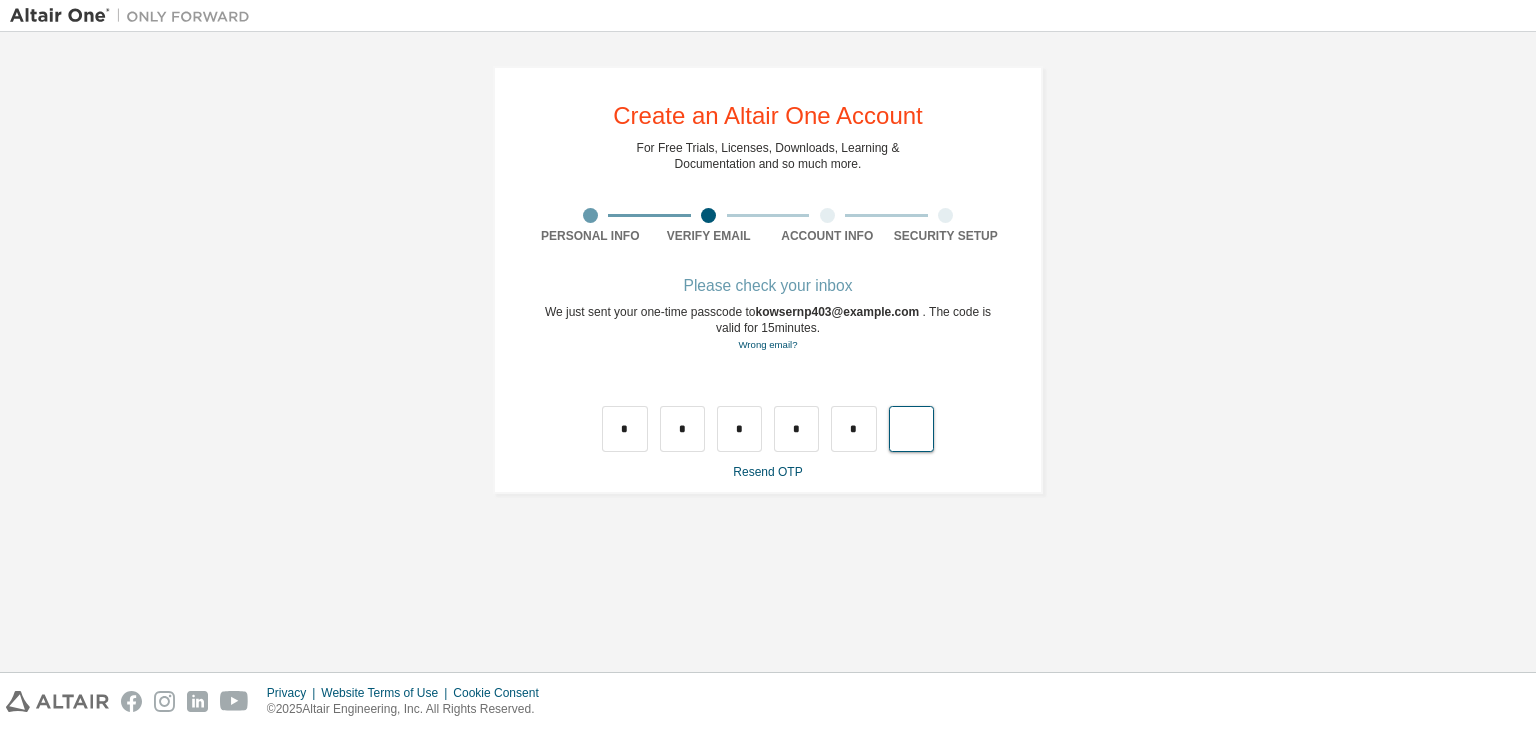 type on "*" 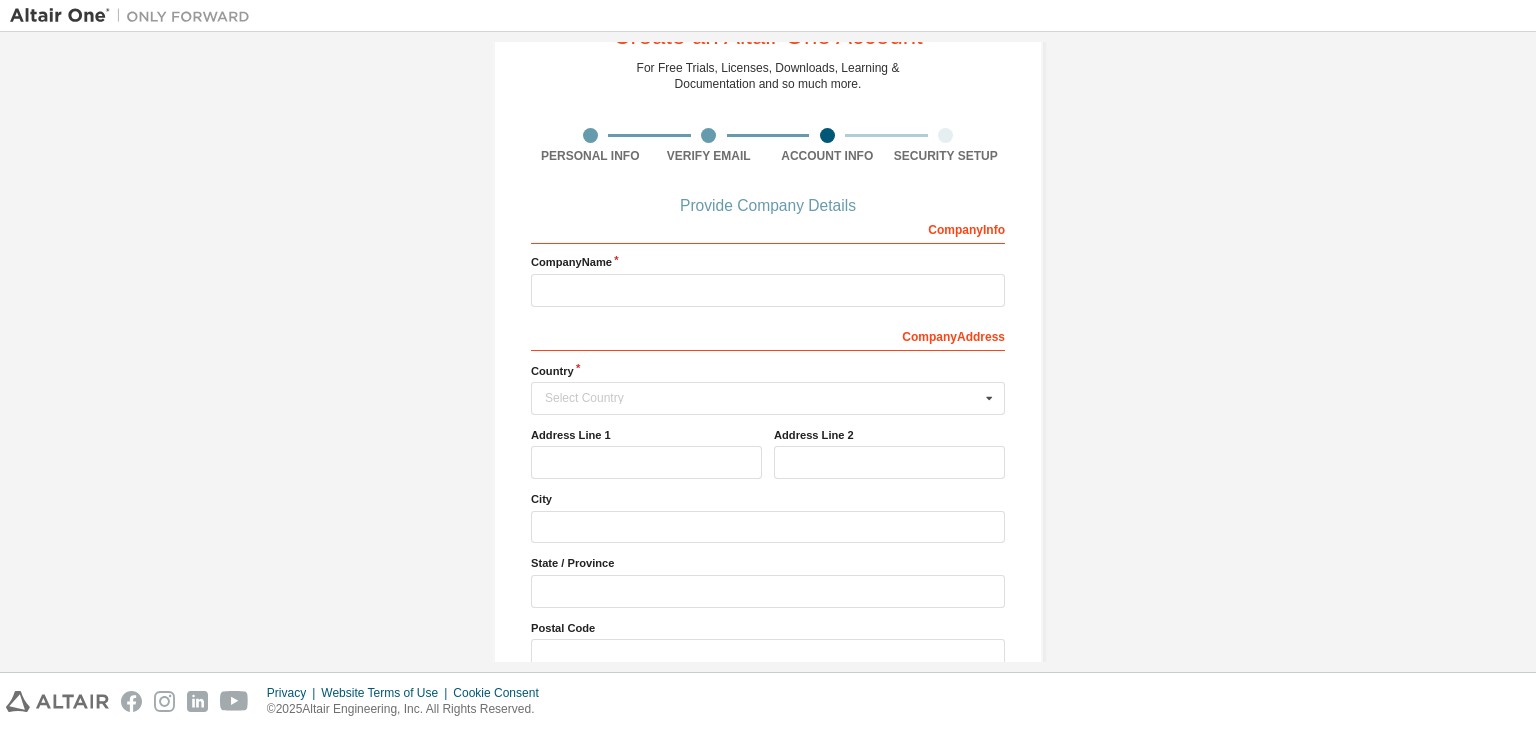 scroll, scrollTop: 80, scrollLeft: 0, axis: vertical 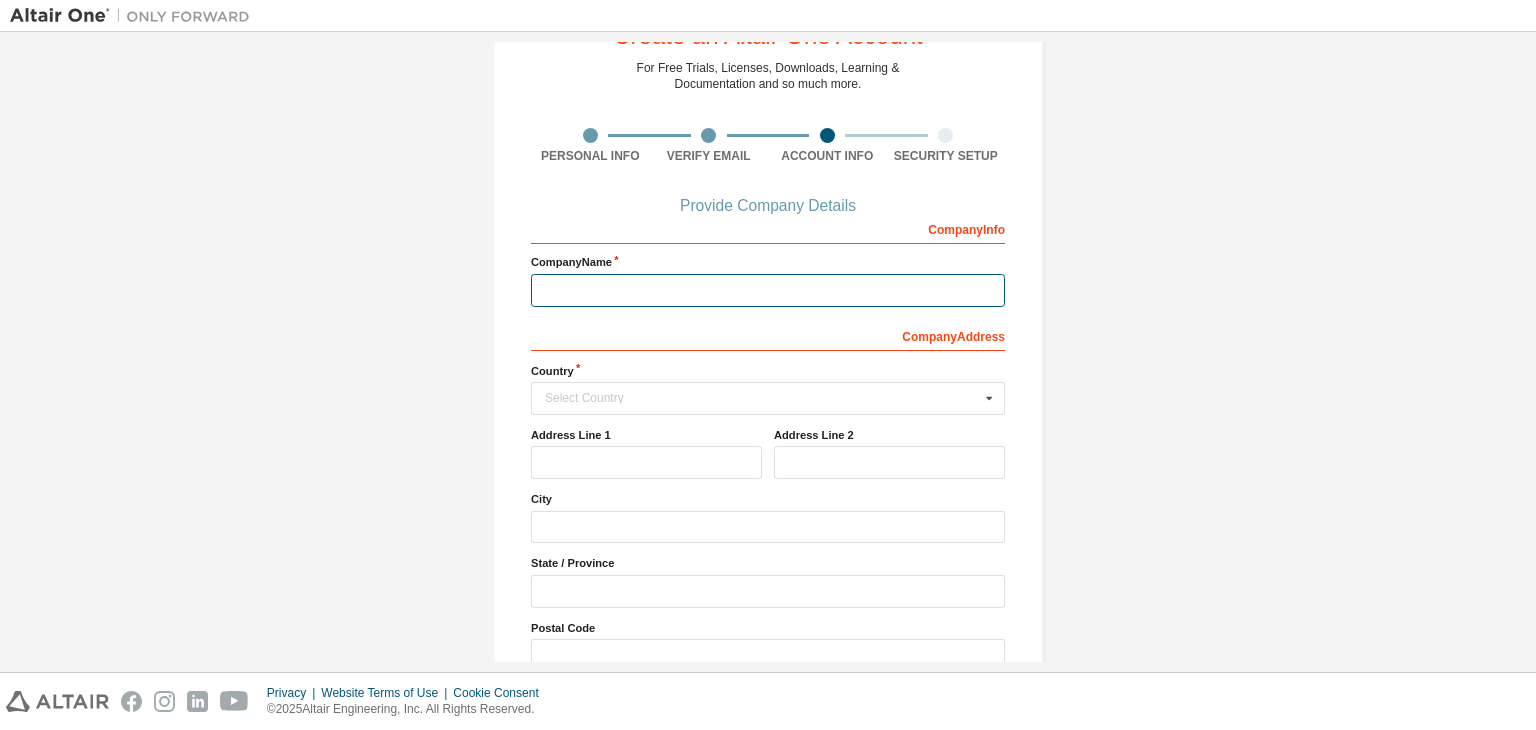 click at bounding box center [768, 290] 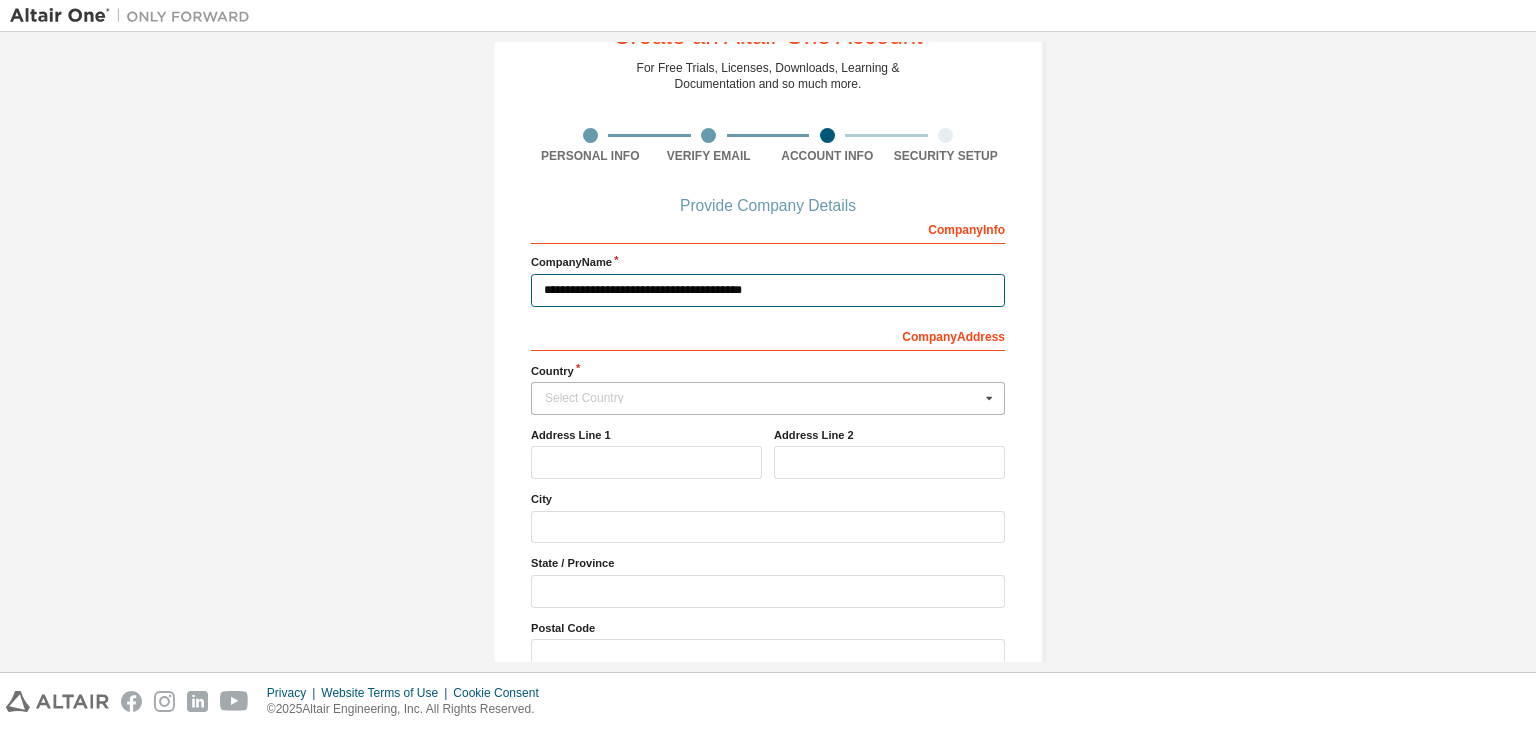 type on "**********" 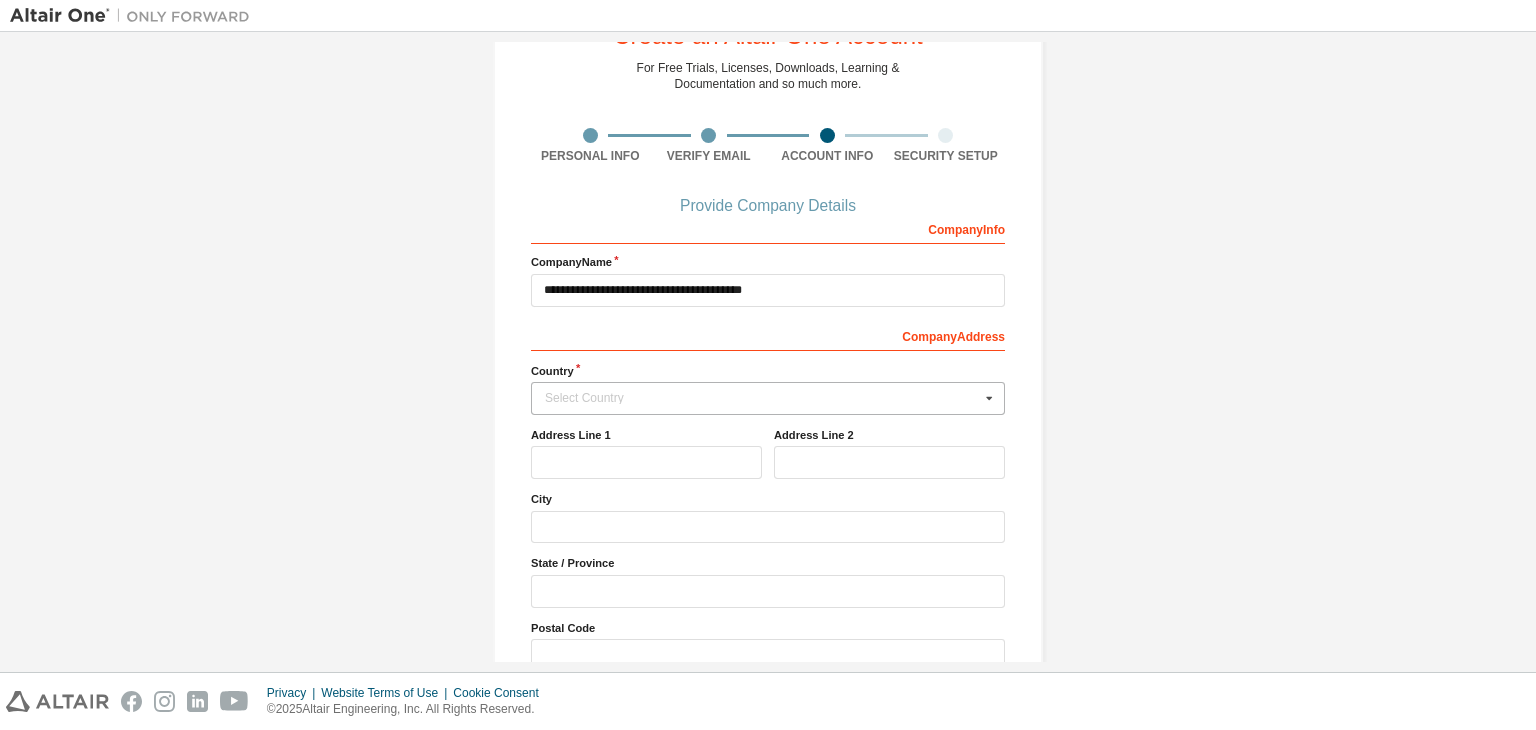 click on "Select Country" at bounding box center [762, 398] 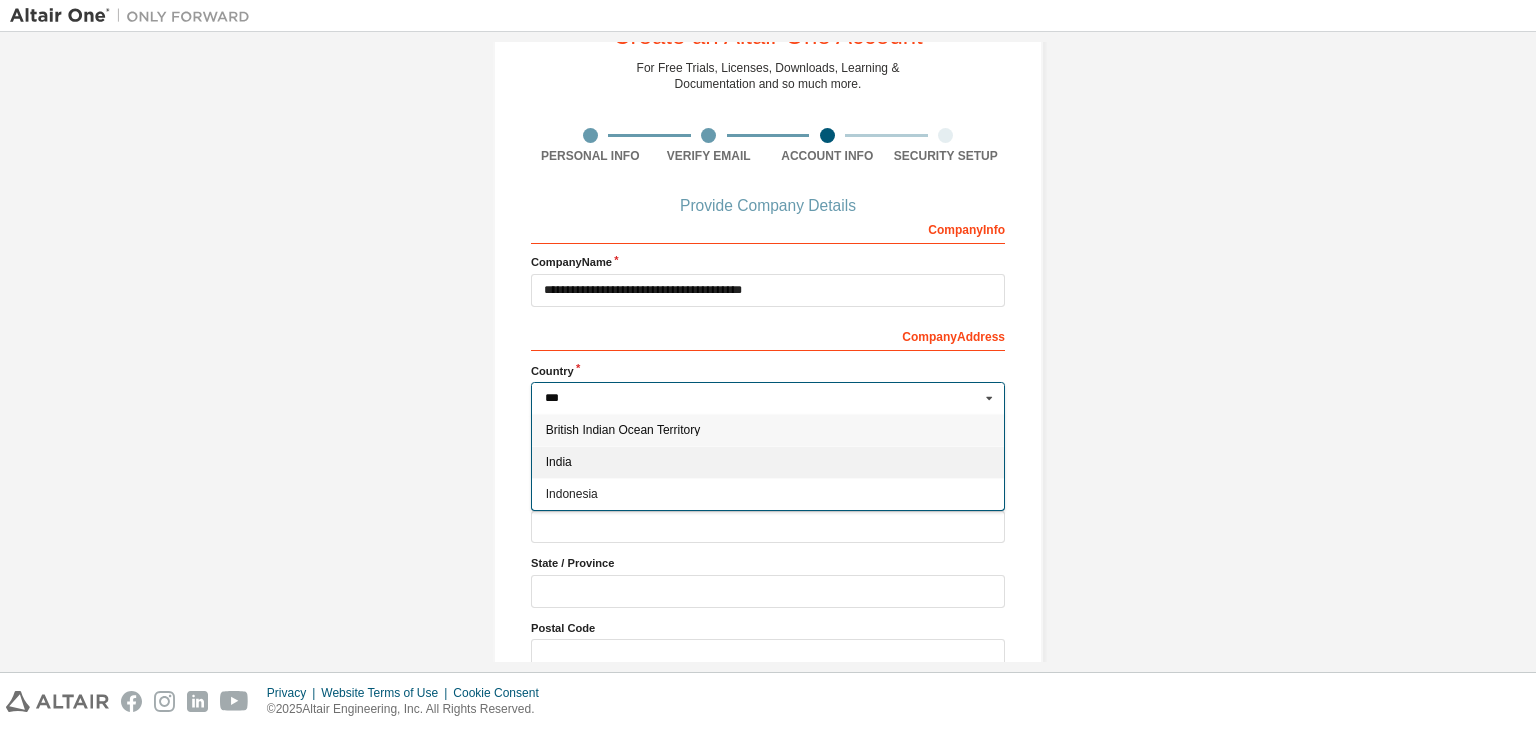 type on "***" 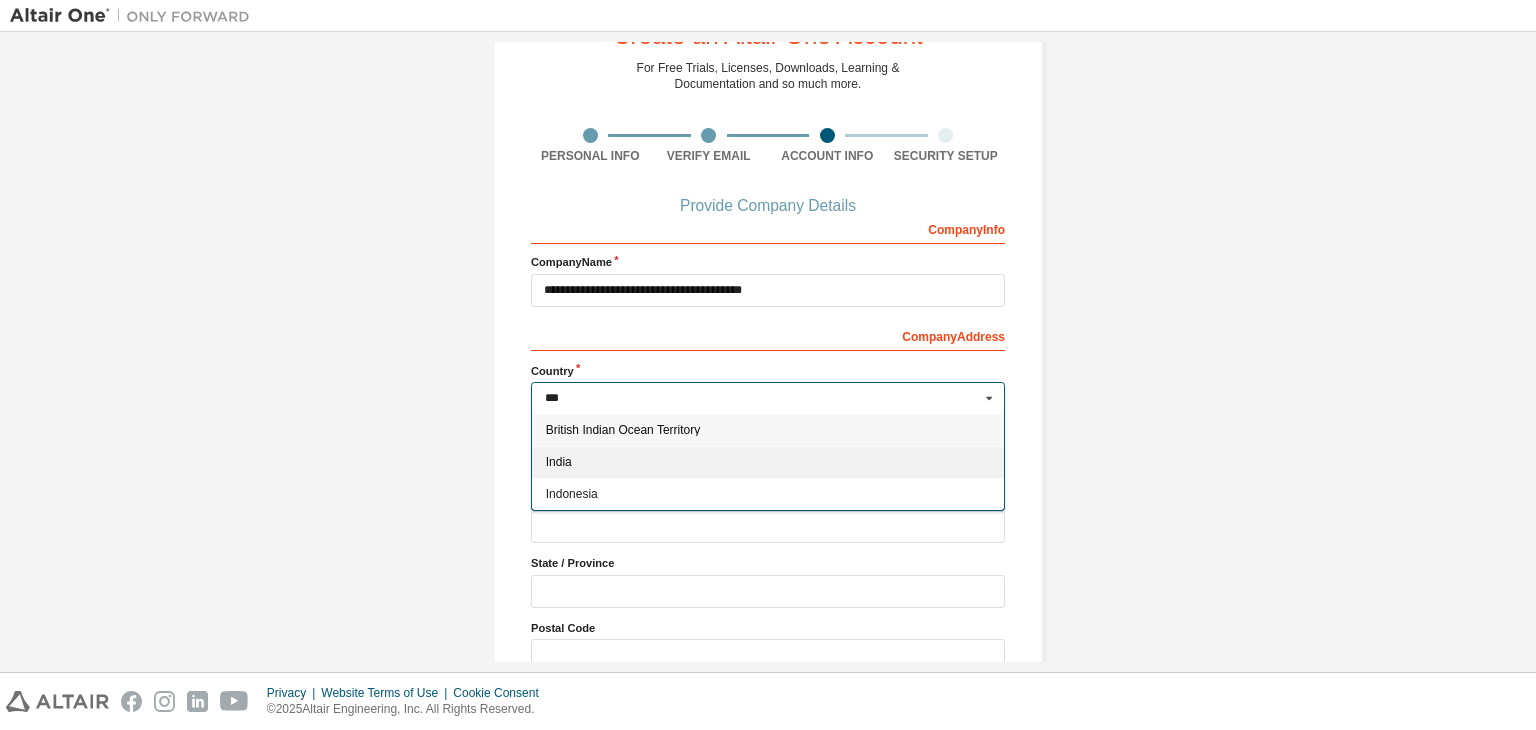 click on "India" at bounding box center [768, 462] 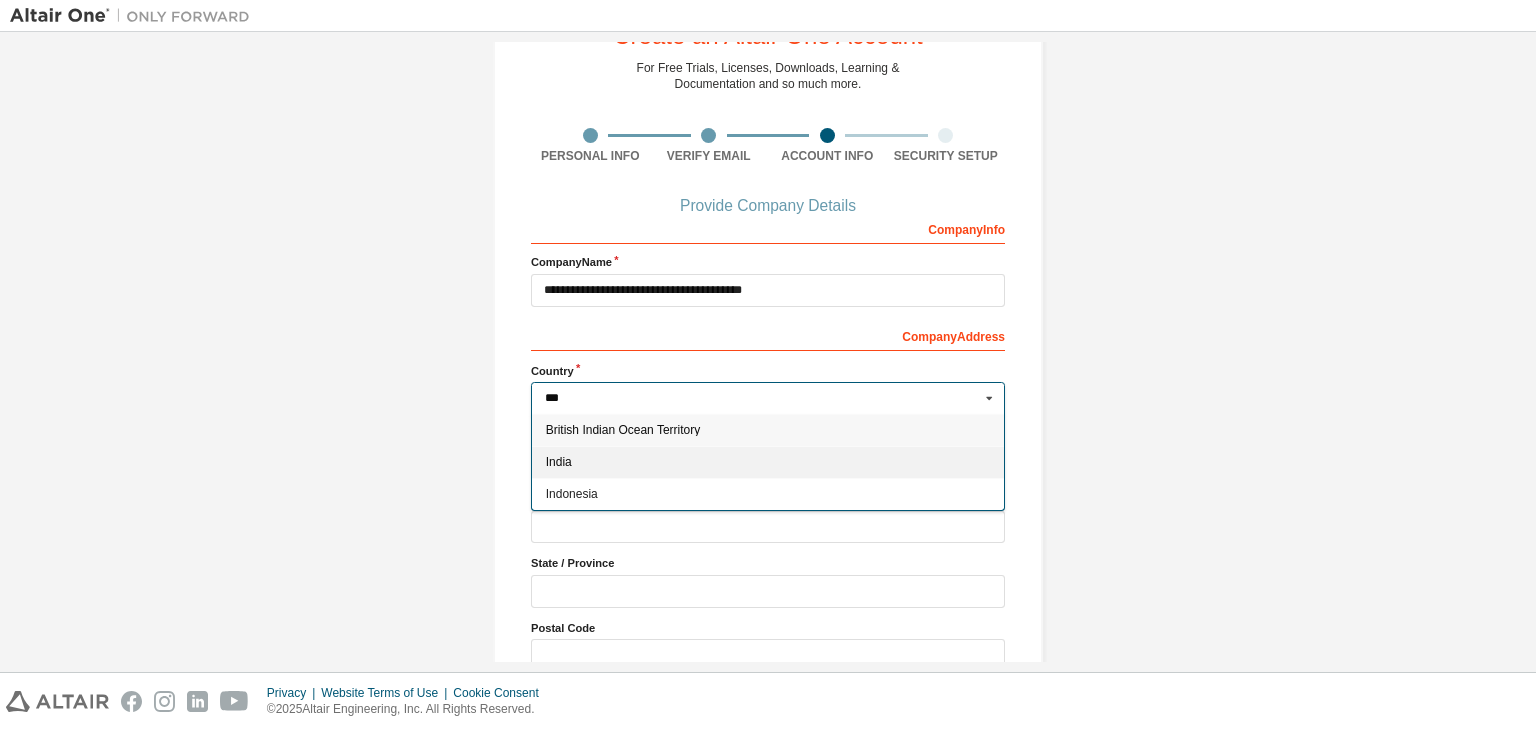 type on "***" 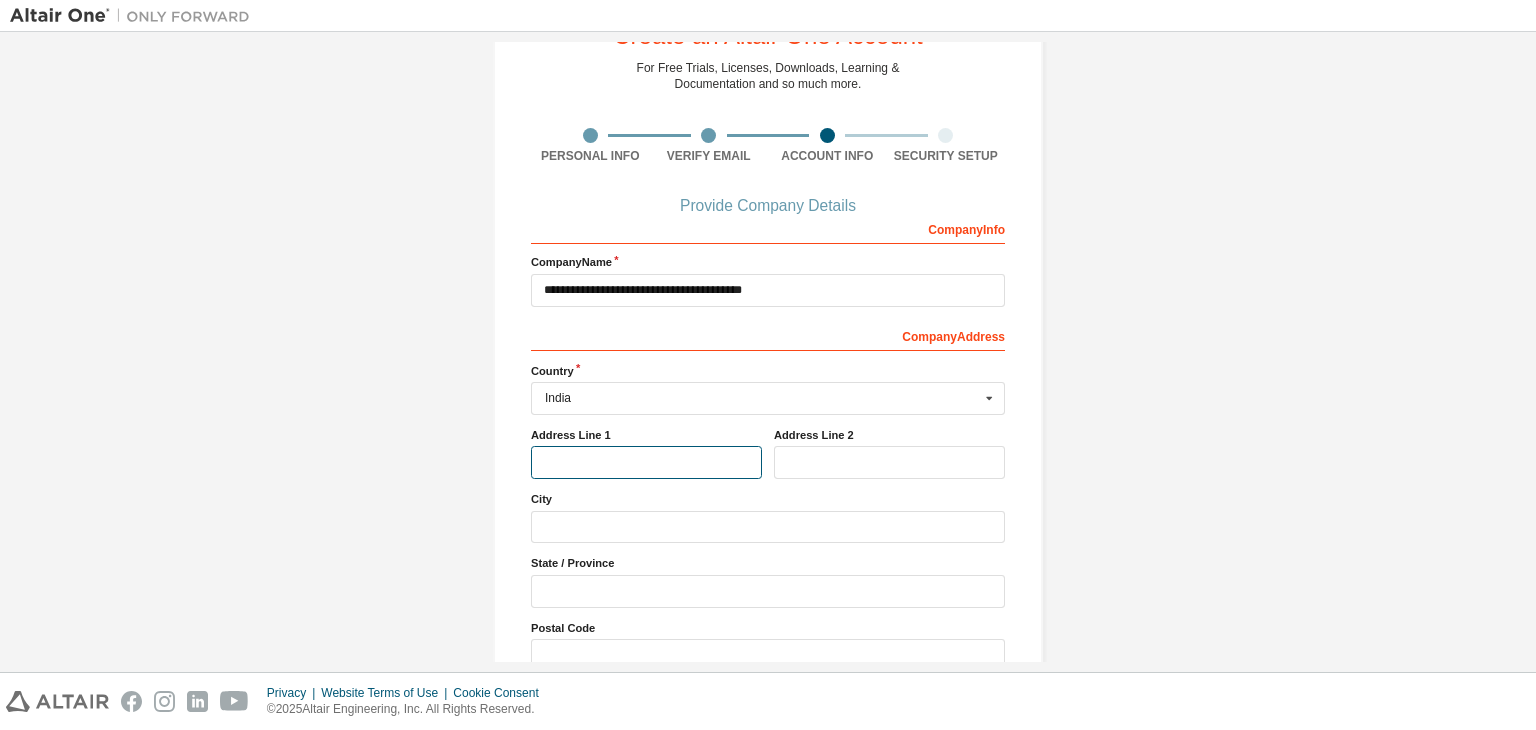 click at bounding box center [646, 462] 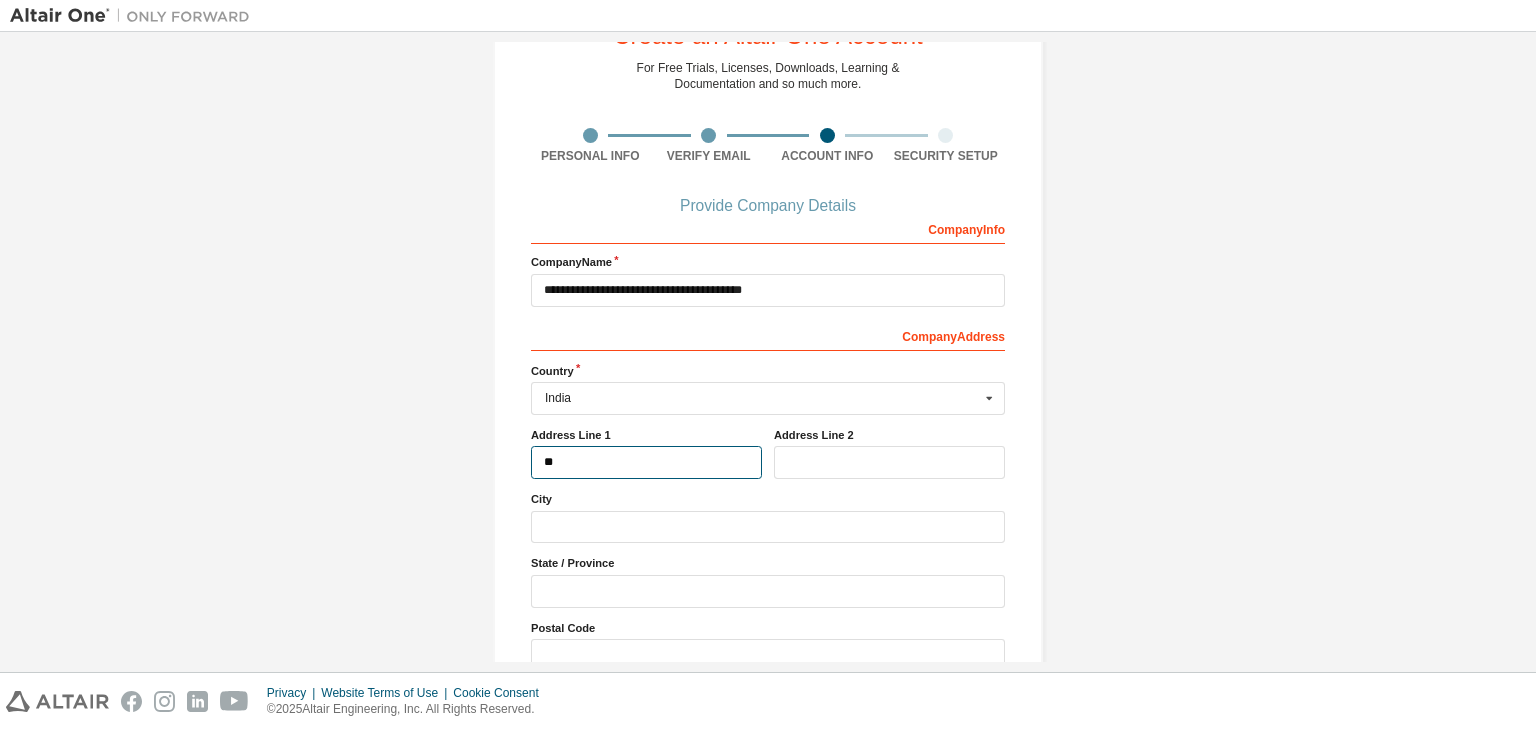 type on "*" 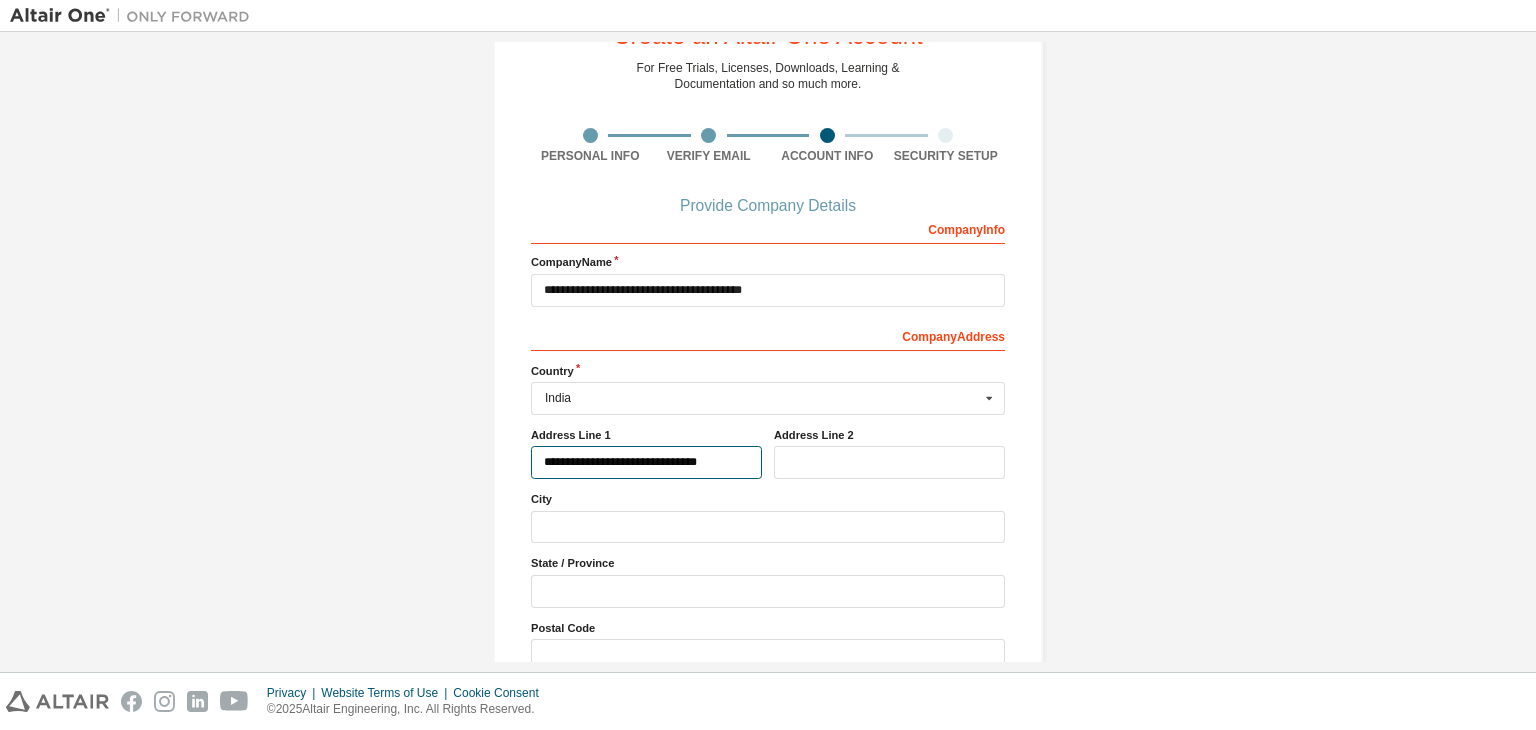 drag, startPoint x: 736, startPoint y: 460, endPoint x: 540, endPoint y: 465, distance: 196.06377 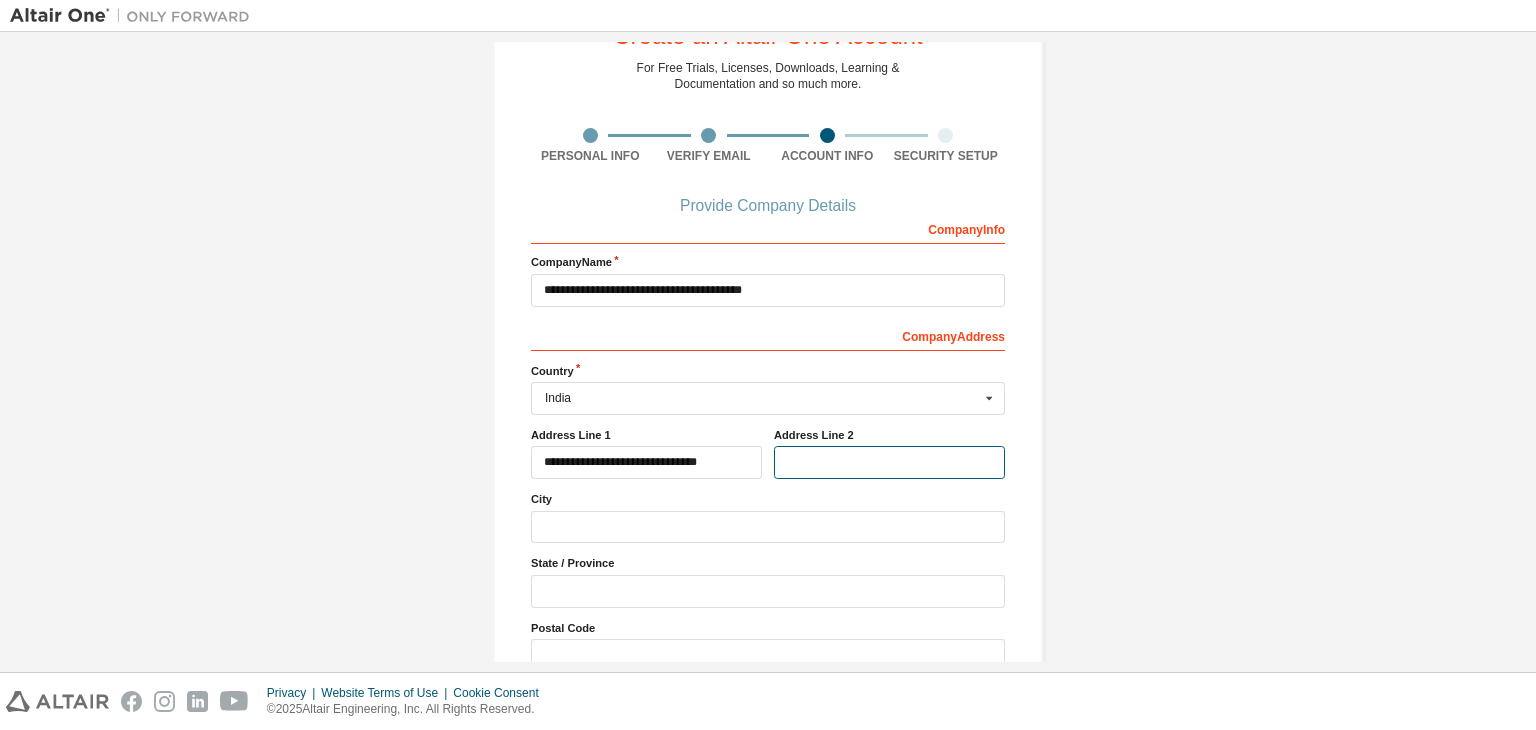 click at bounding box center [889, 462] 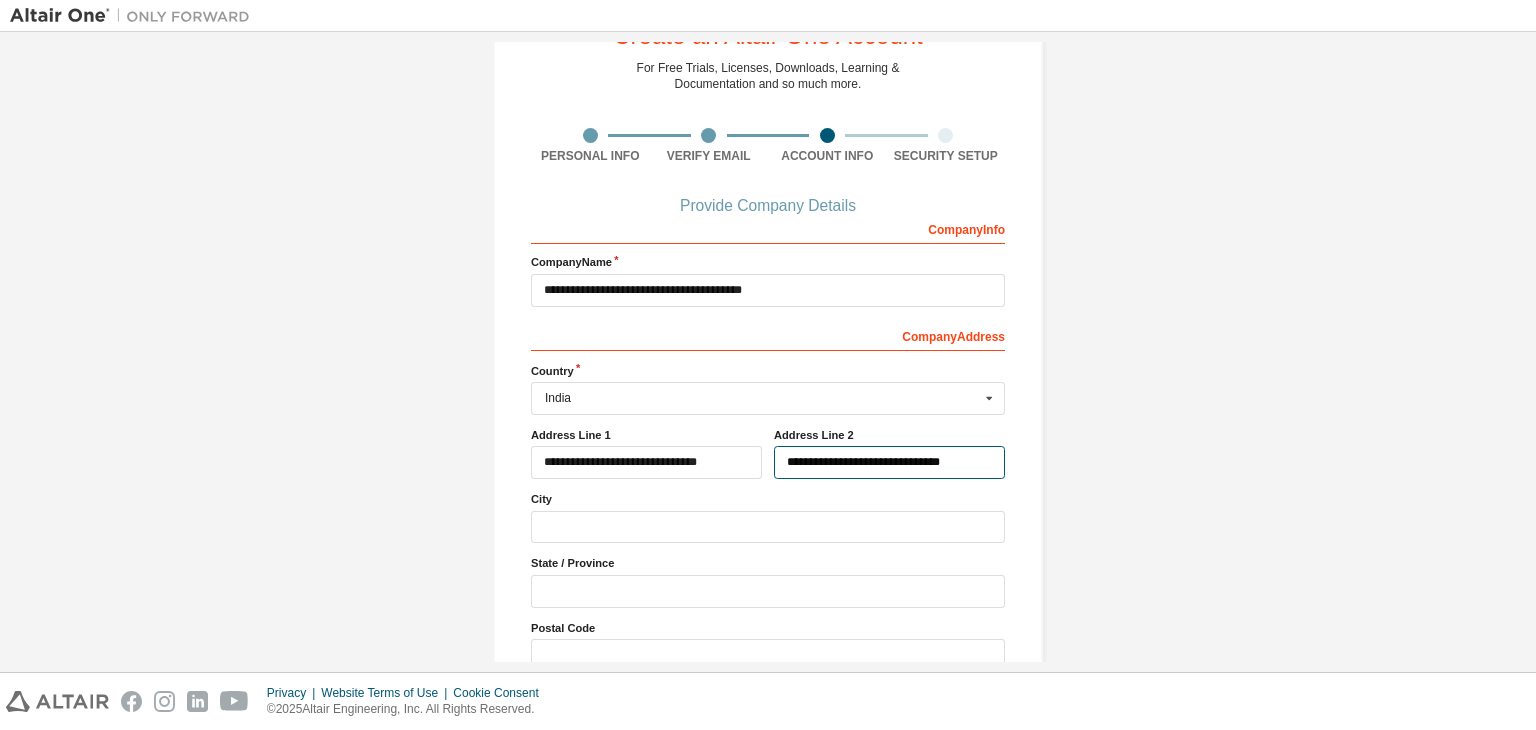 type on "**********" 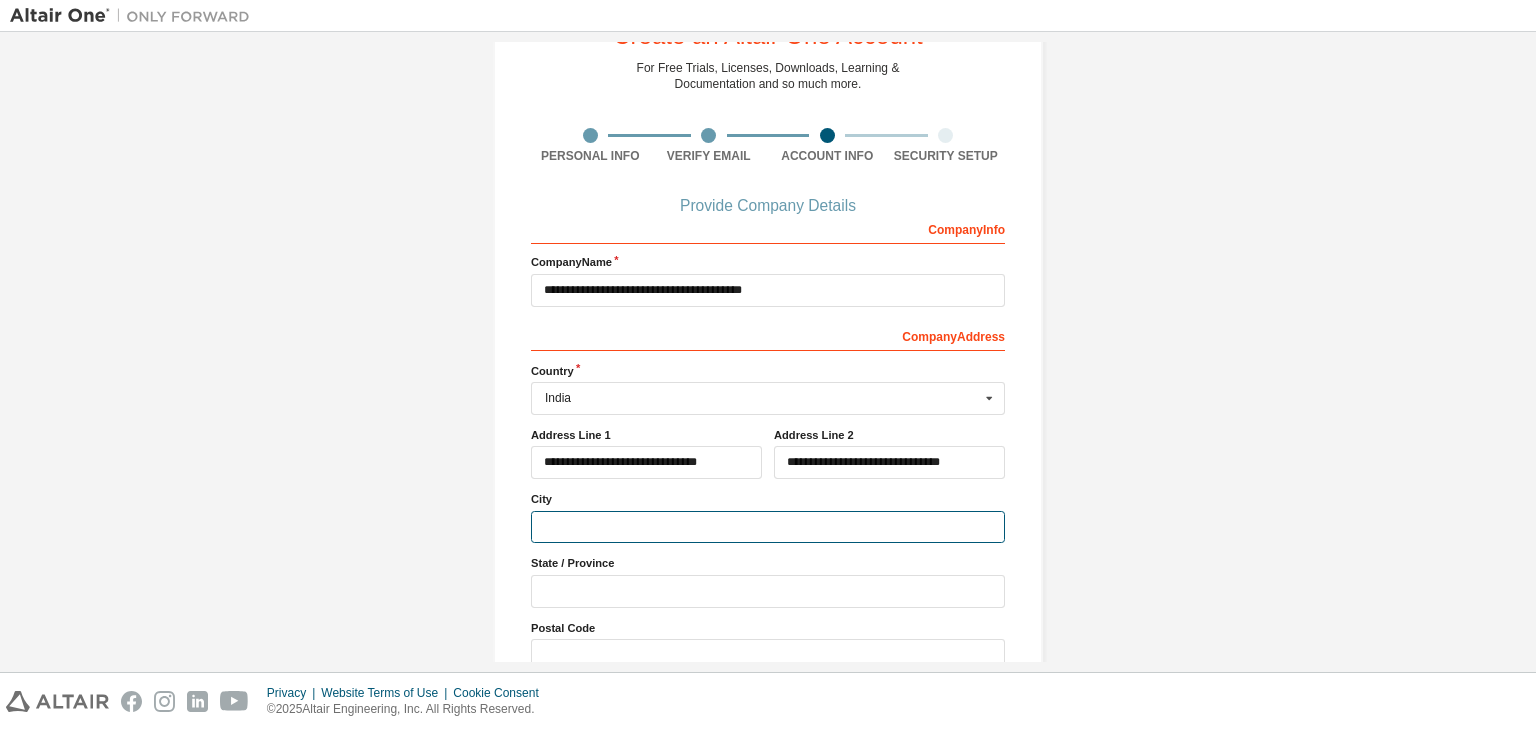 click at bounding box center (768, 527) 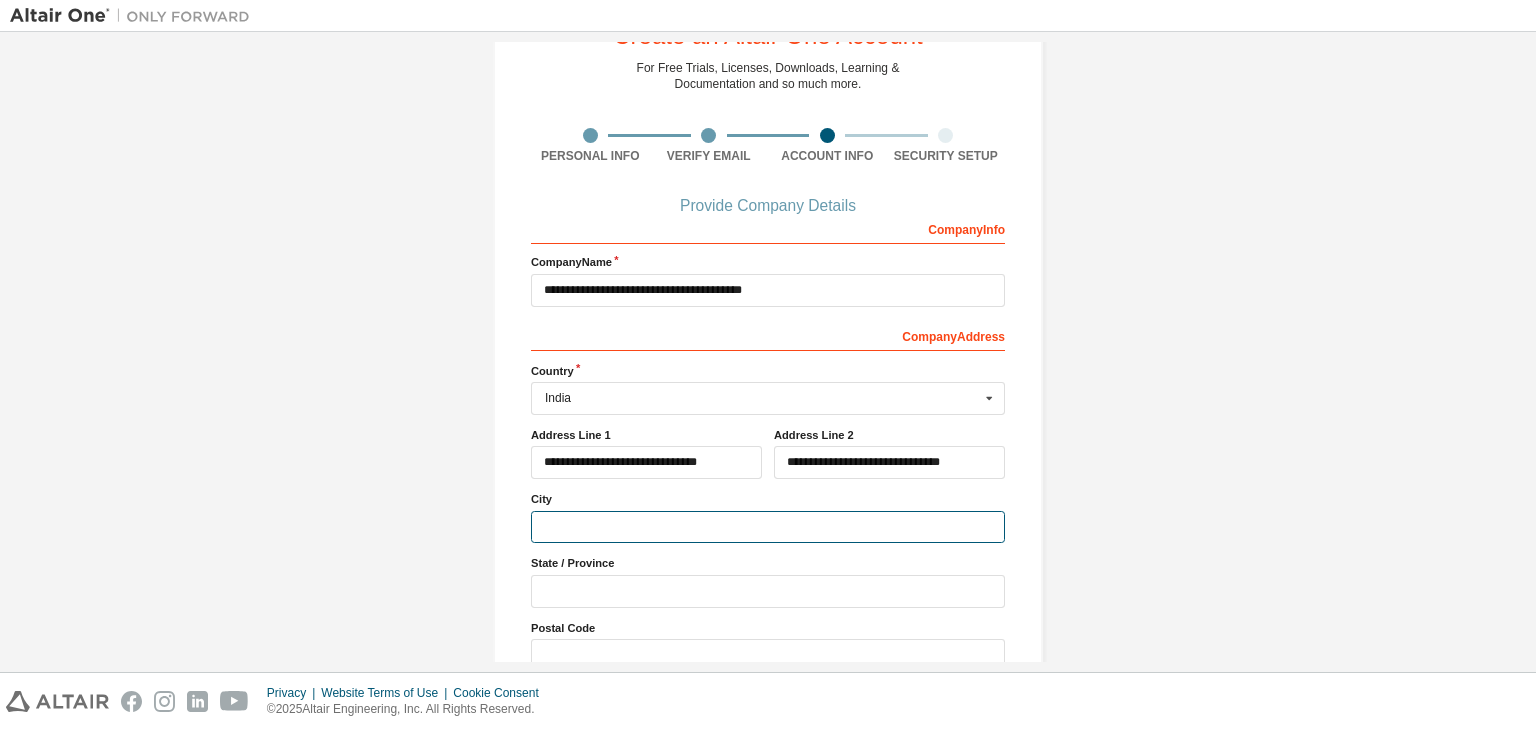 type on "**********" 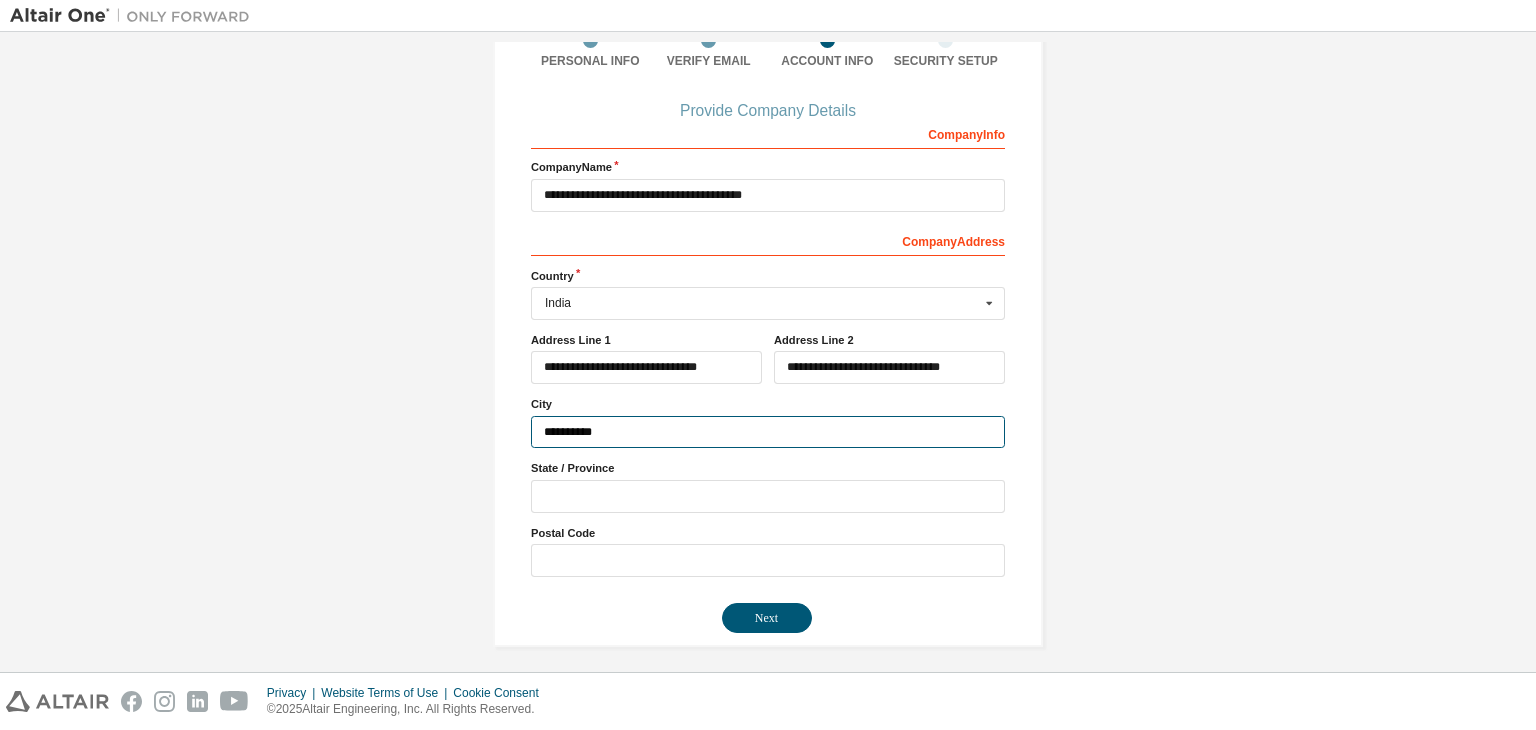 scroll, scrollTop: 180, scrollLeft: 0, axis: vertical 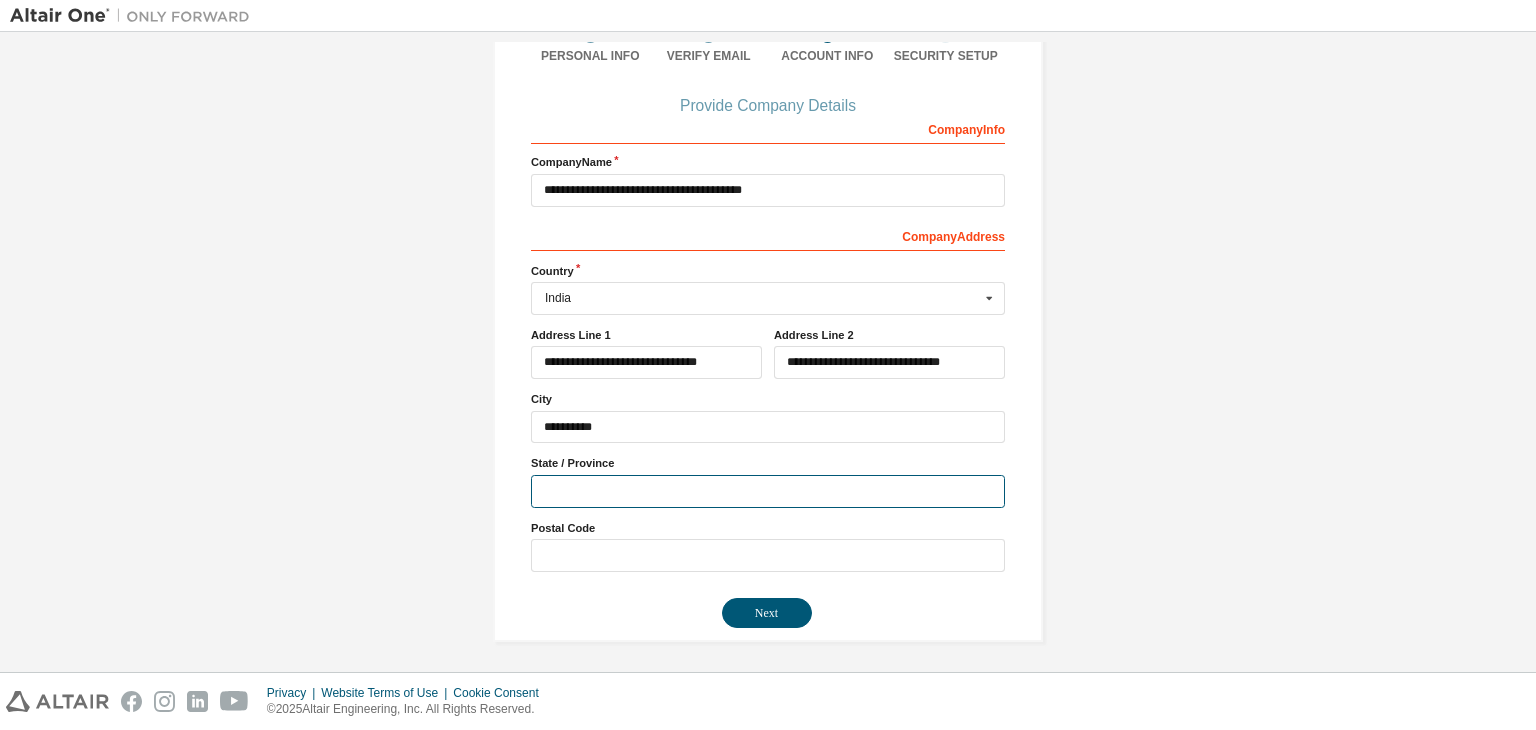 click at bounding box center [768, 491] 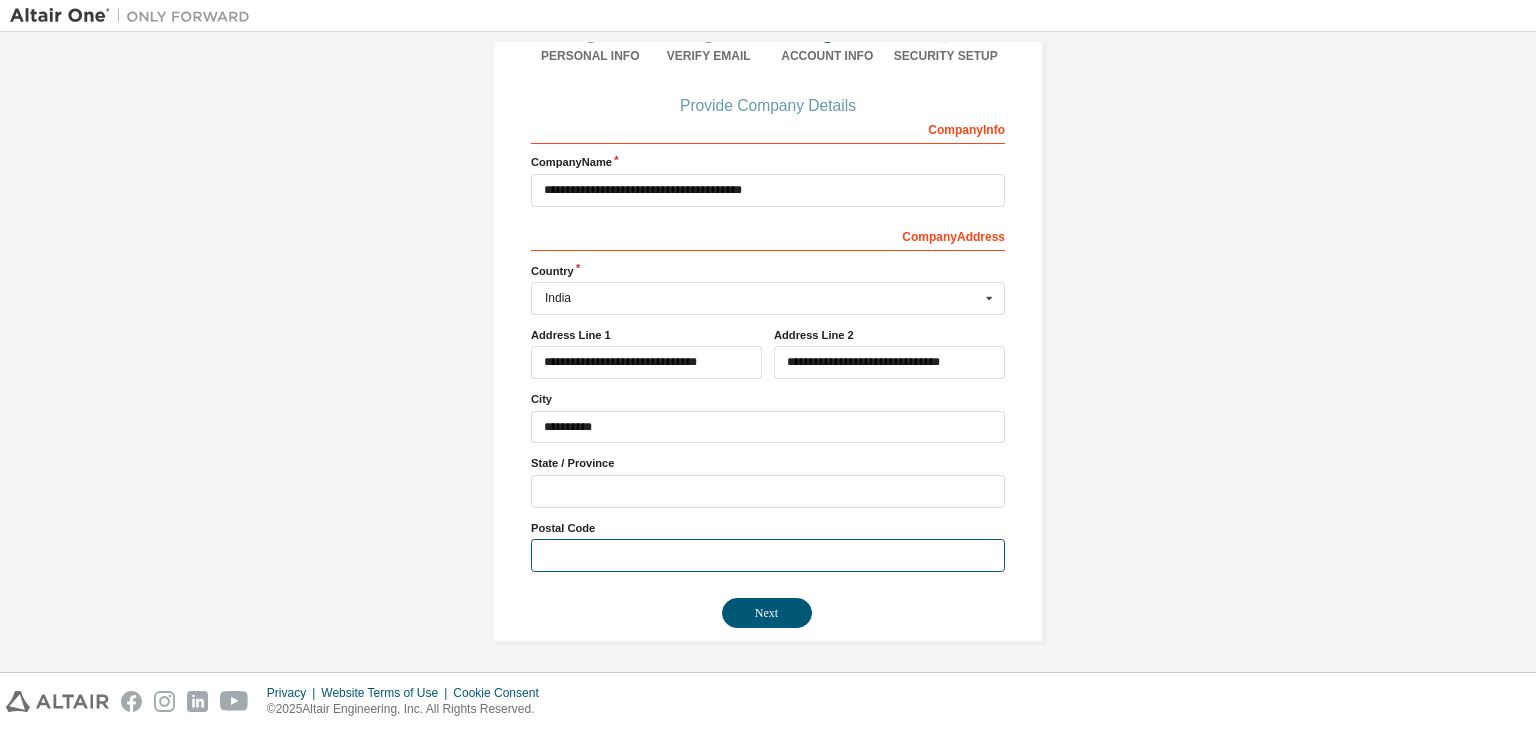 click at bounding box center (768, 555) 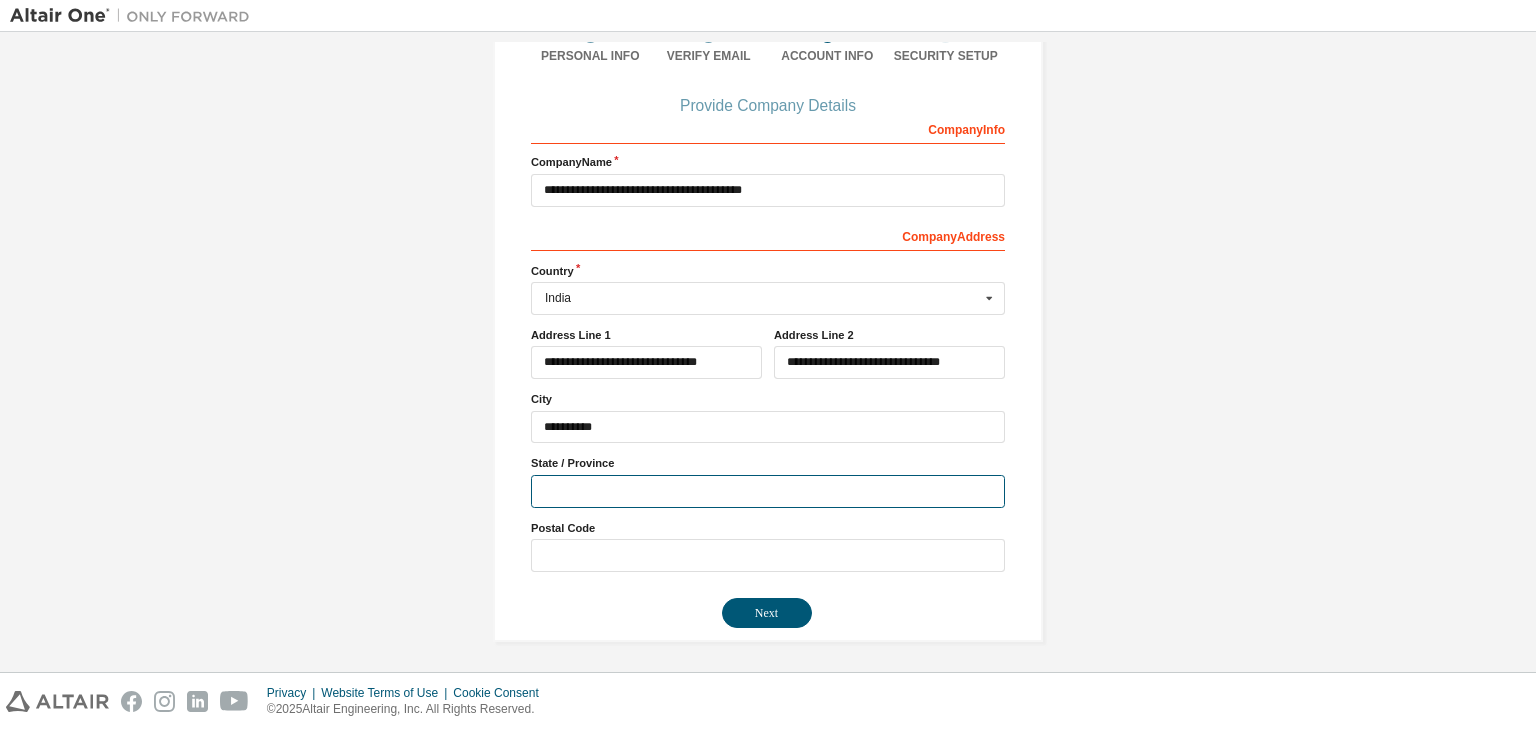 click at bounding box center [768, 491] 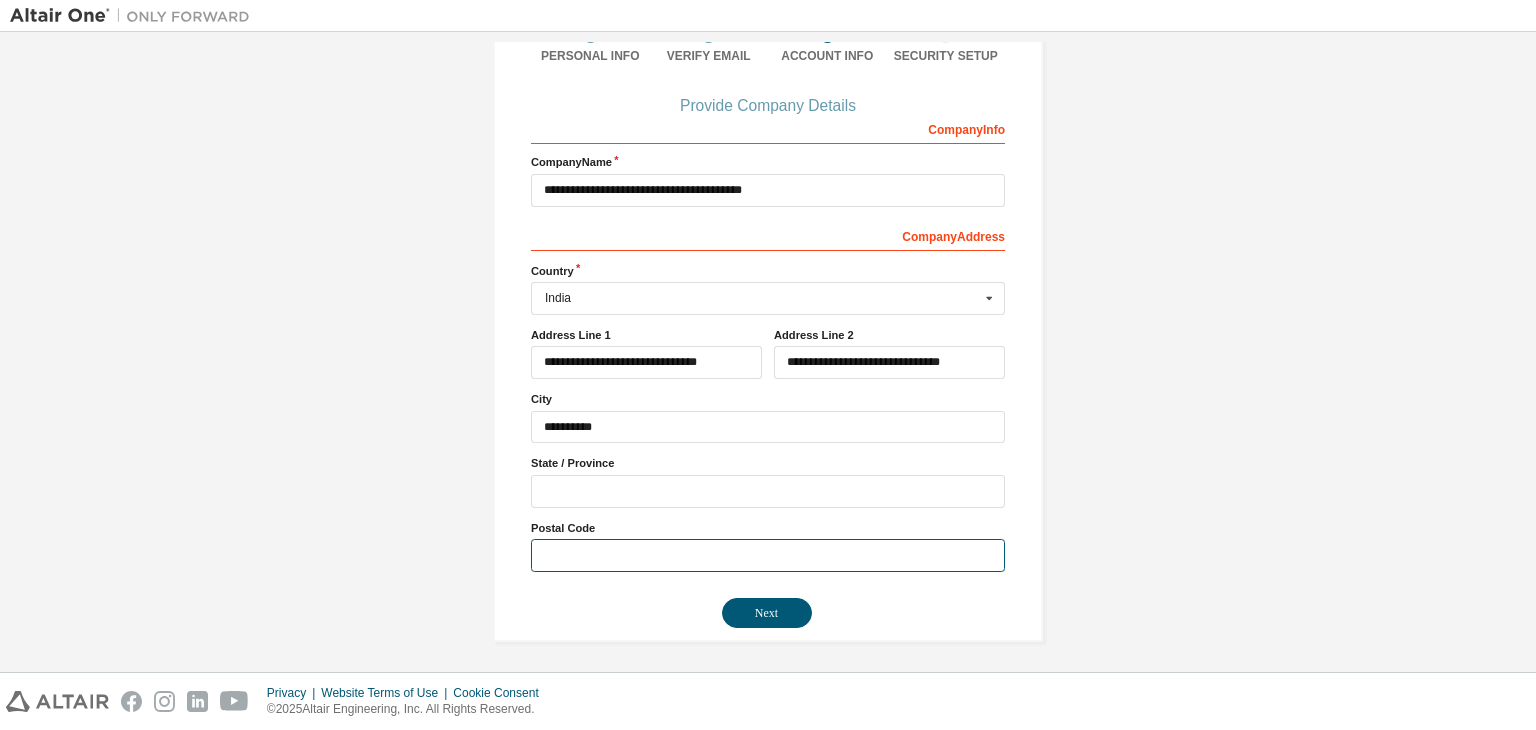 click at bounding box center (768, 555) 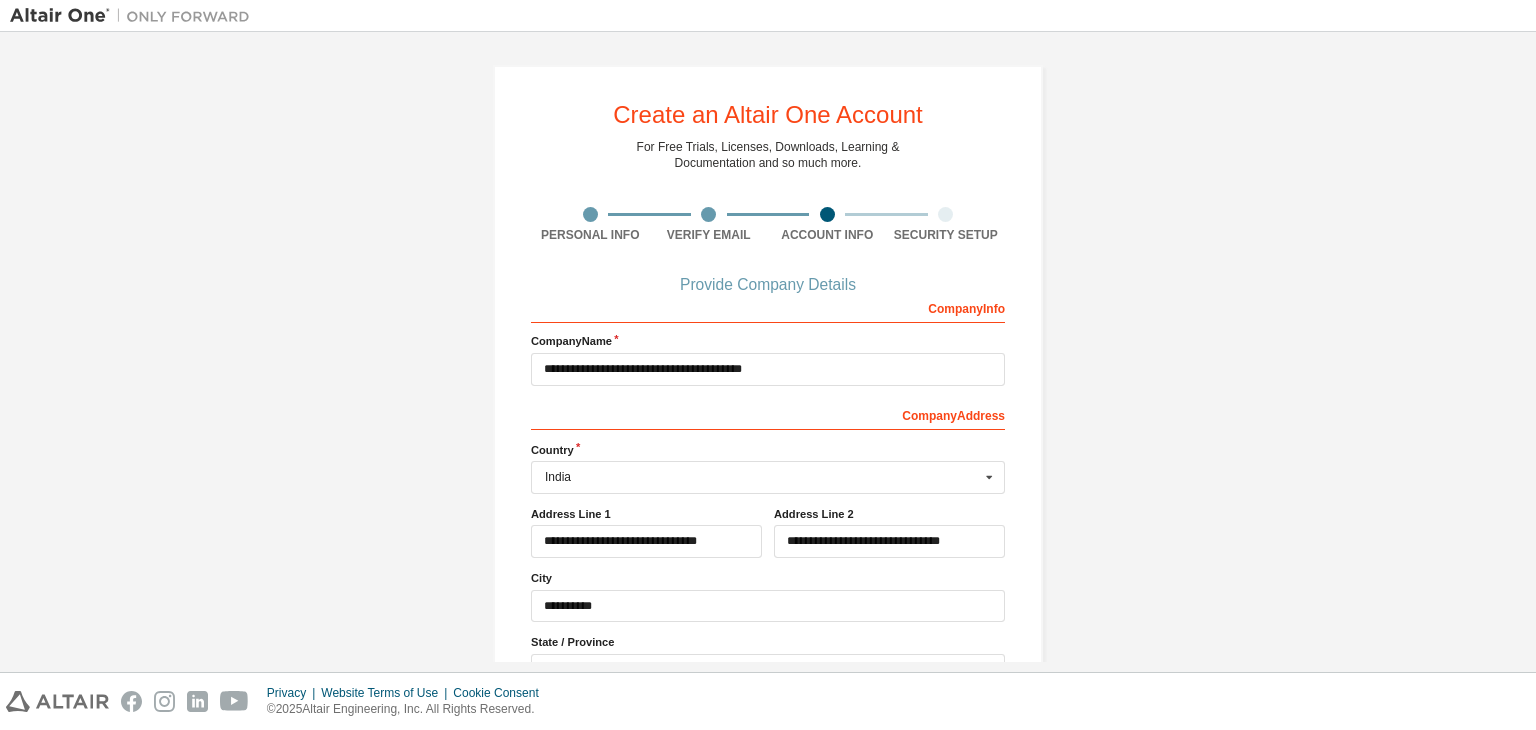 scroll, scrollTop: 0, scrollLeft: 0, axis: both 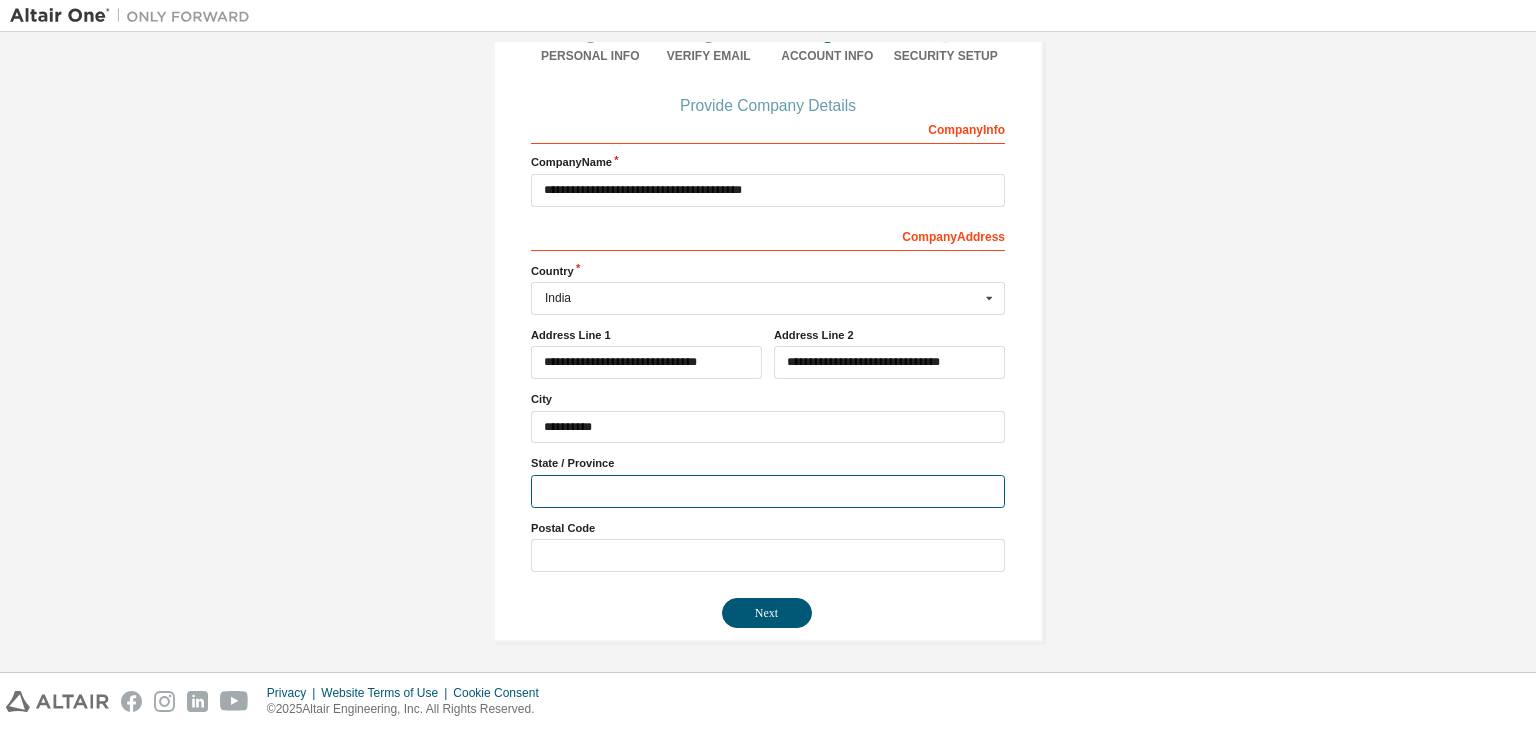 click at bounding box center [768, 491] 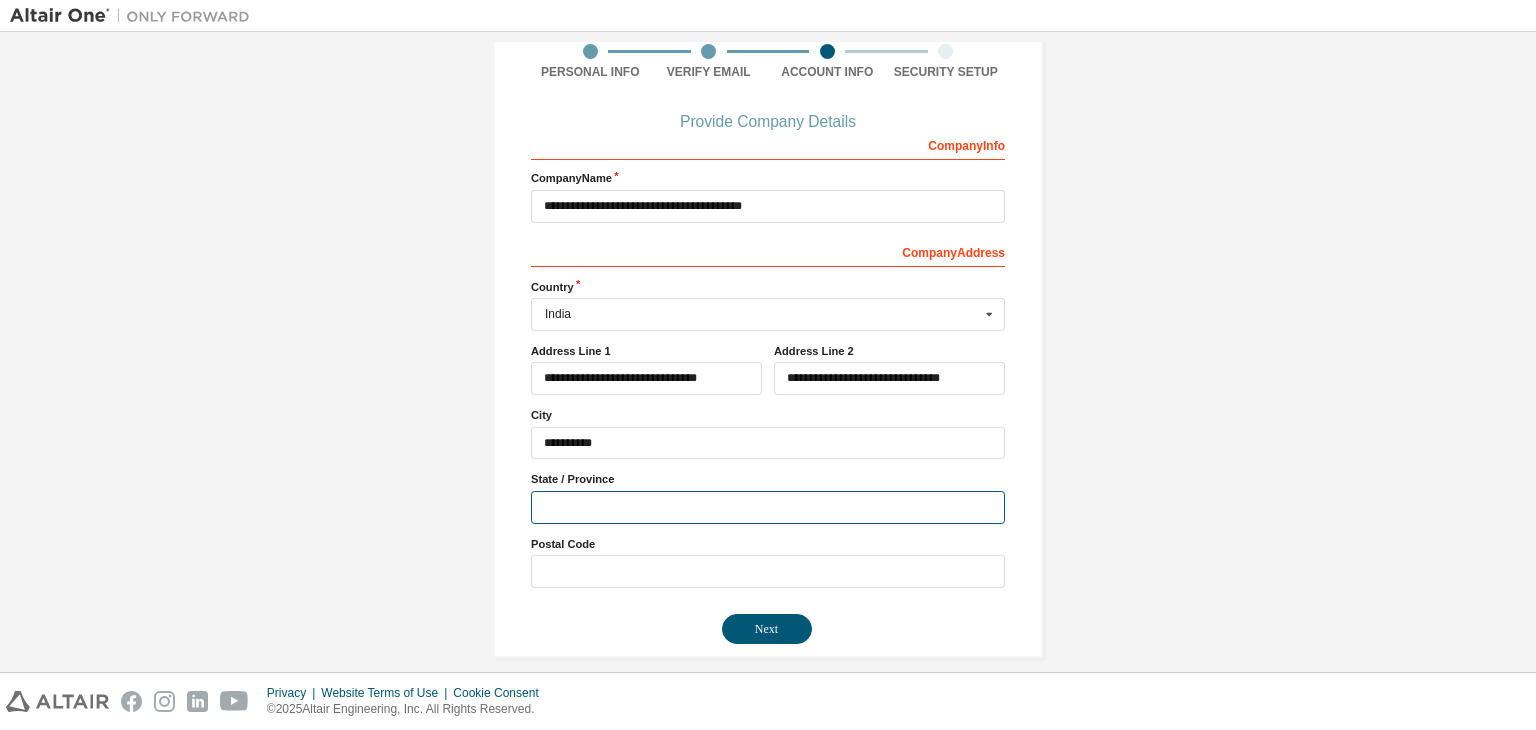 scroll, scrollTop: 180, scrollLeft: 0, axis: vertical 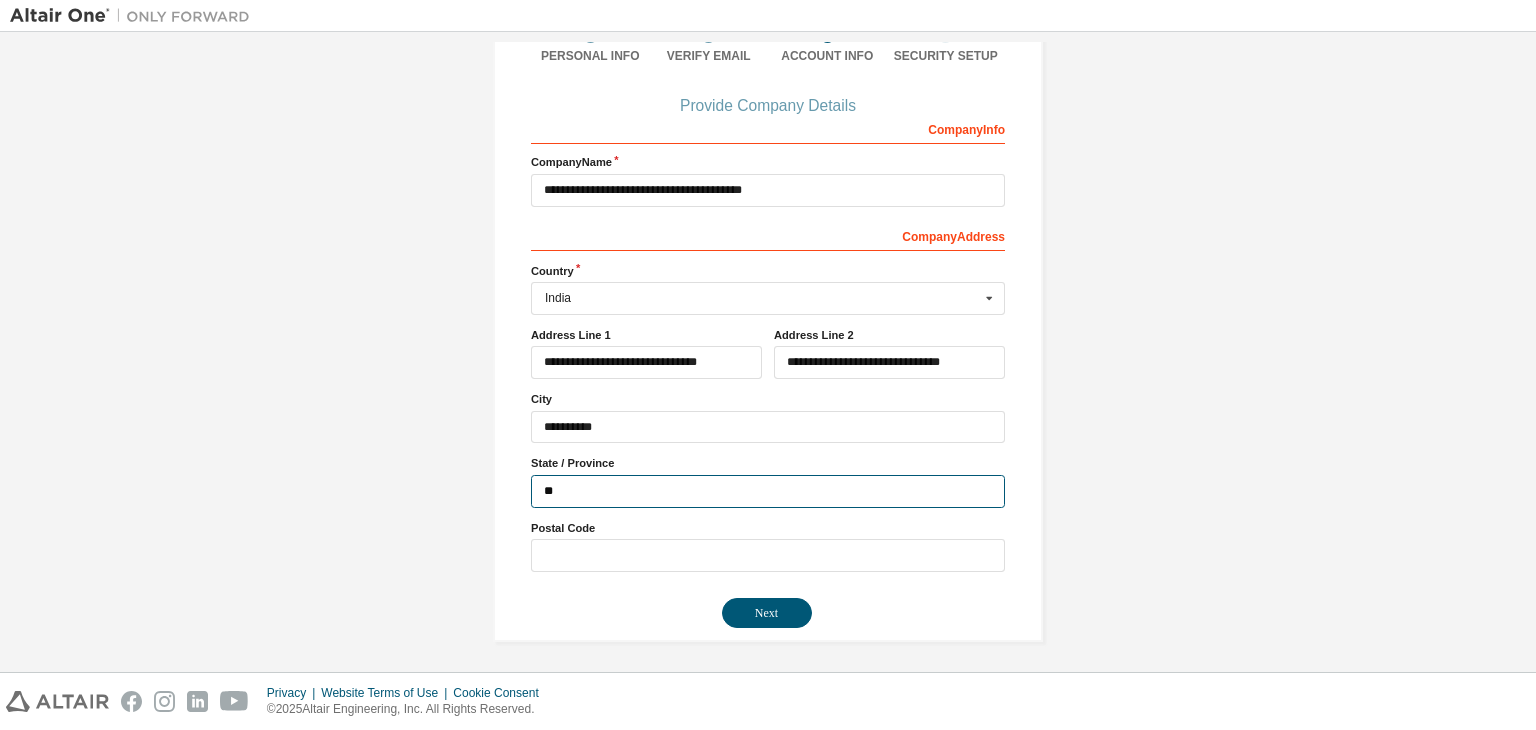 type on "*" 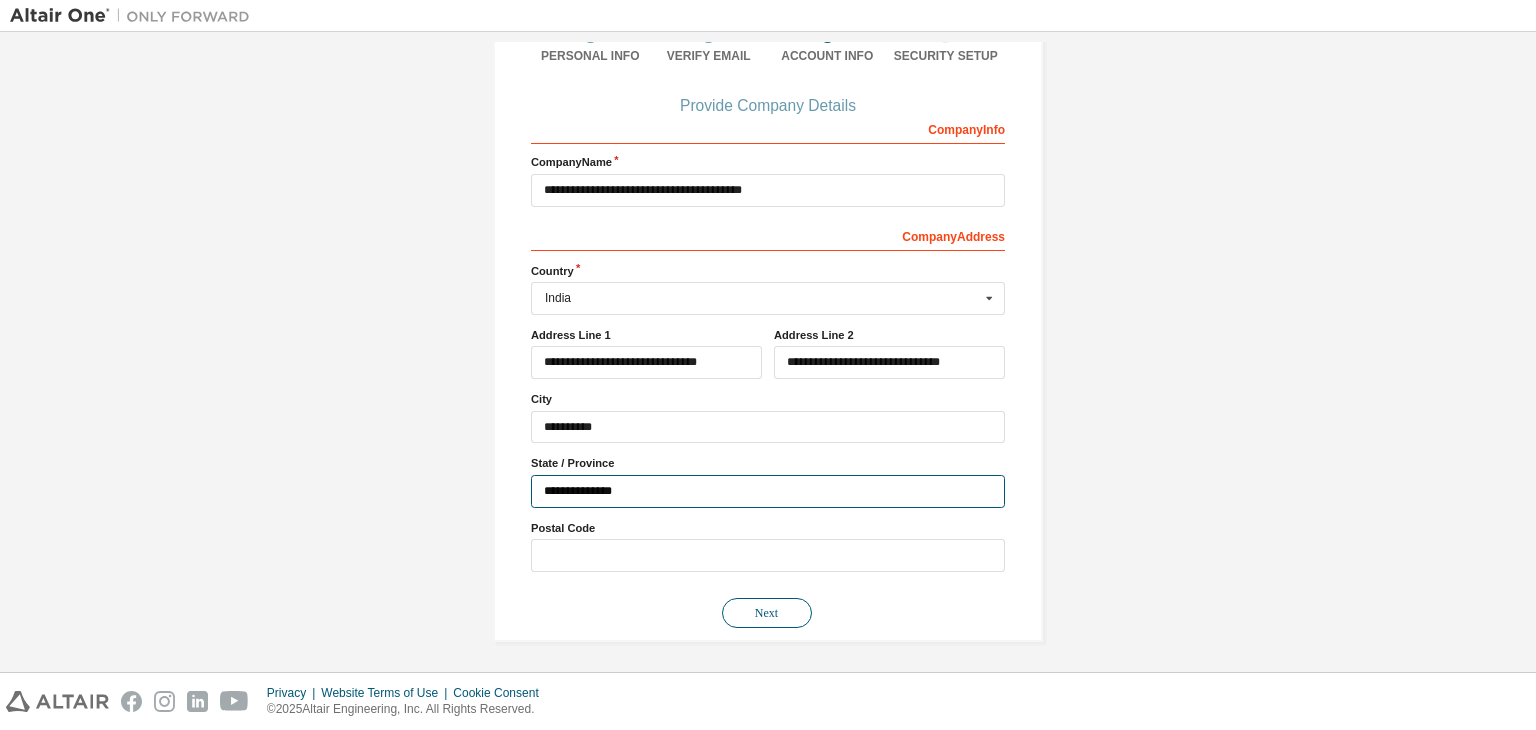 type on "**********" 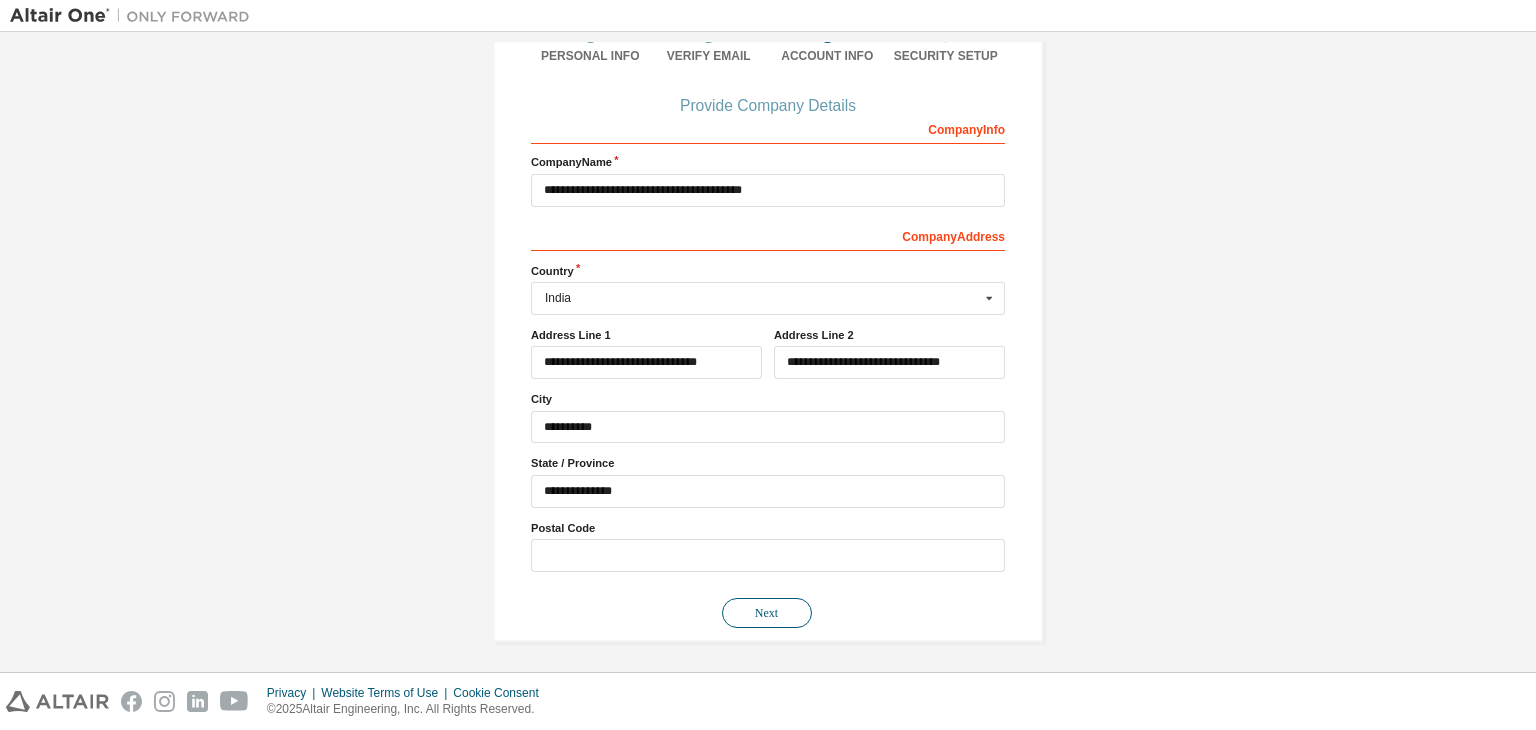 click on "Next" at bounding box center [767, 613] 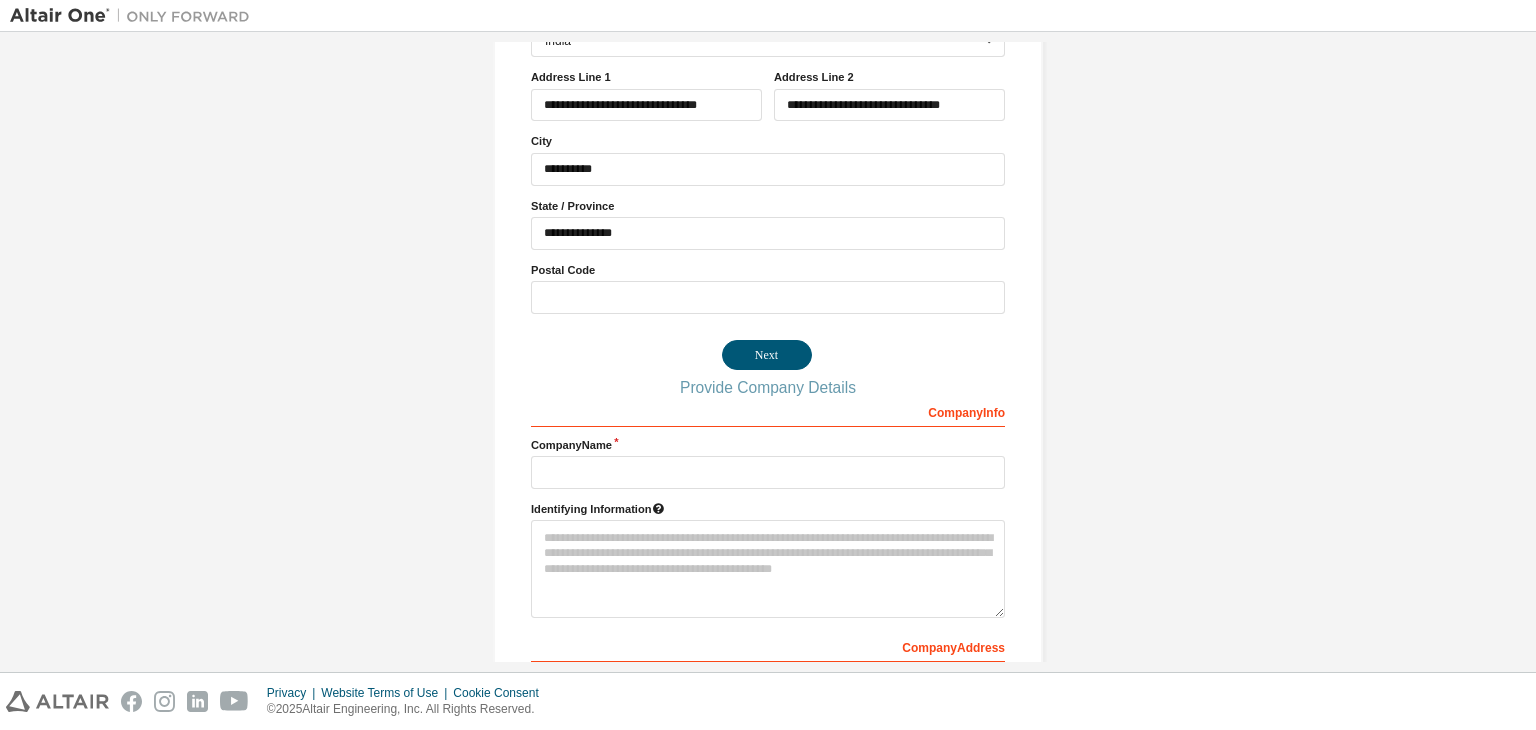 scroll, scrollTop: 700, scrollLeft: 0, axis: vertical 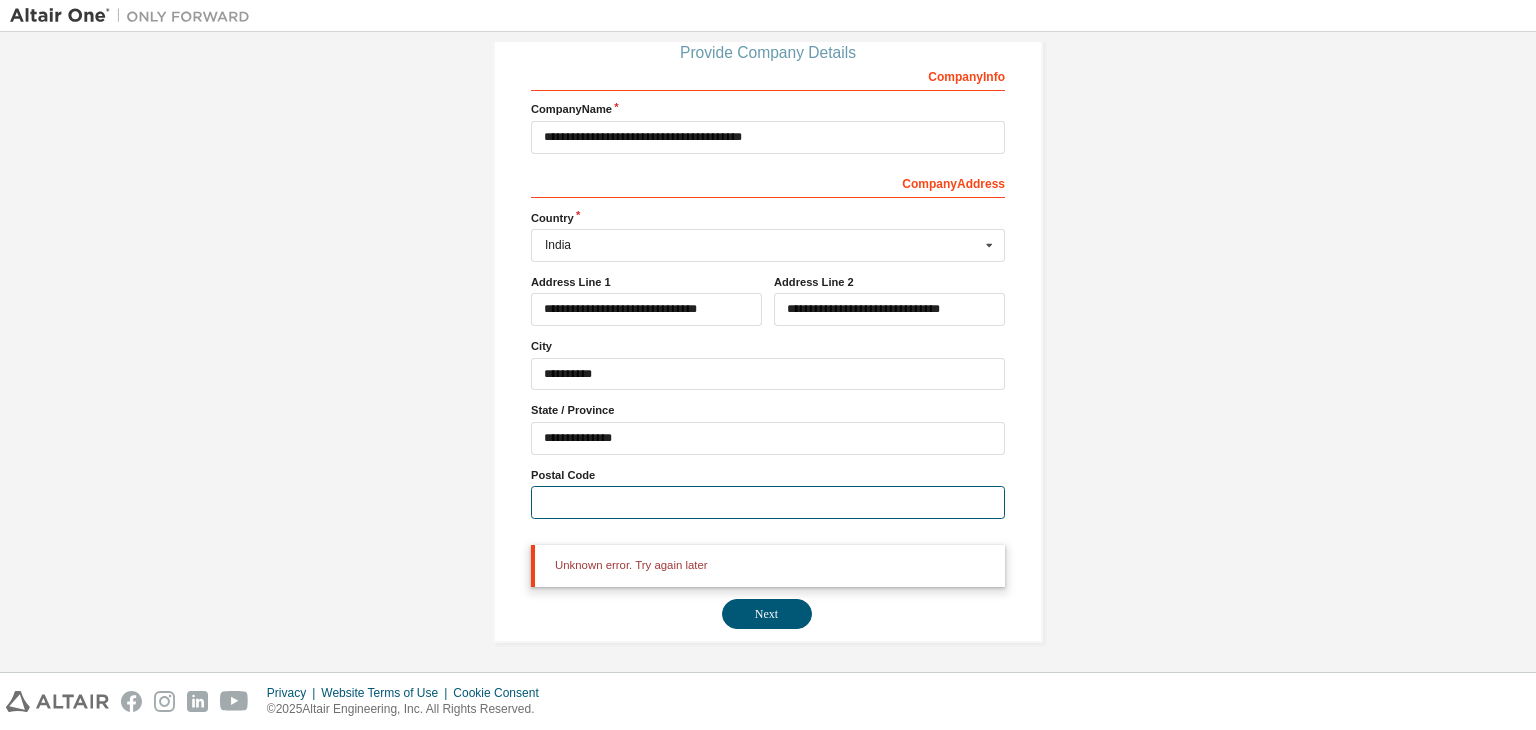 click at bounding box center [768, 502] 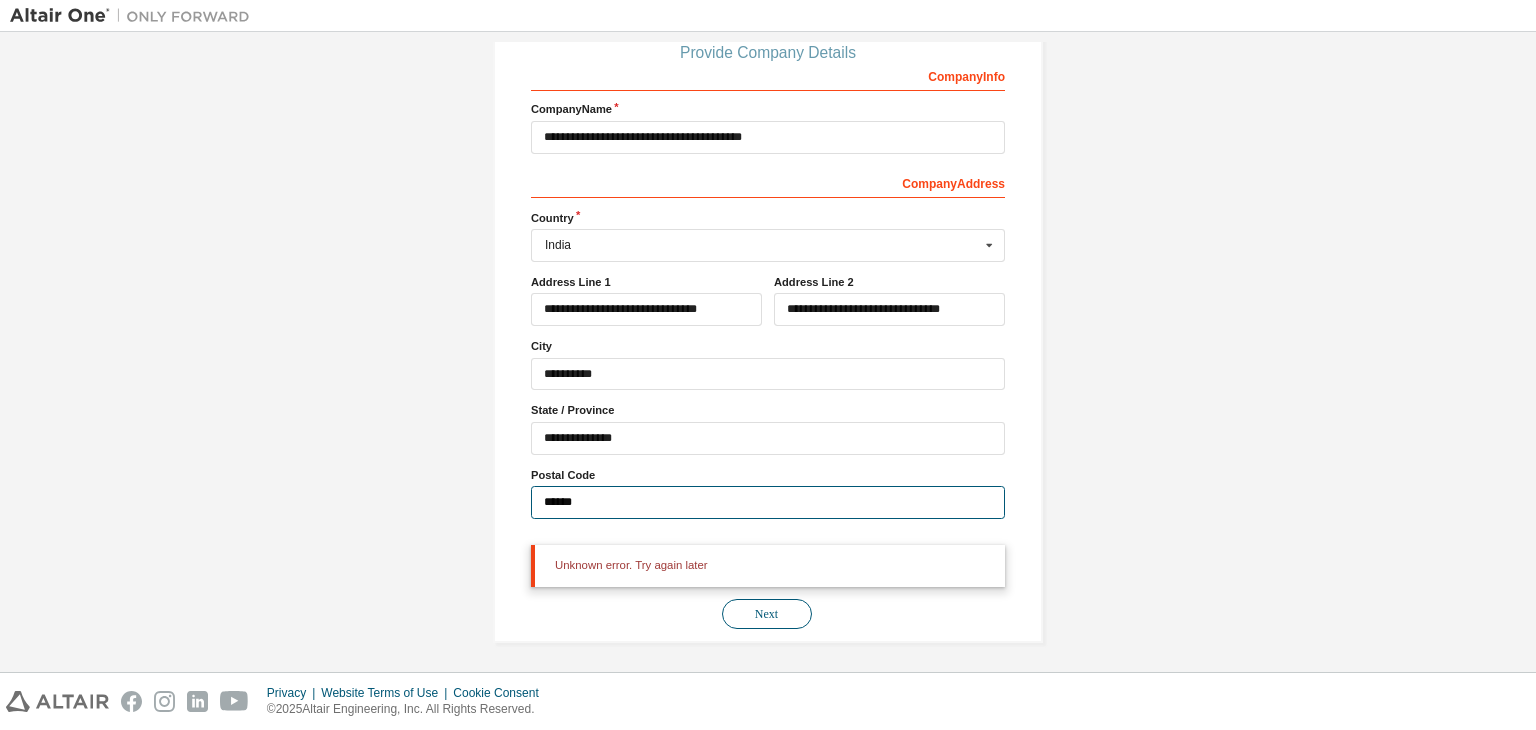 type on "******" 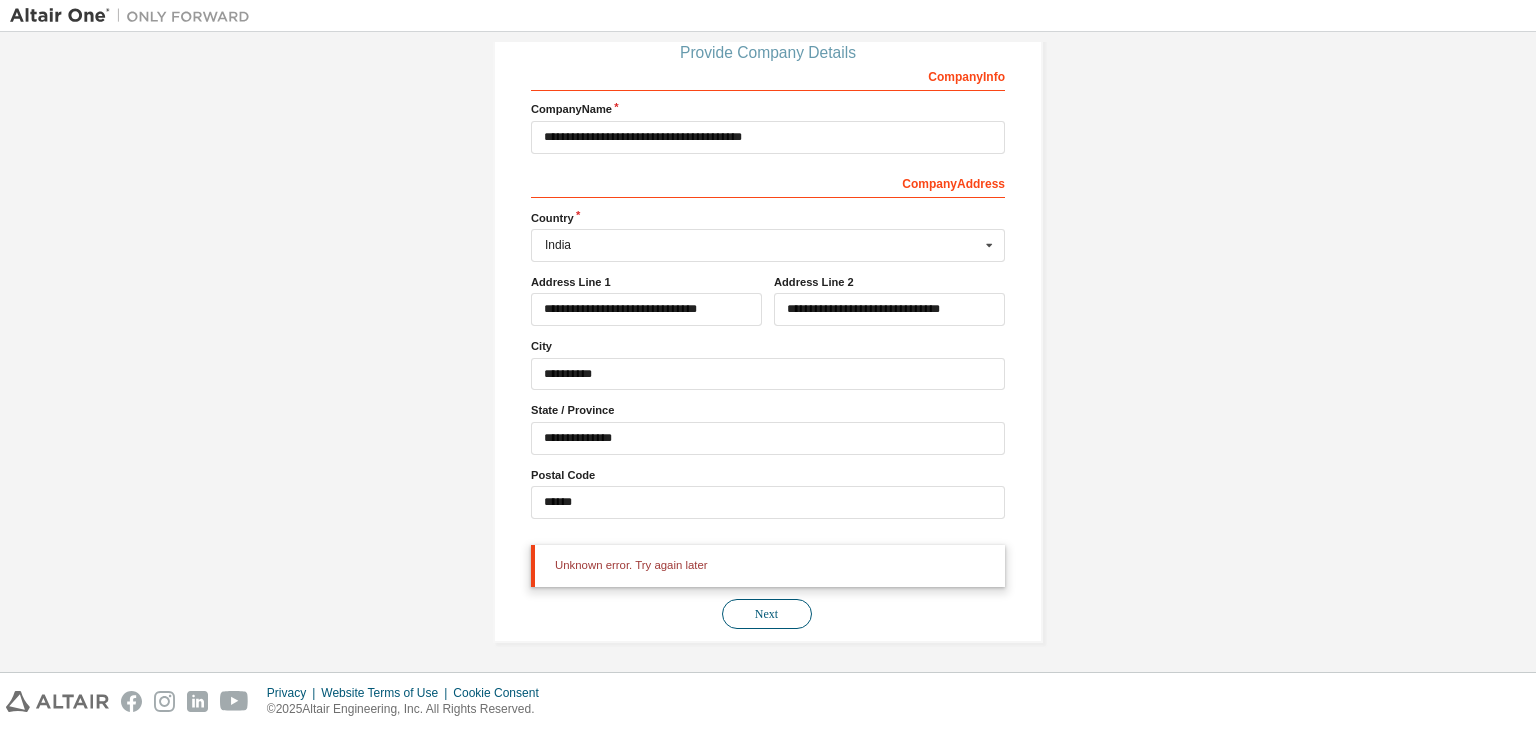 click on "Next" at bounding box center (767, 614) 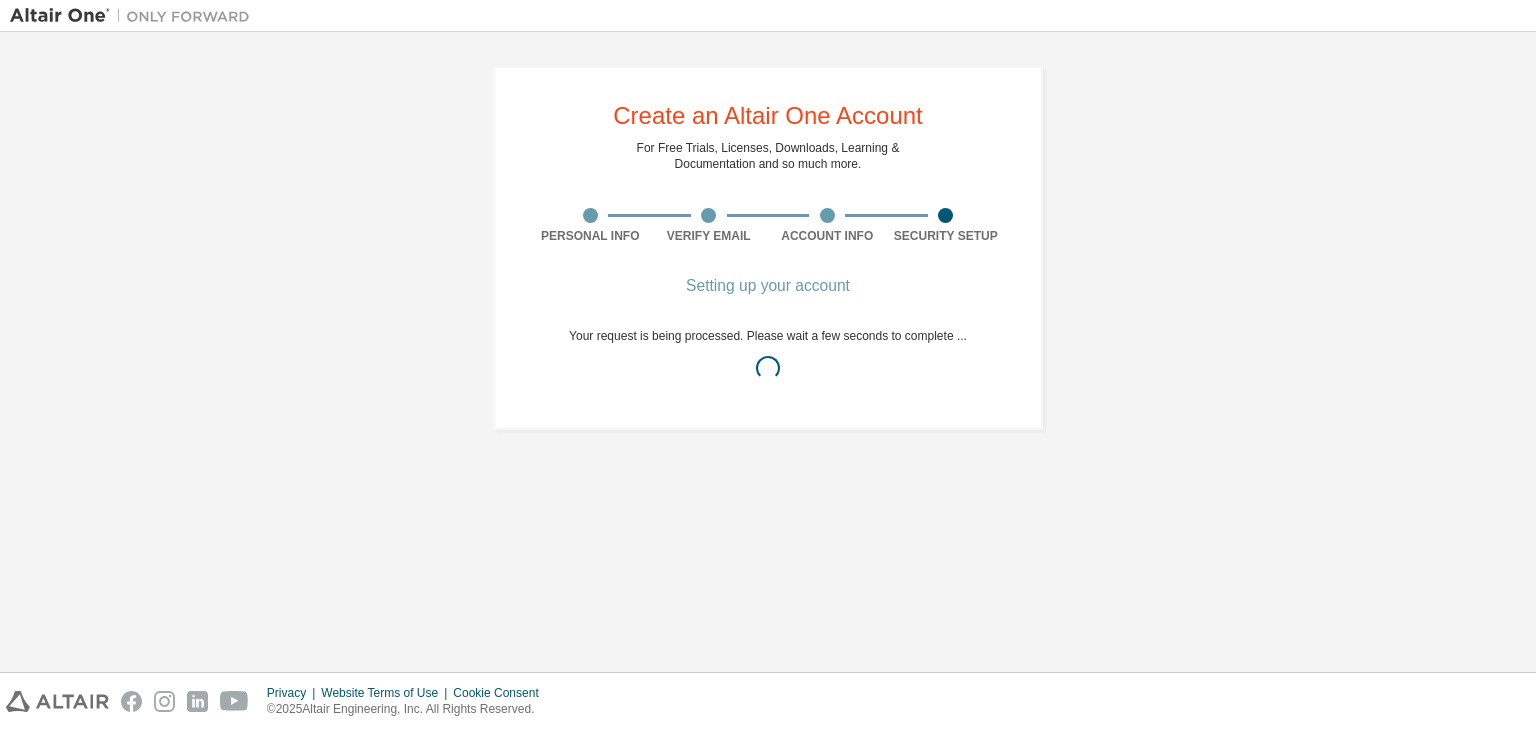 scroll, scrollTop: 0, scrollLeft: 0, axis: both 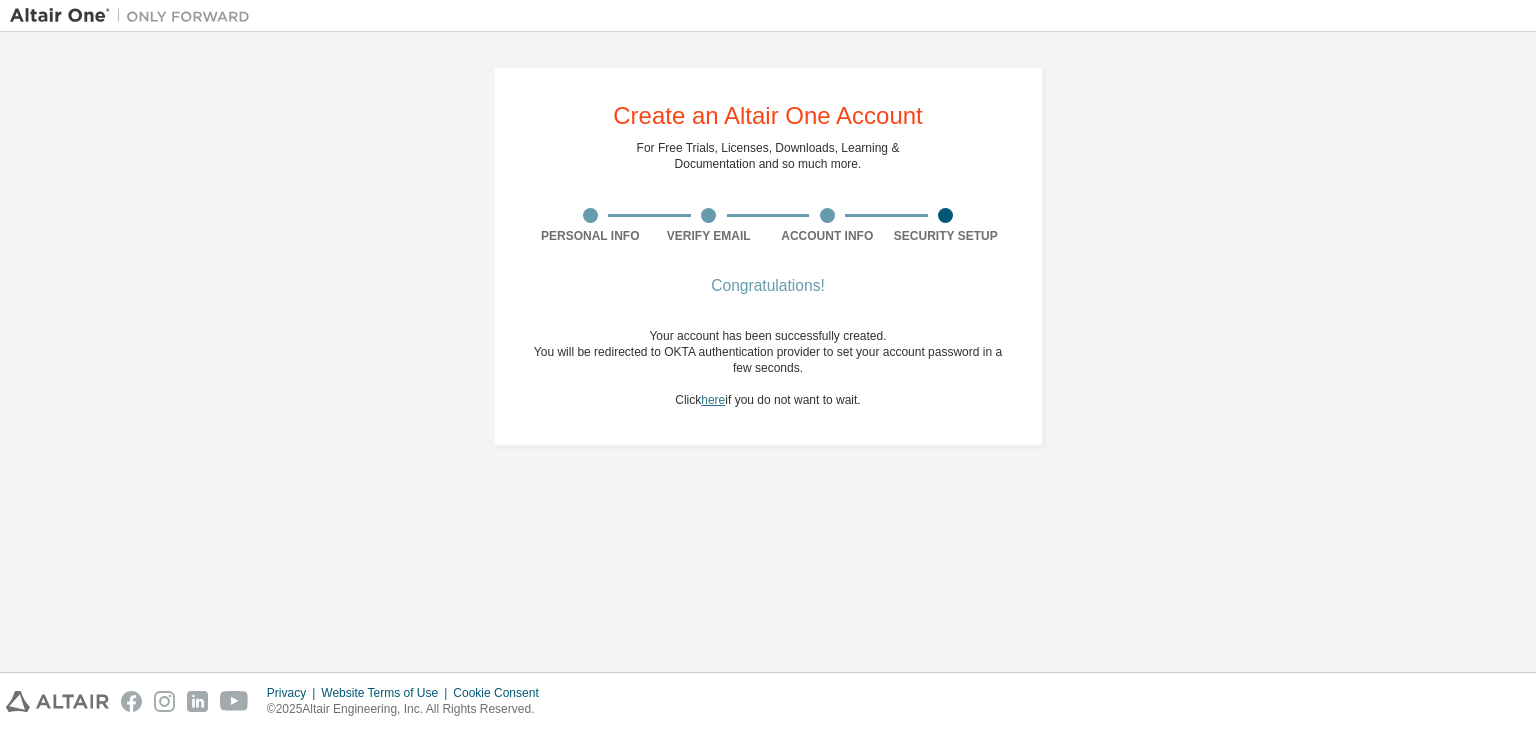 click on "here" at bounding box center [713, 400] 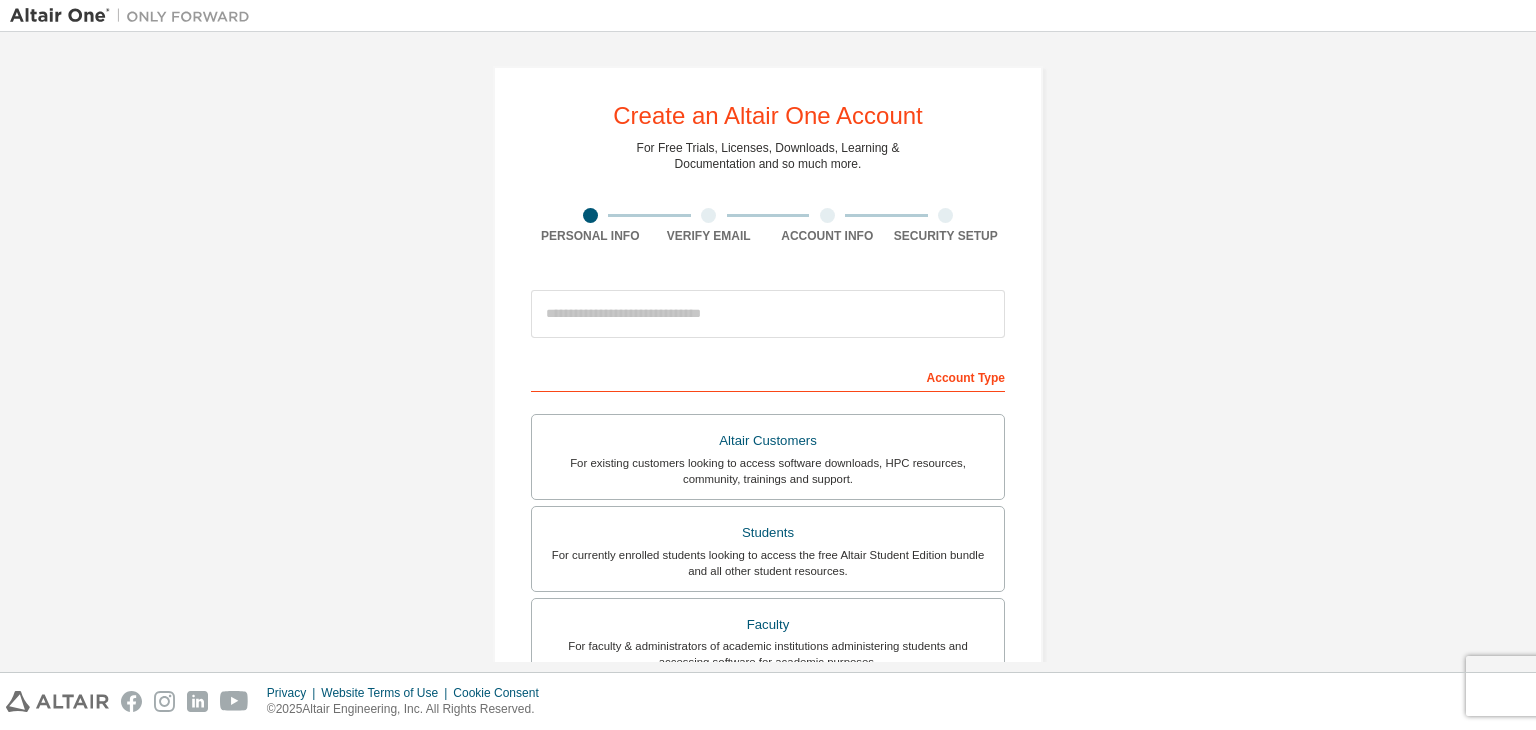 scroll, scrollTop: 0, scrollLeft: 0, axis: both 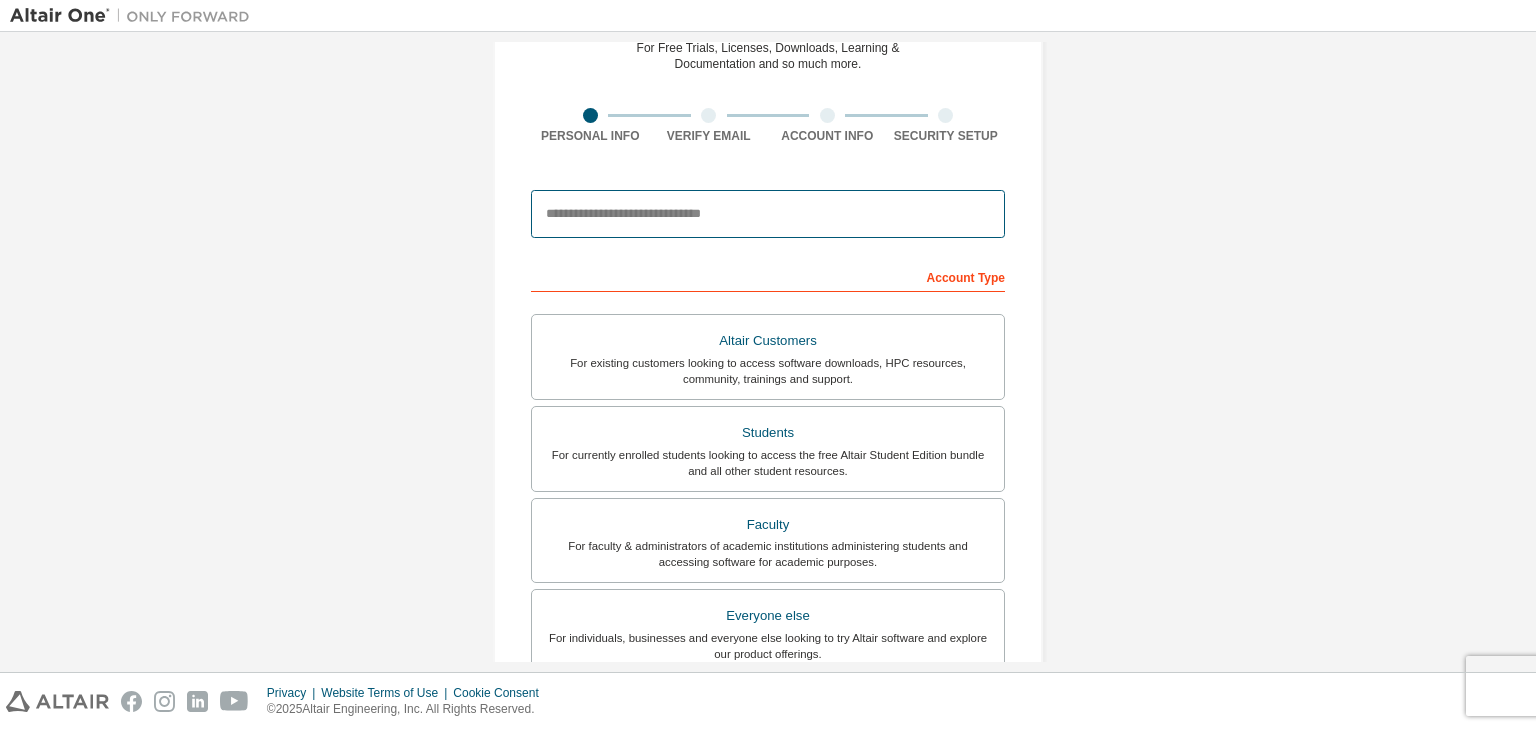 click at bounding box center [768, 214] 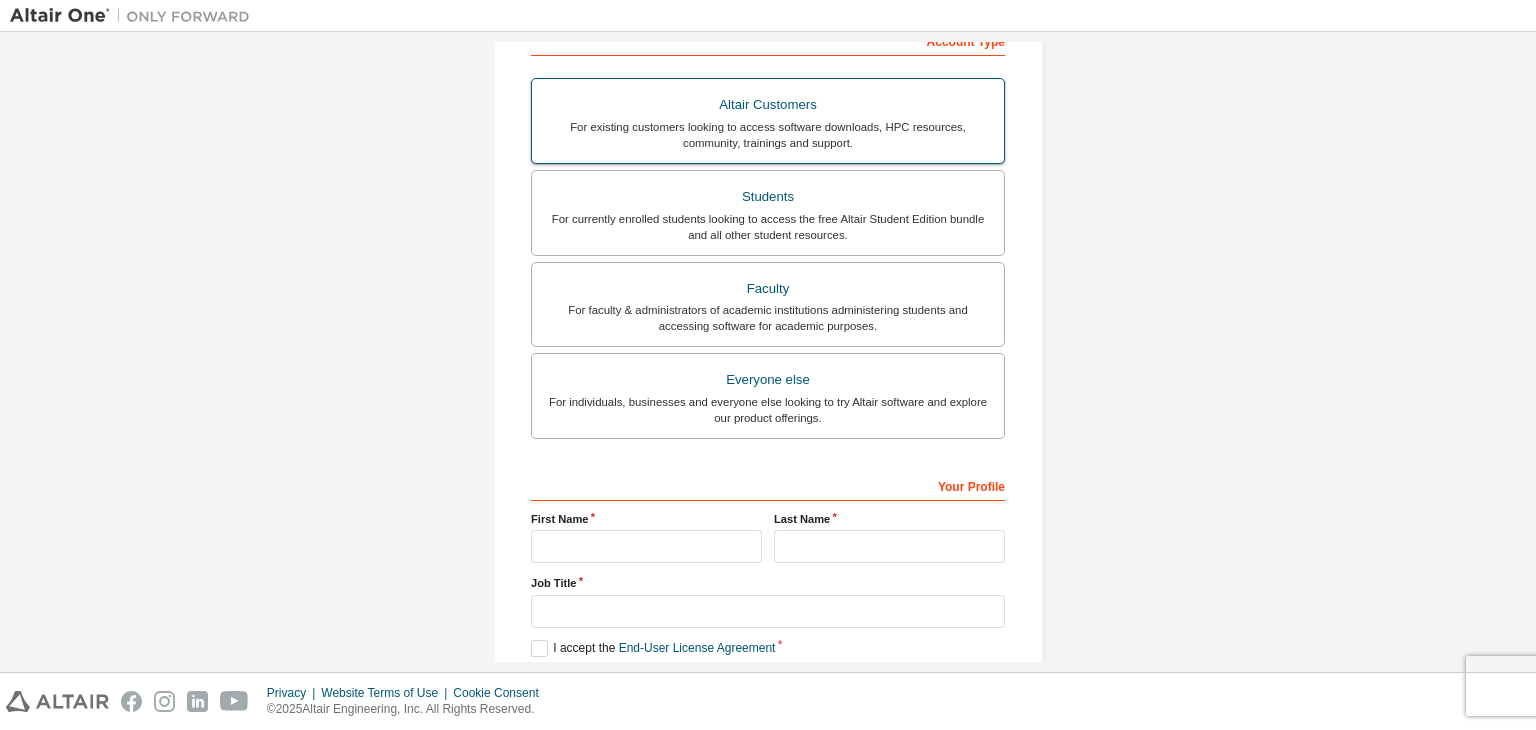 scroll, scrollTop: 398, scrollLeft: 0, axis: vertical 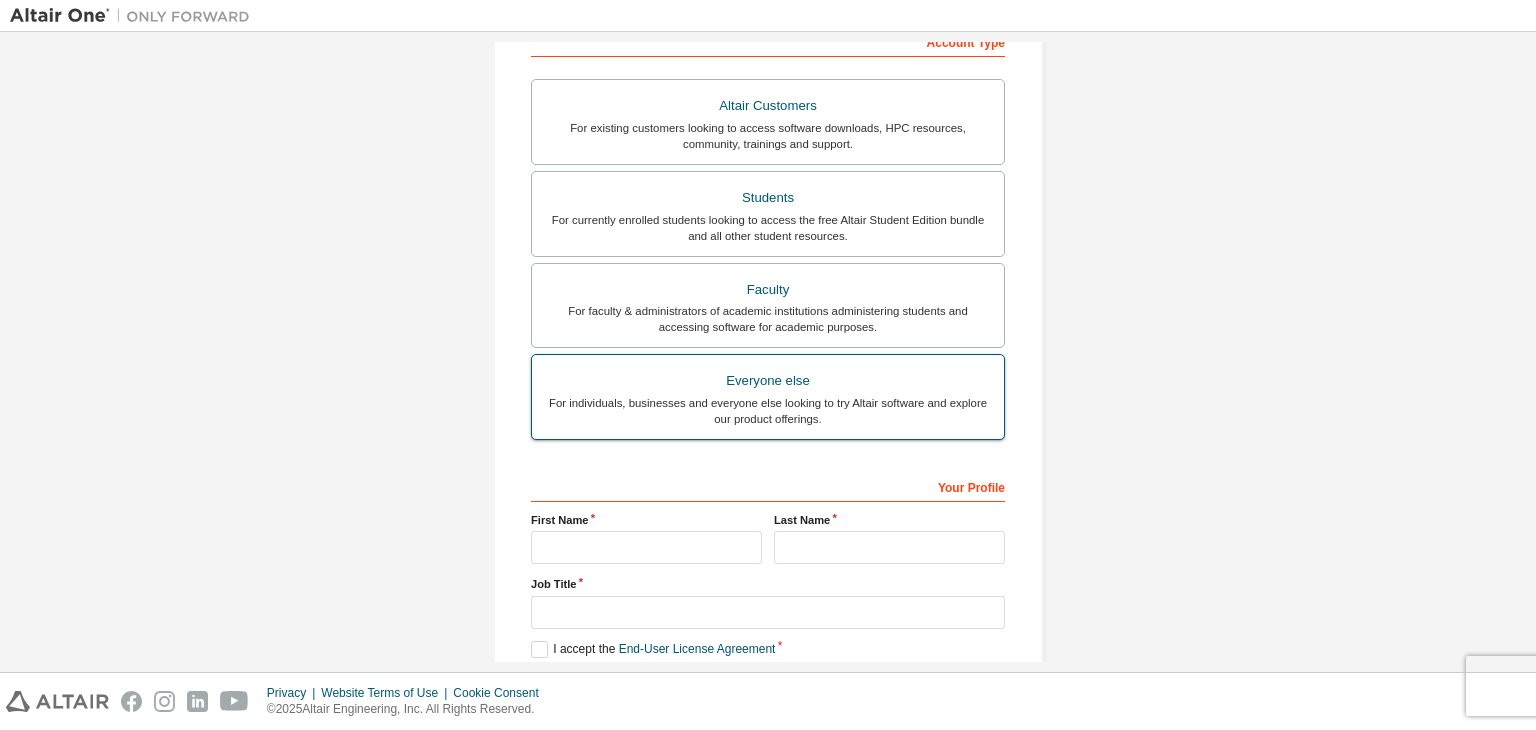 click on "Everyone else" at bounding box center [768, 381] 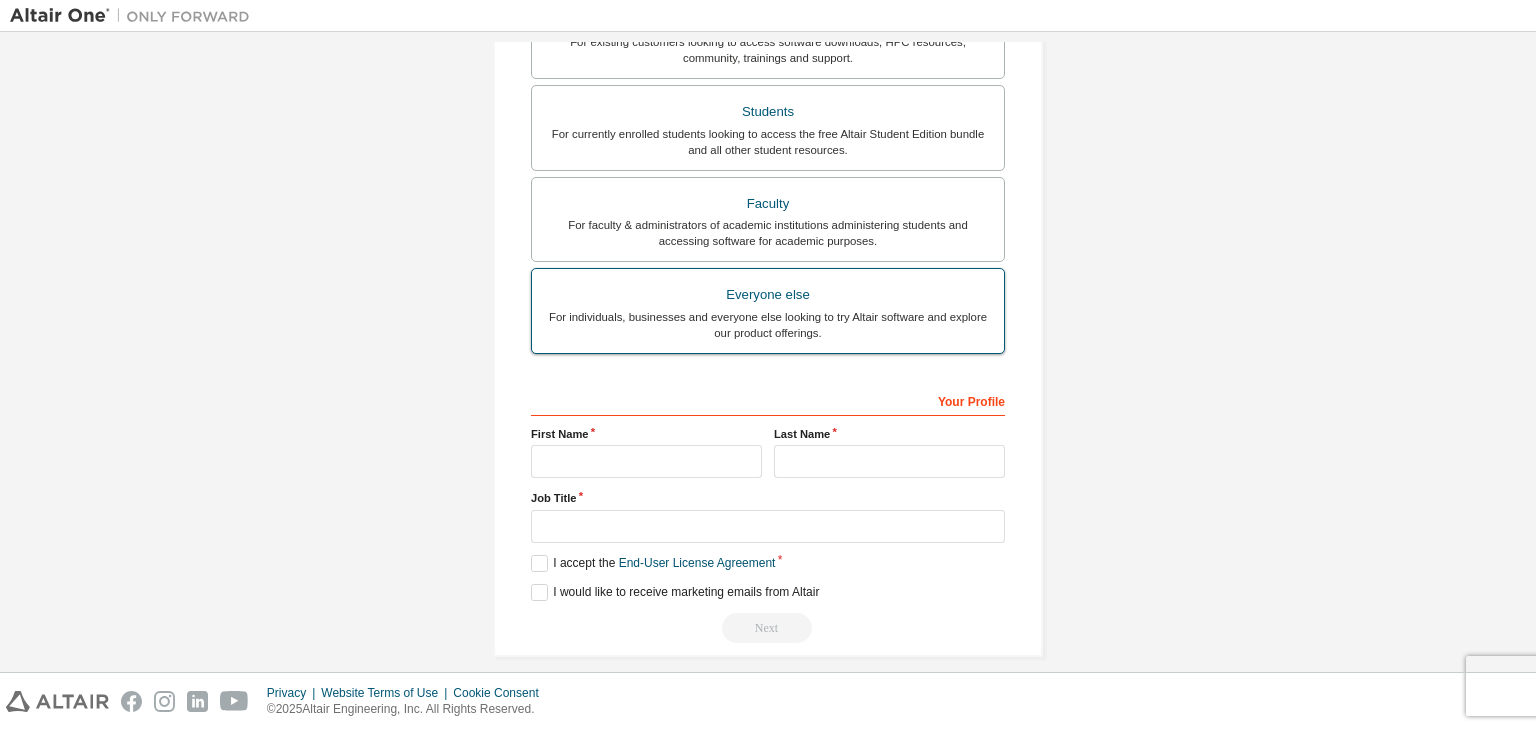 scroll, scrollTop: 498, scrollLeft: 0, axis: vertical 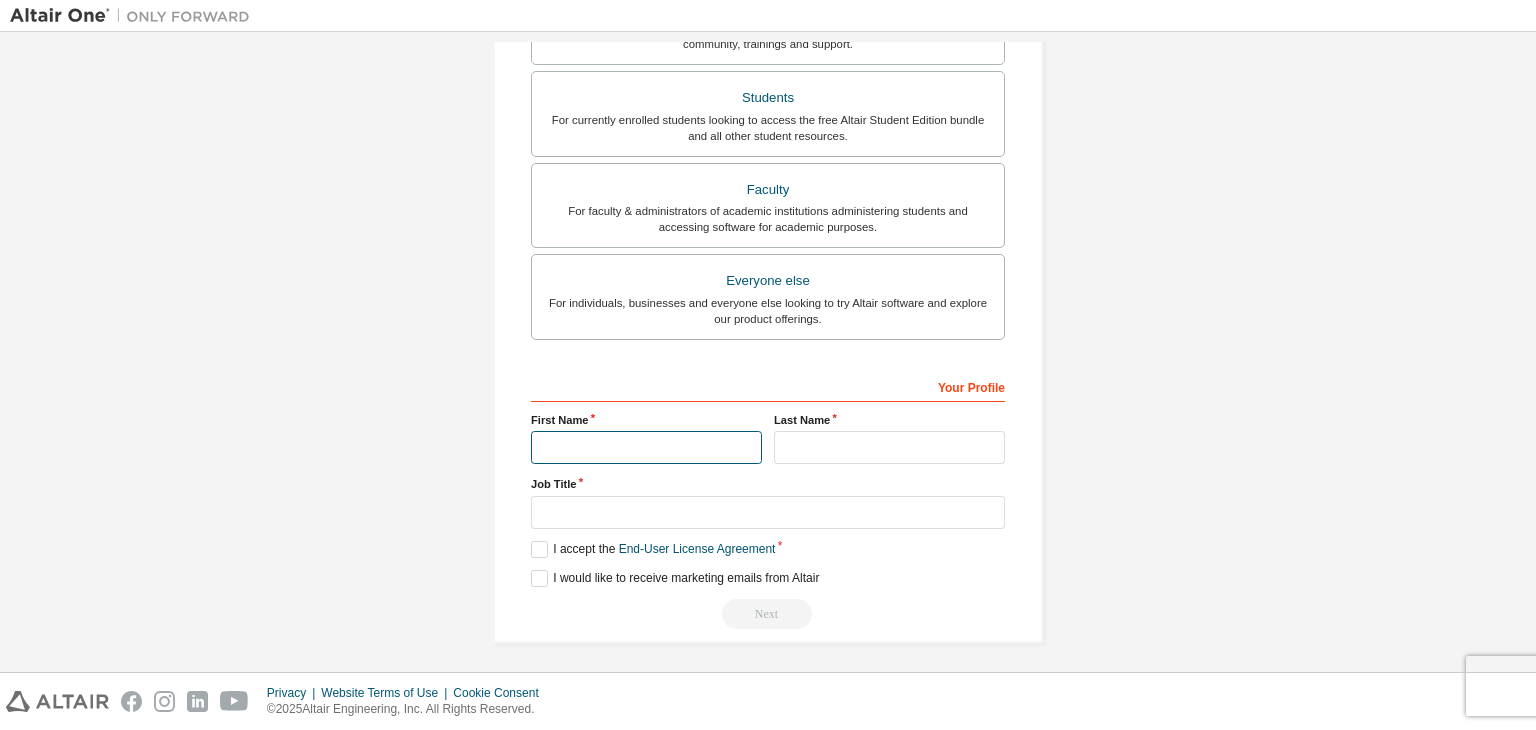 click at bounding box center (646, 447) 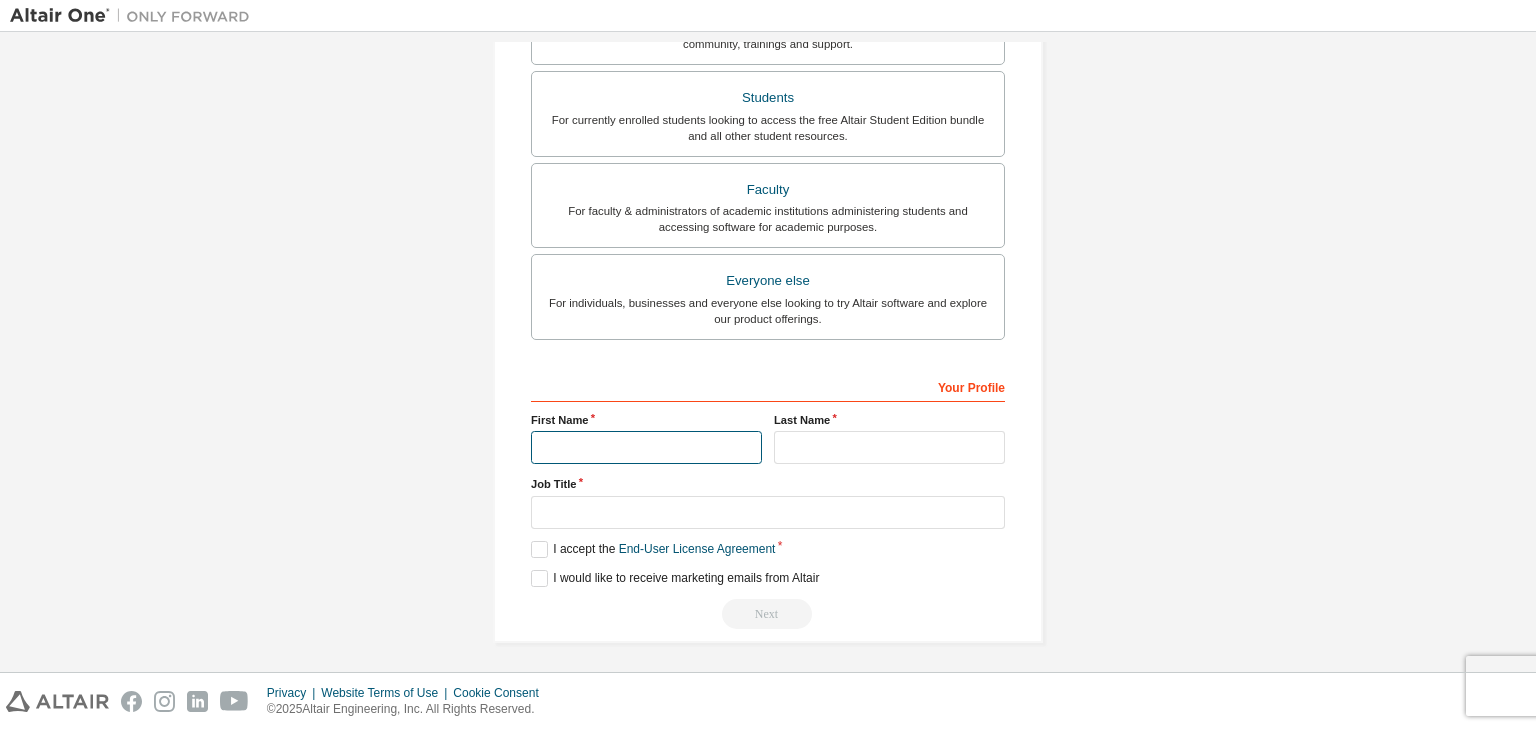 type on "******" 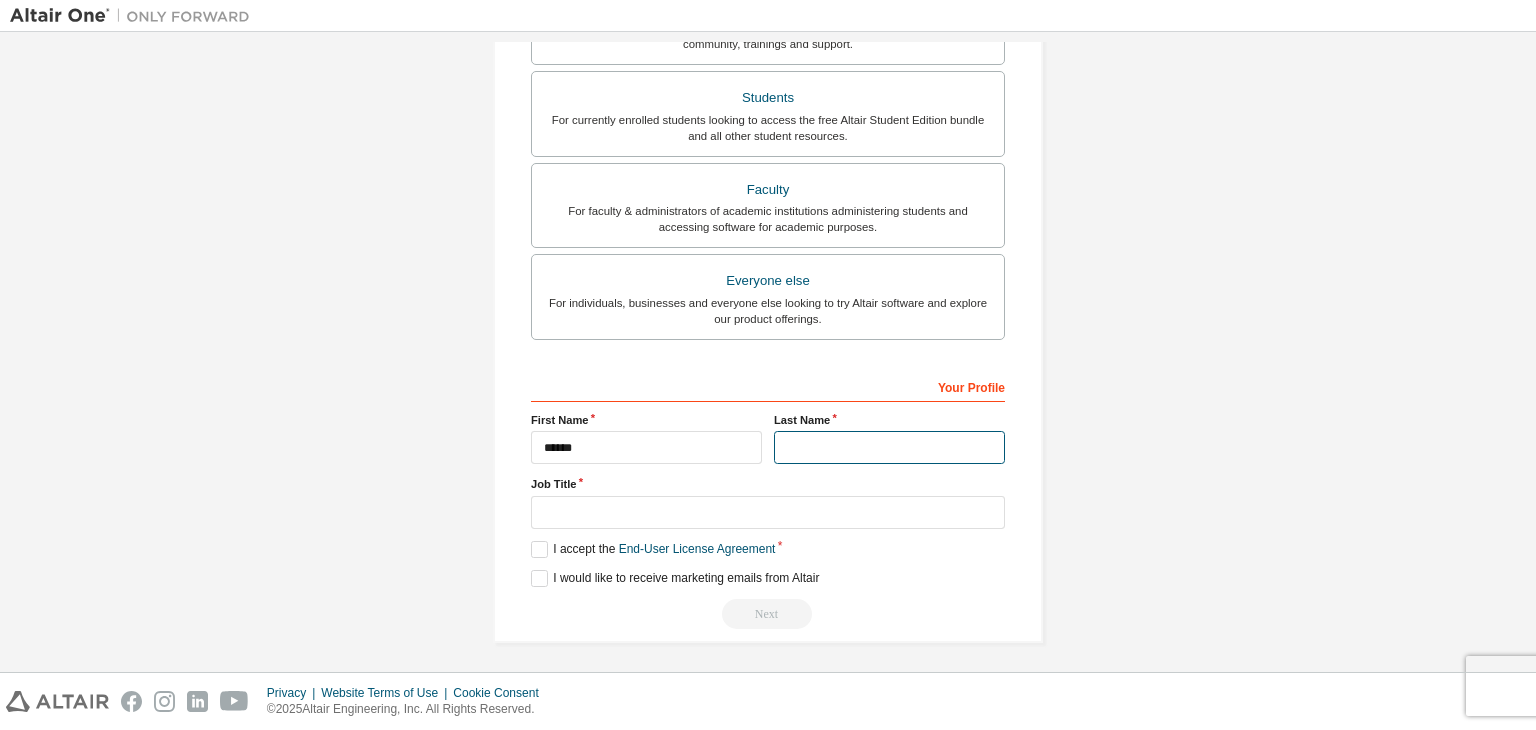click at bounding box center [889, 447] 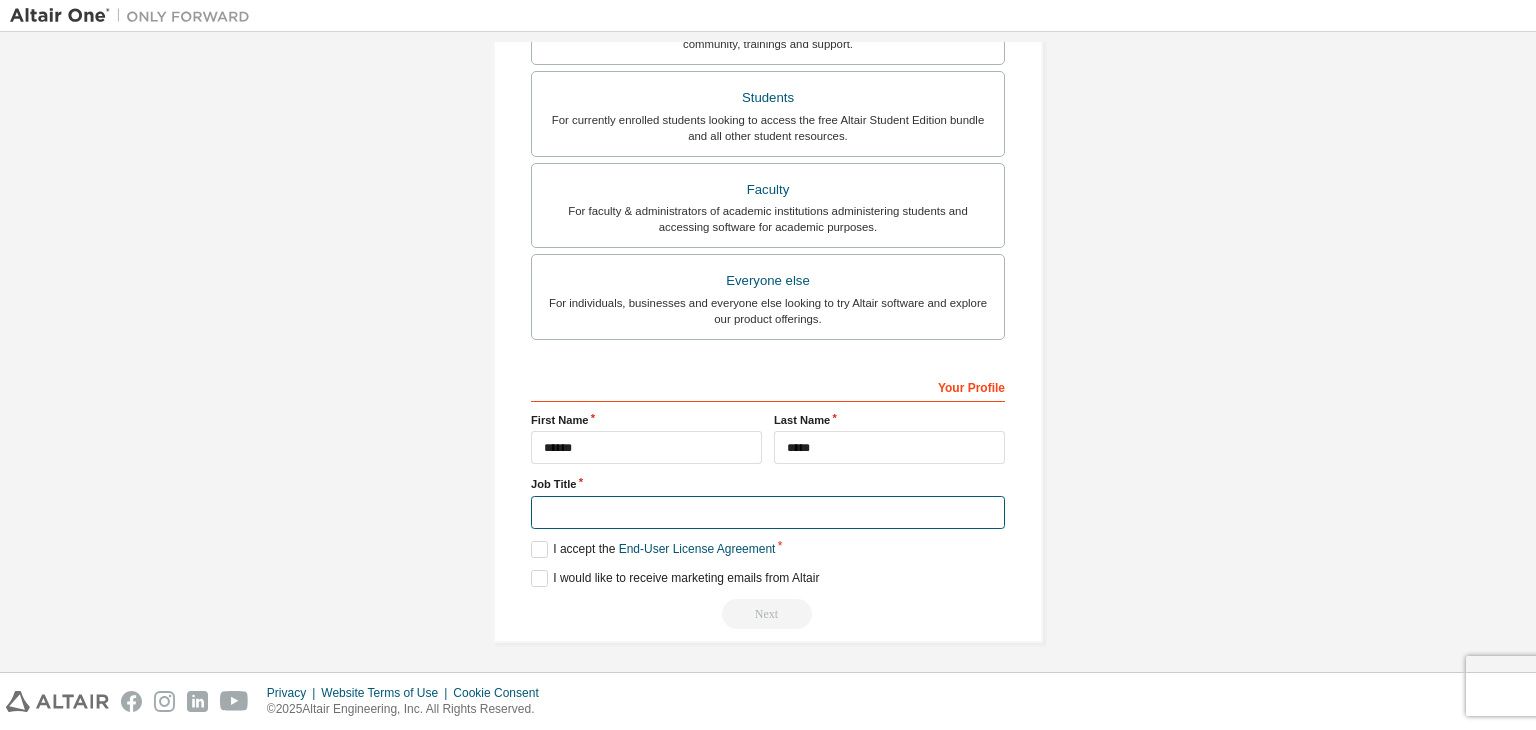 click at bounding box center [768, 512] 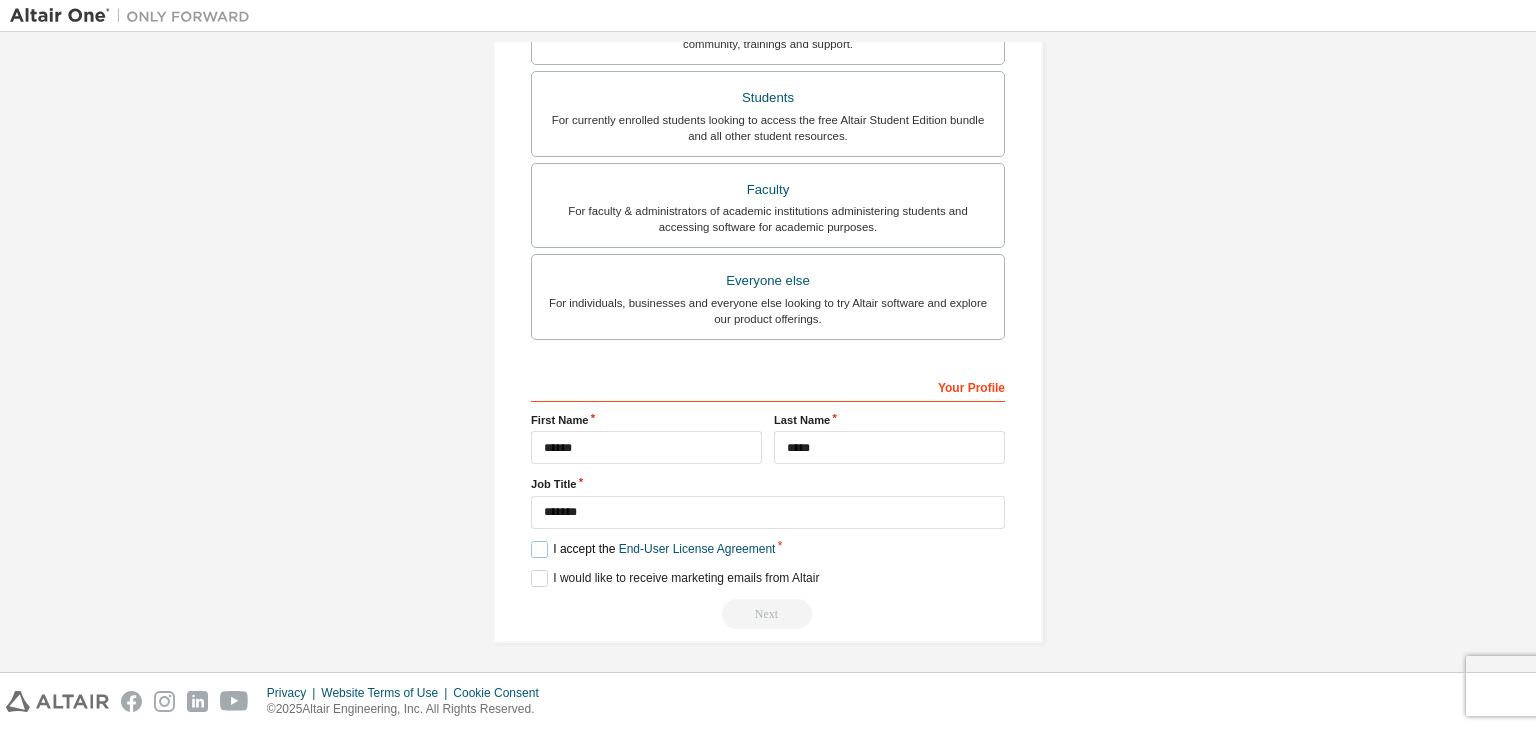 click on "I accept the    End-User License Agreement" at bounding box center (653, 549) 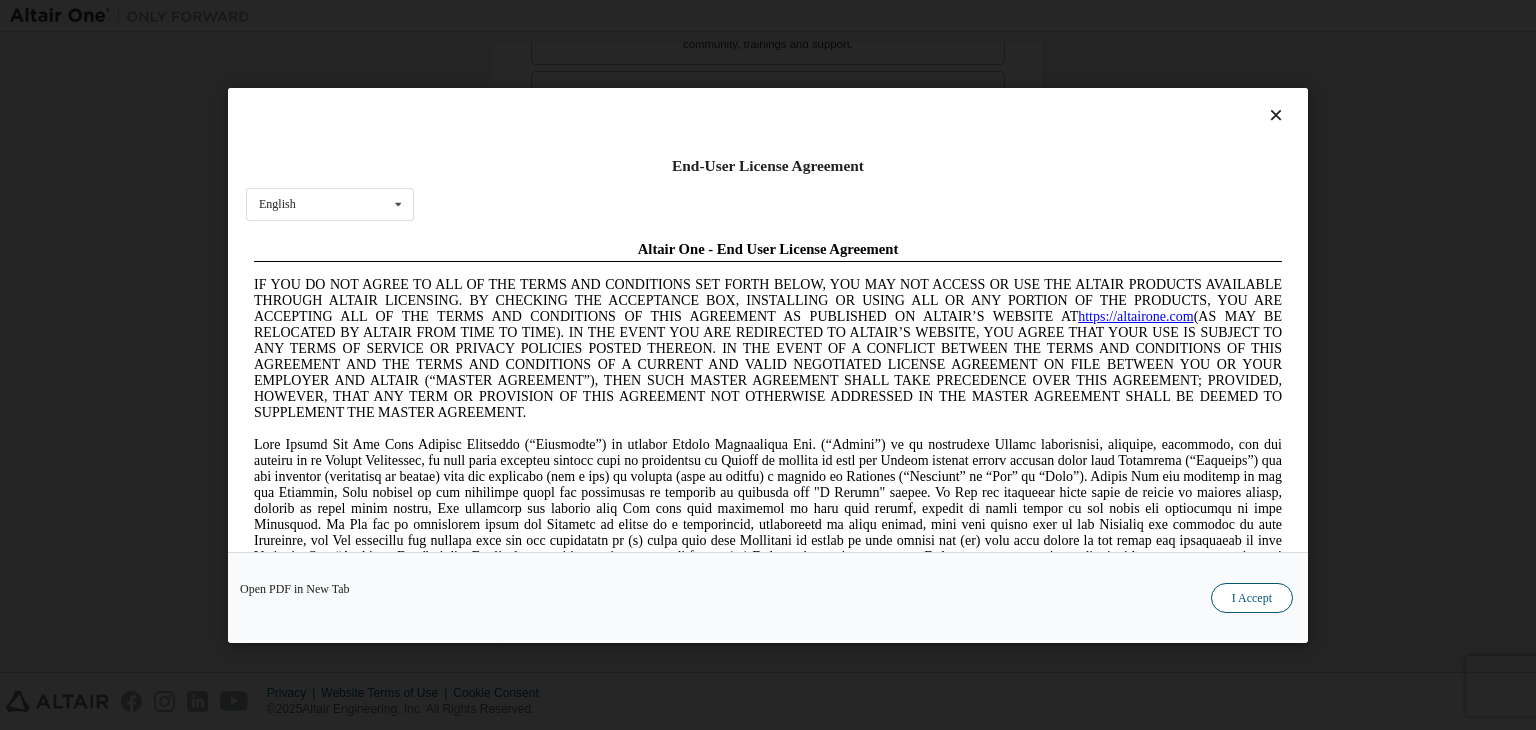scroll, scrollTop: 0, scrollLeft: 0, axis: both 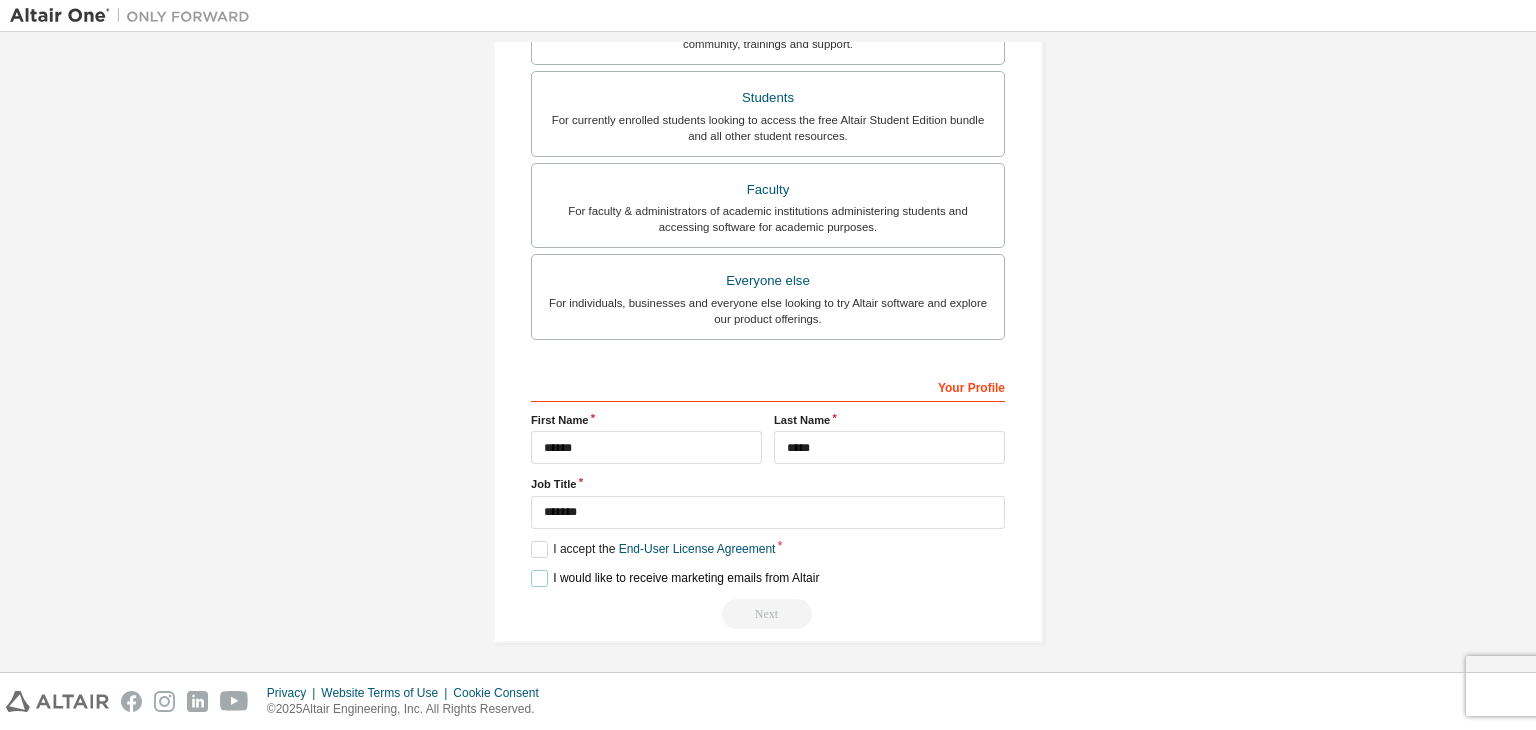 click on "I would like to receive marketing emails from Altair" at bounding box center [675, 578] 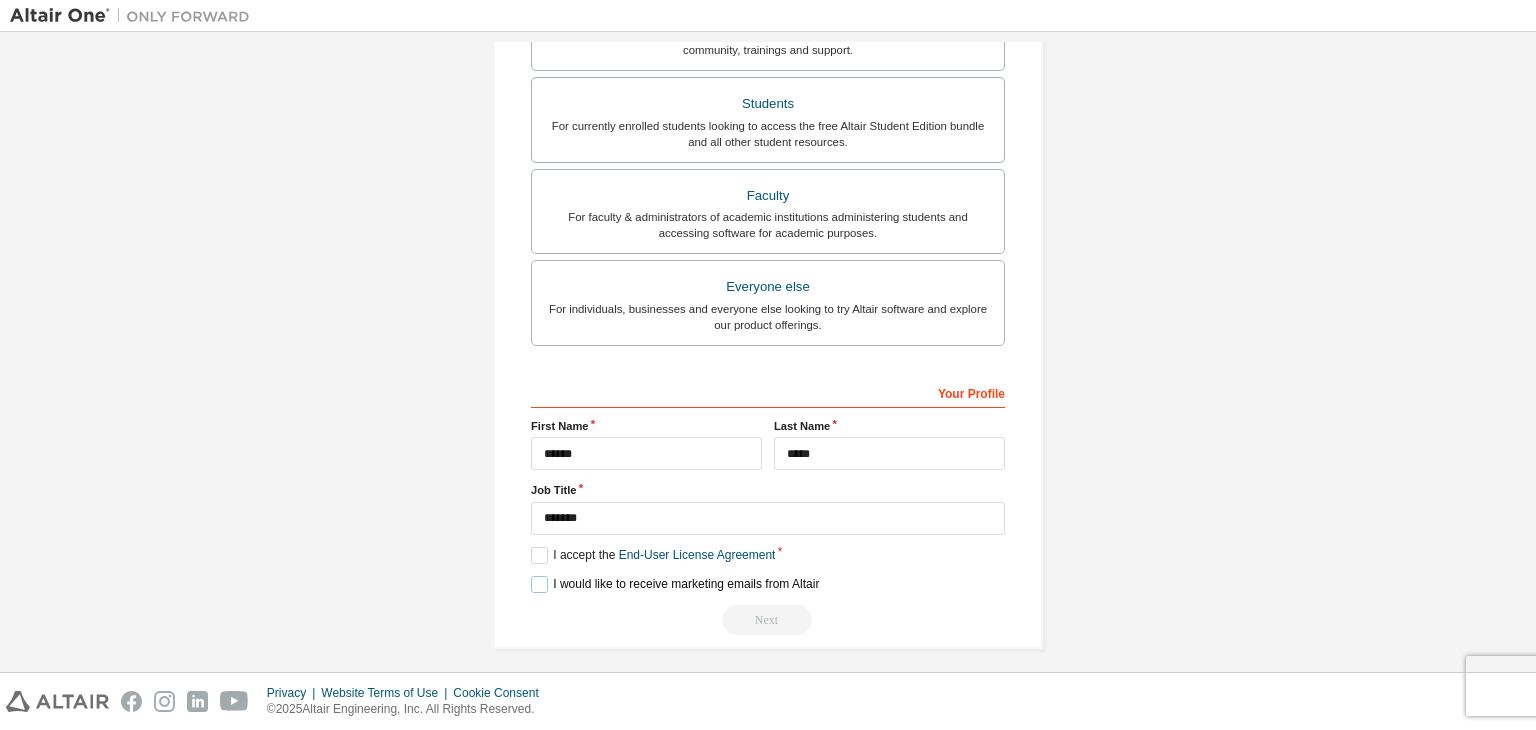 scroll, scrollTop: 498, scrollLeft: 0, axis: vertical 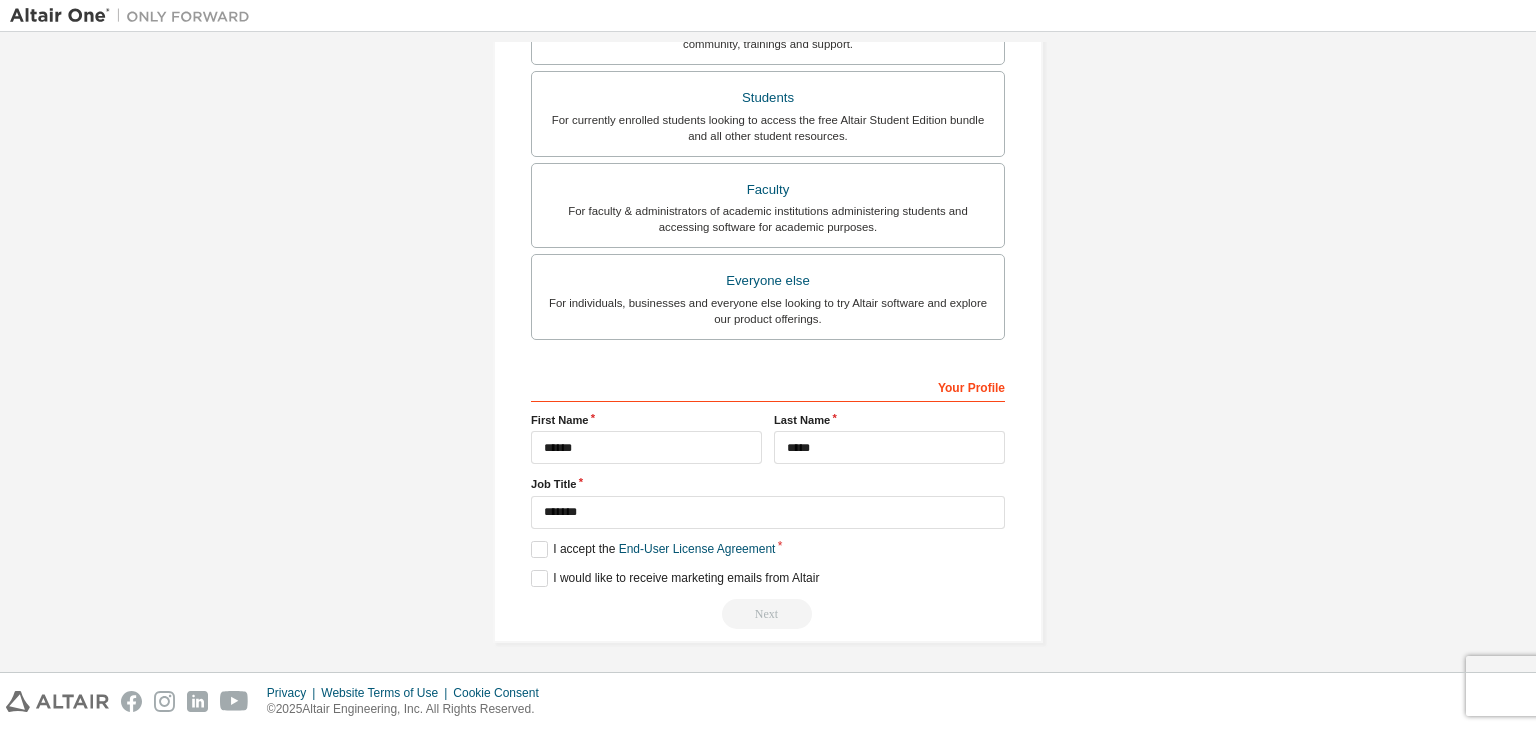 click on "Next" at bounding box center [768, 614] 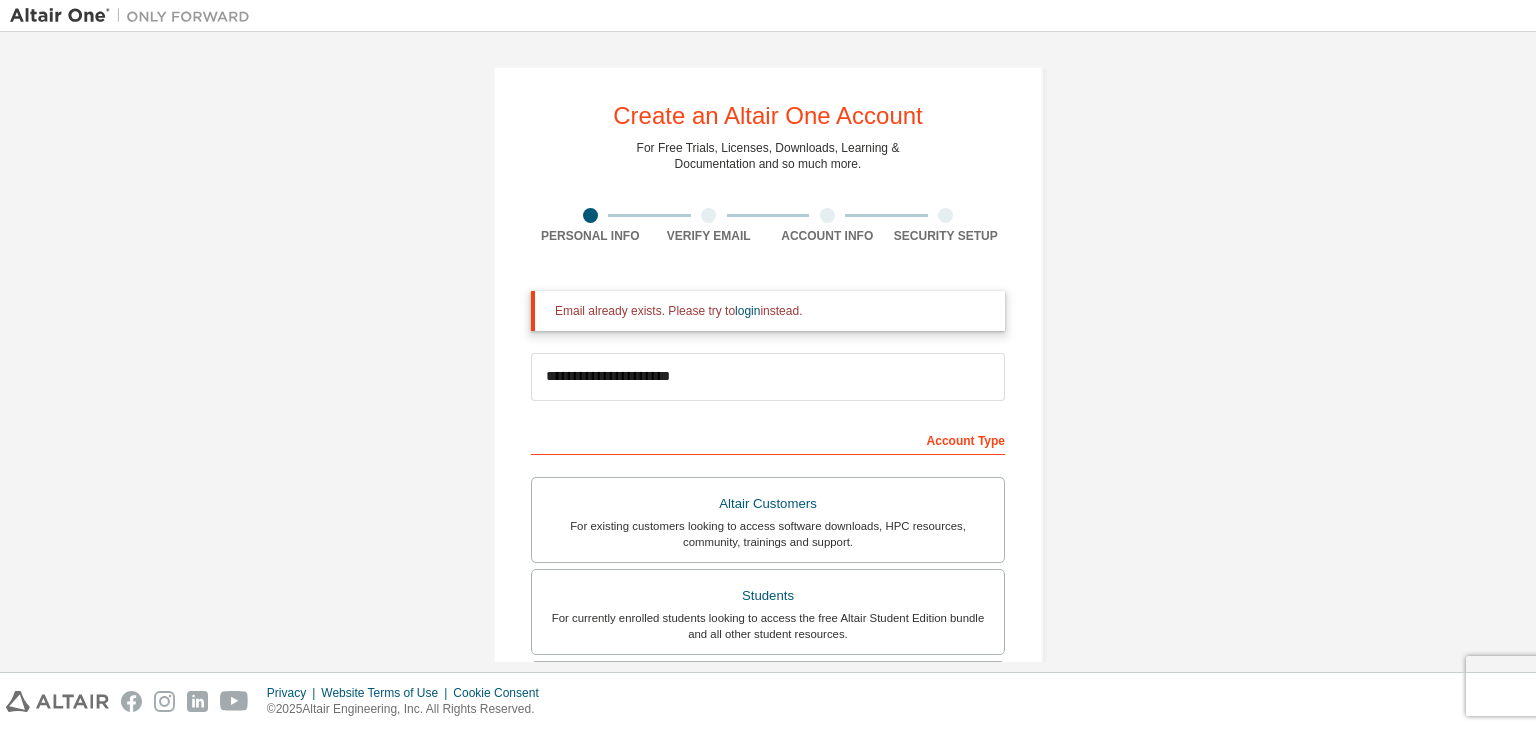 scroll, scrollTop: 0, scrollLeft: 0, axis: both 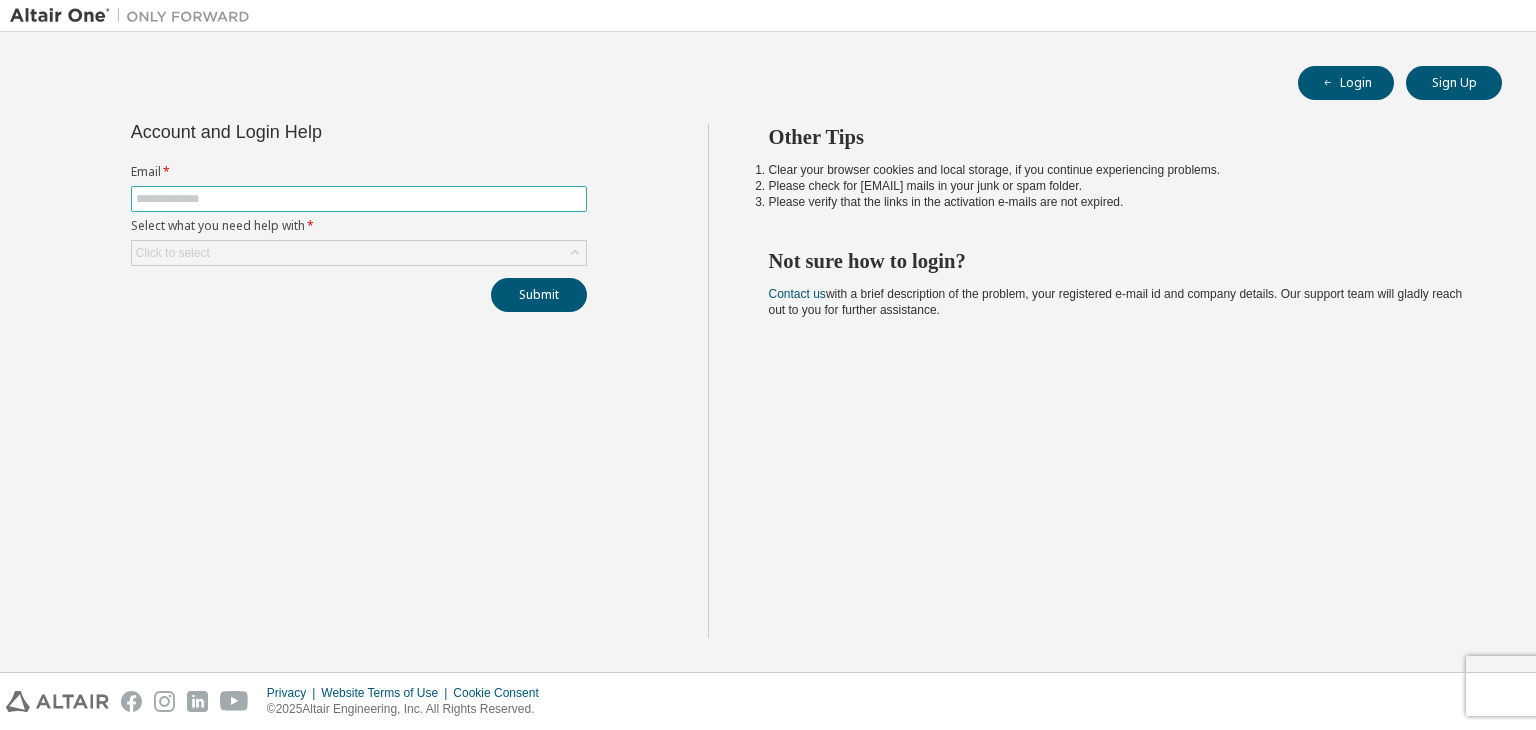click at bounding box center [359, 199] 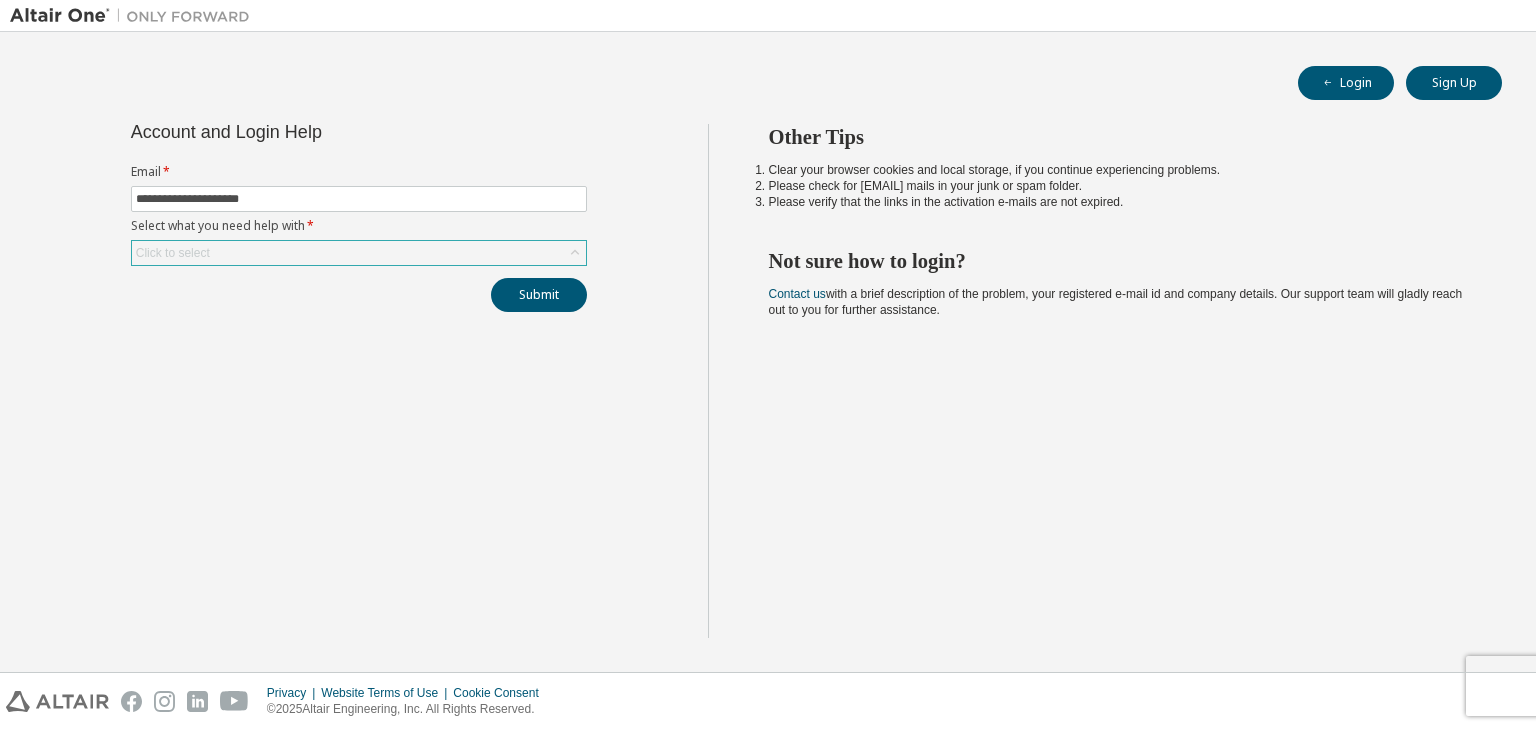 click on "Click to select" at bounding box center (359, 253) 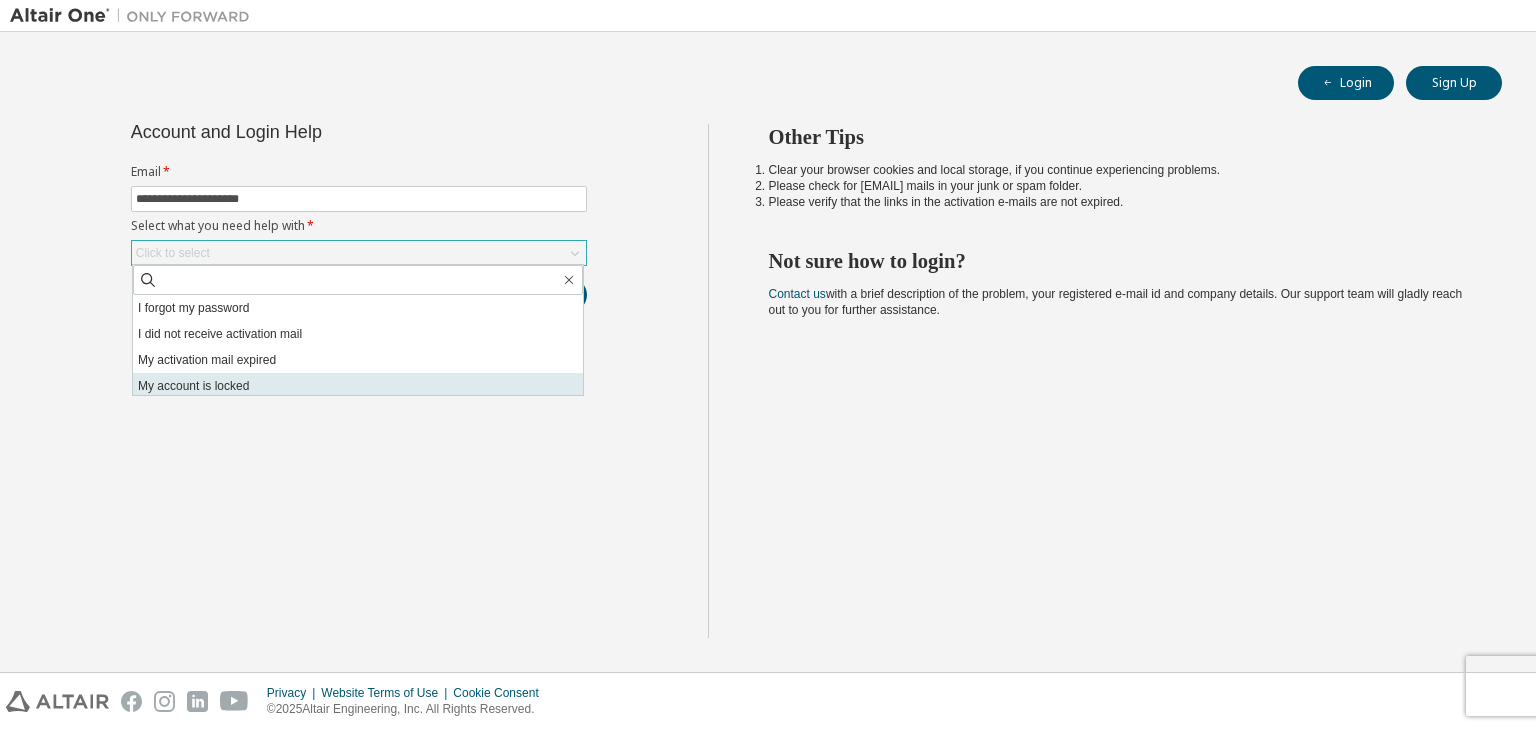 click on "My account is locked" at bounding box center [358, 386] 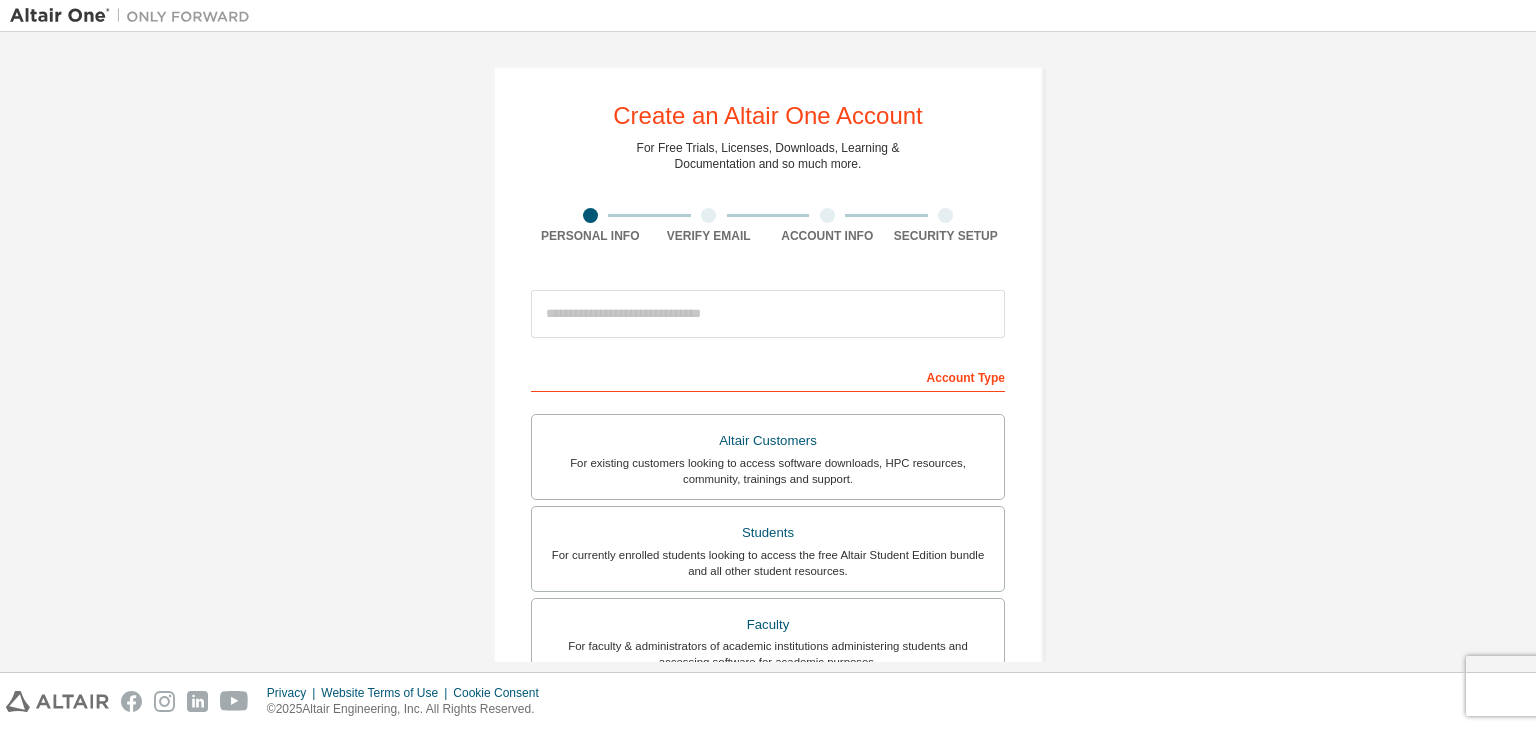 scroll, scrollTop: 0, scrollLeft: 0, axis: both 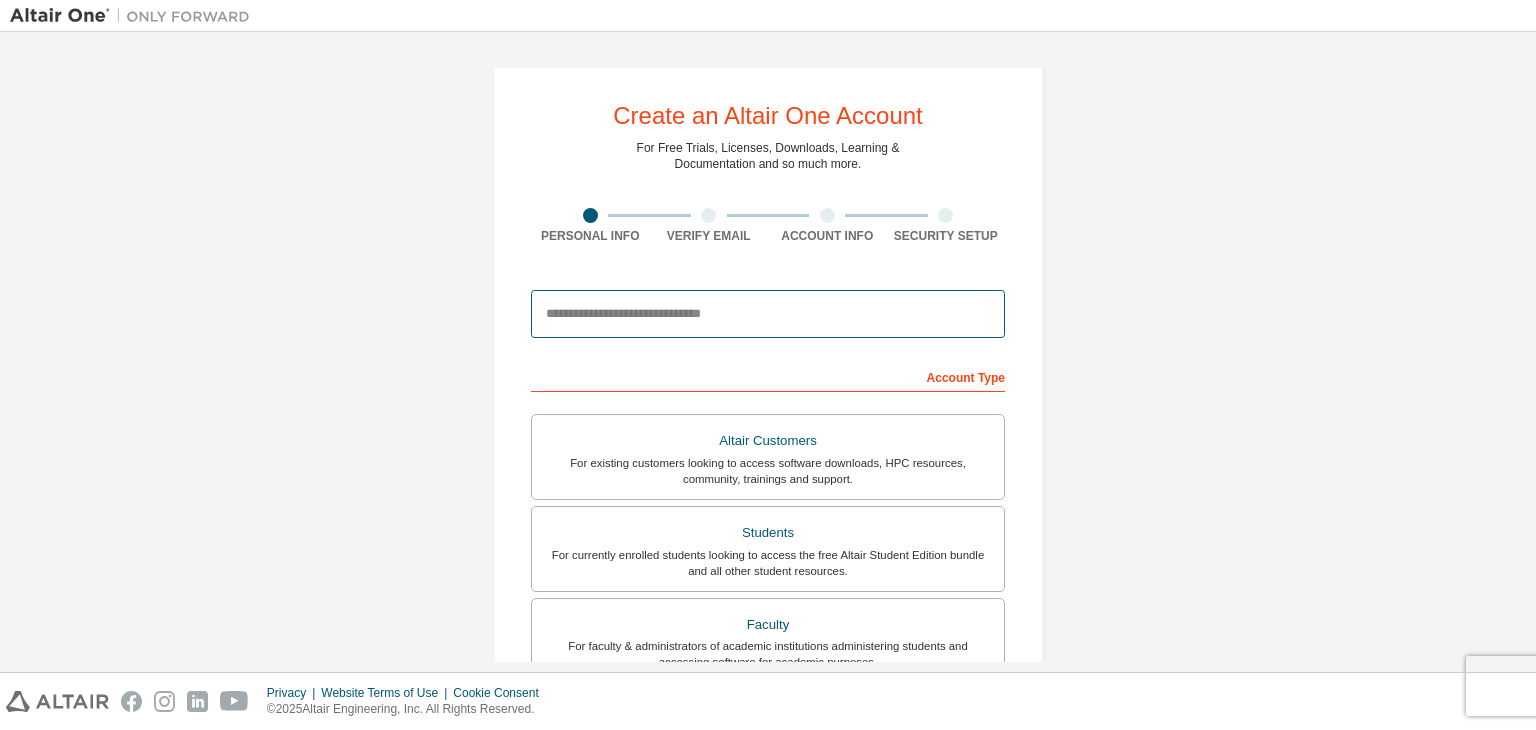 click at bounding box center [768, 314] 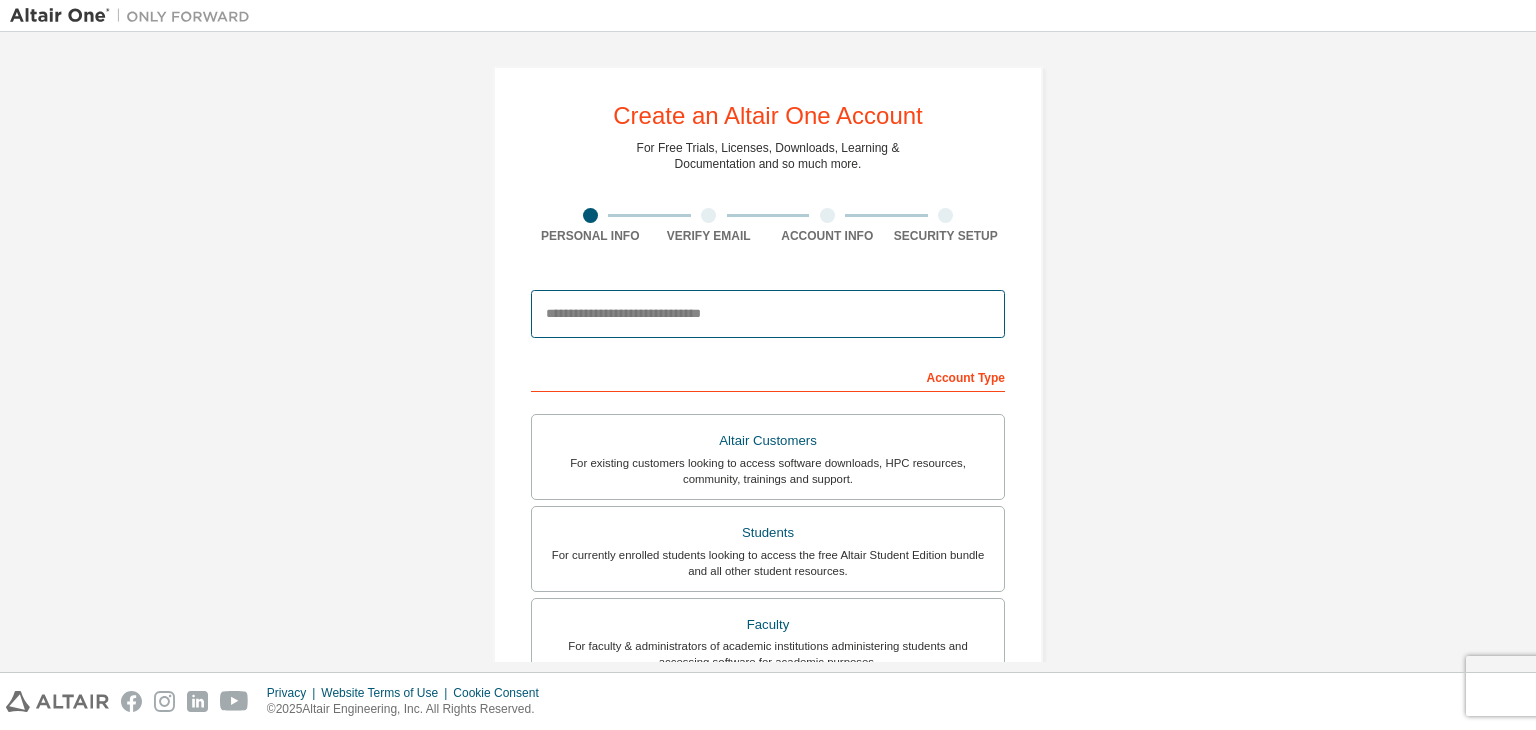 type on "**********" 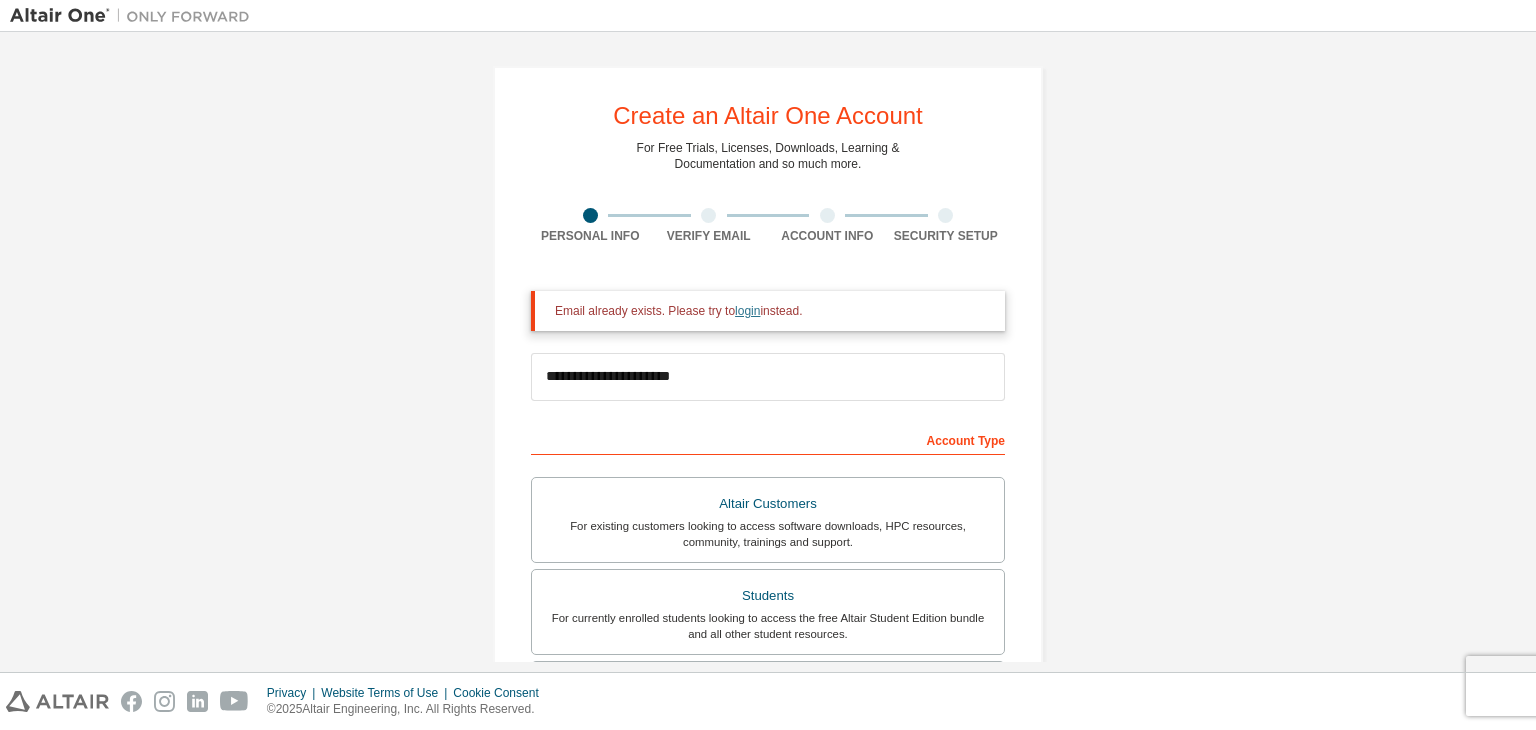click on "login" at bounding box center (747, 311) 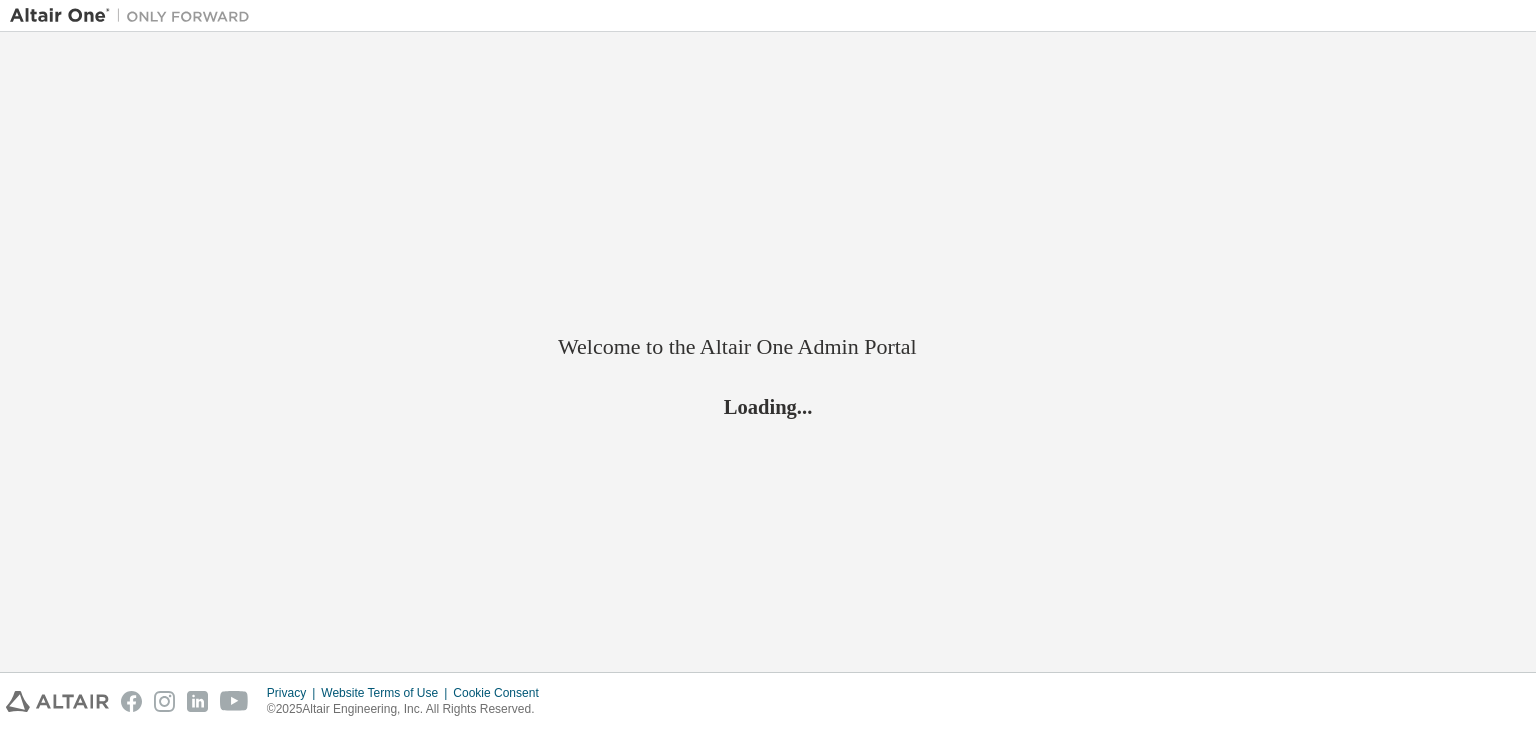 scroll, scrollTop: 0, scrollLeft: 0, axis: both 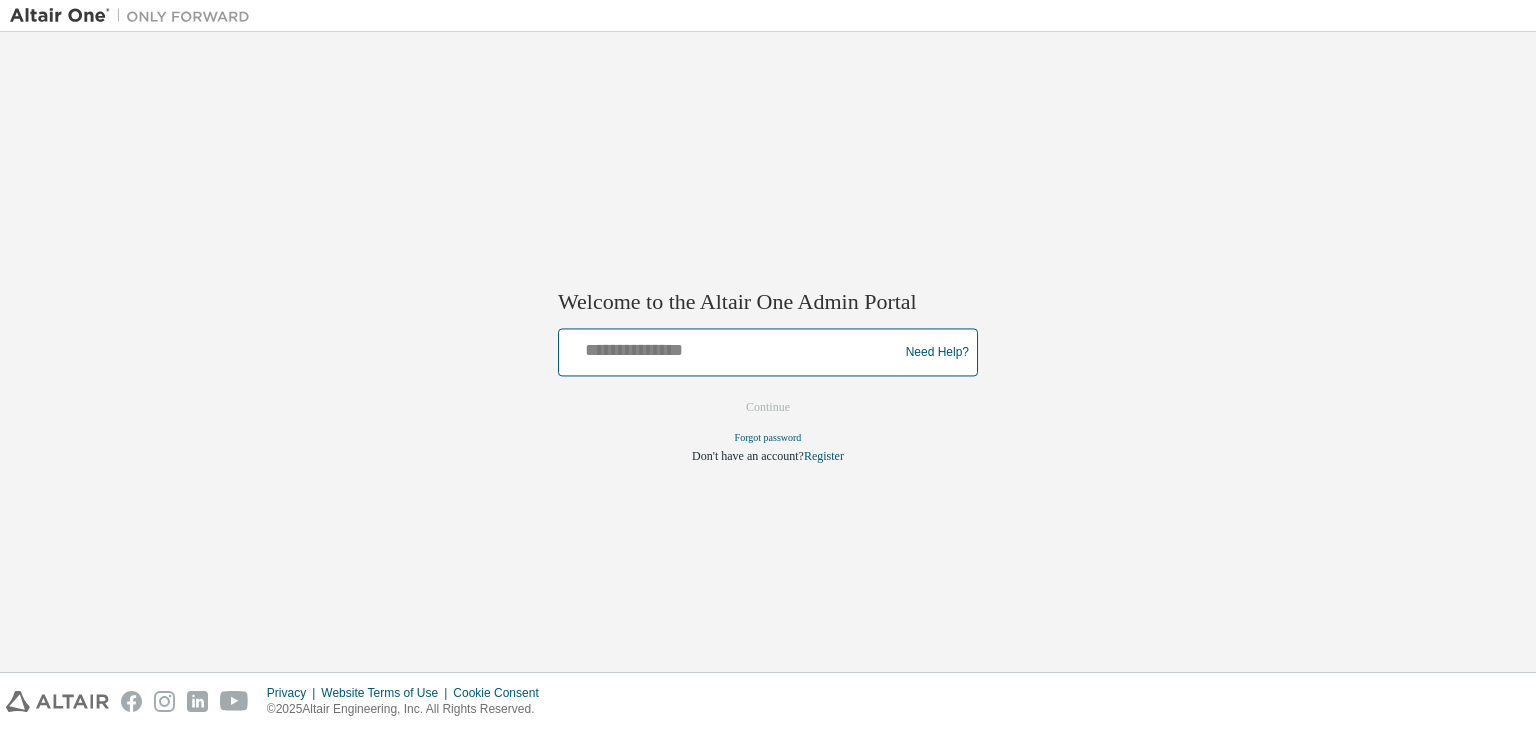 click at bounding box center [731, 348] 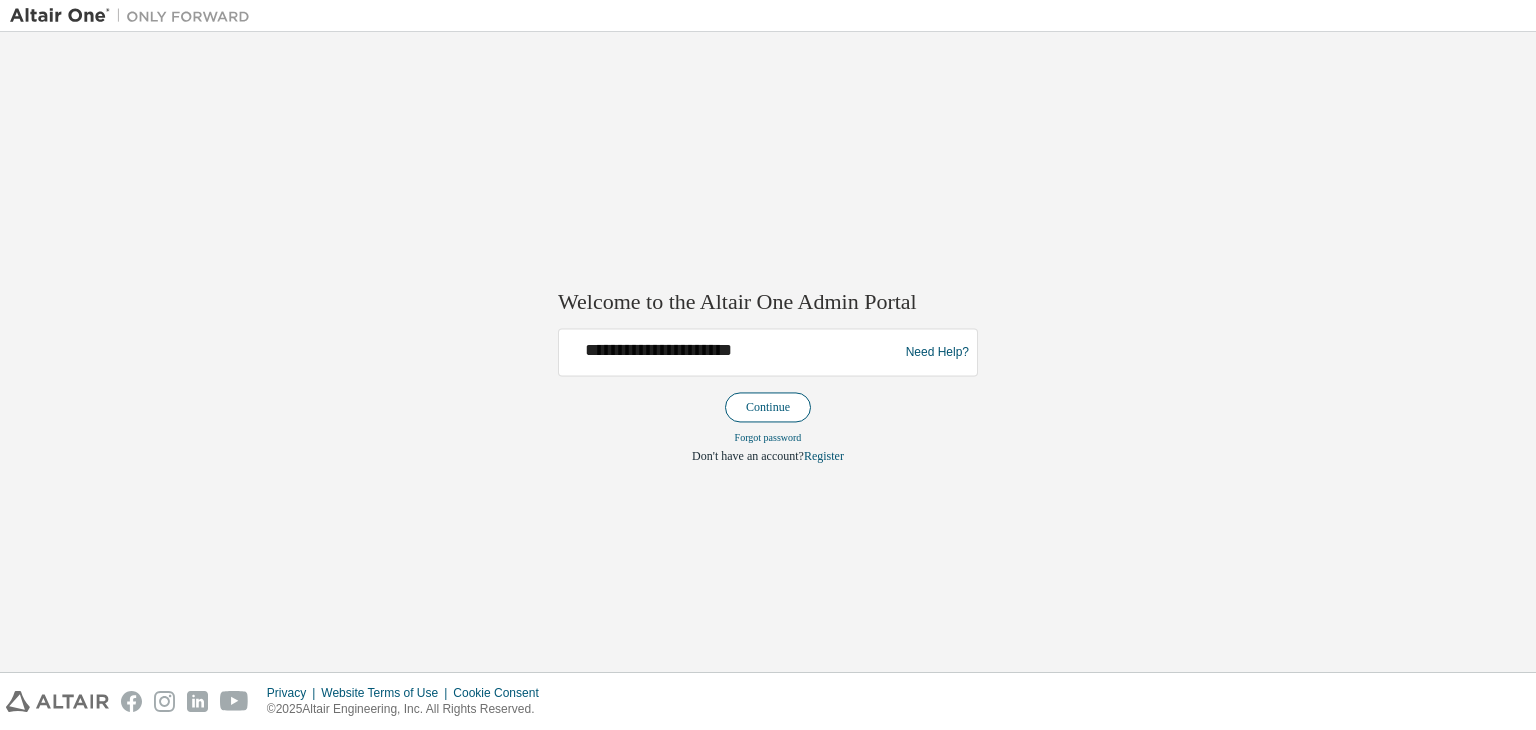 click on "Continue" at bounding box center [768, 408] 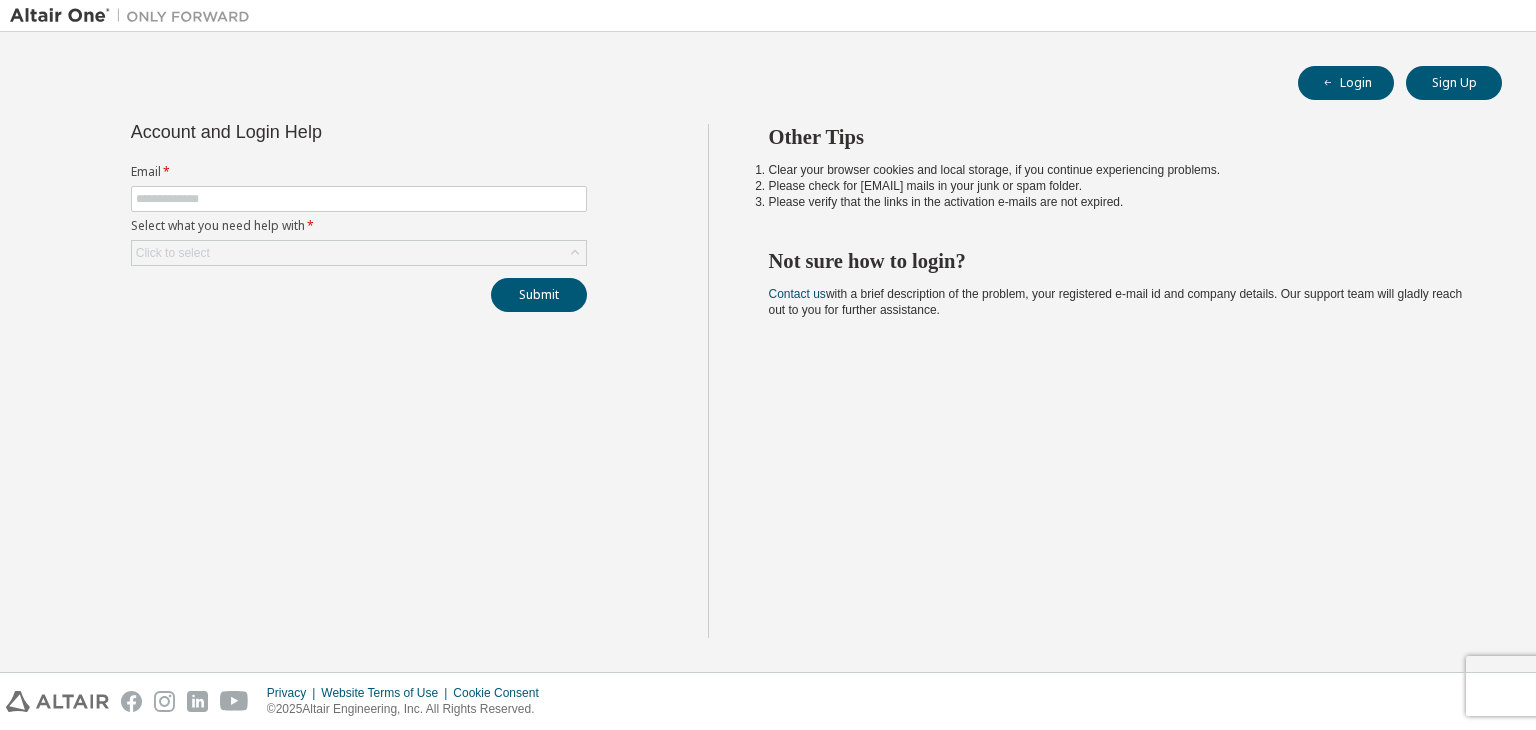 scroll, scrollTop: 0, scrollLeft: 0, axis: both 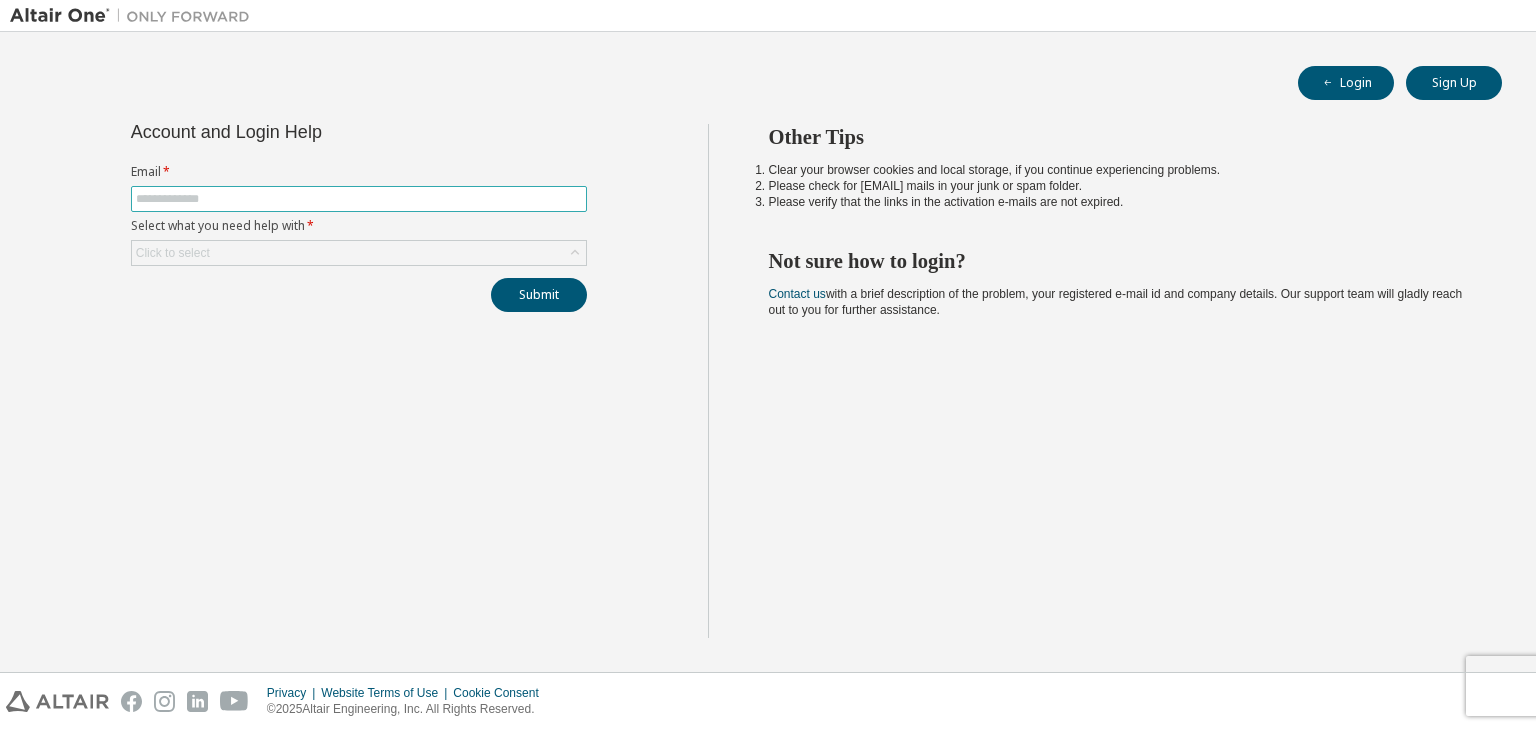 click at bounding box center [359, 199] 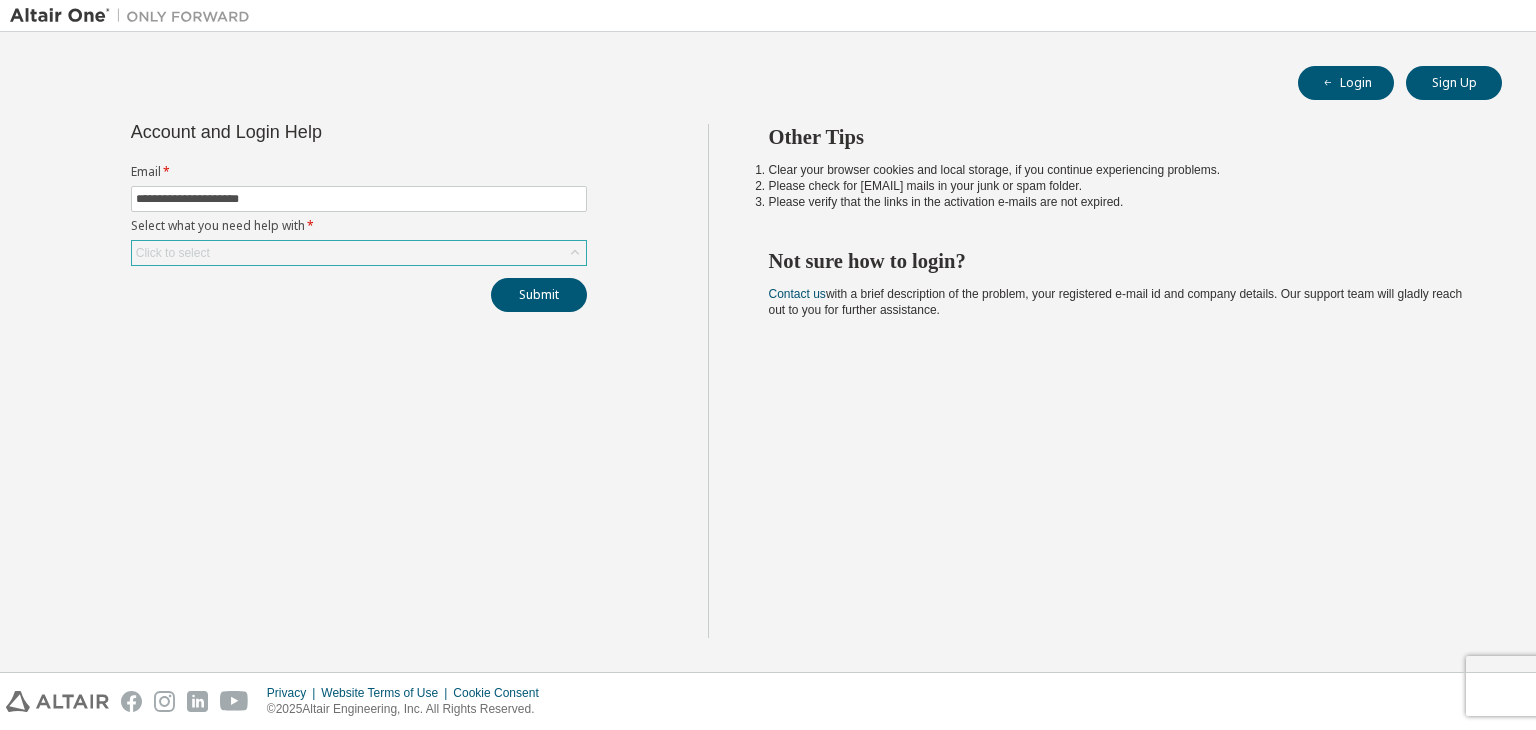 click on "Click to select" at bounding box center [359, 253] 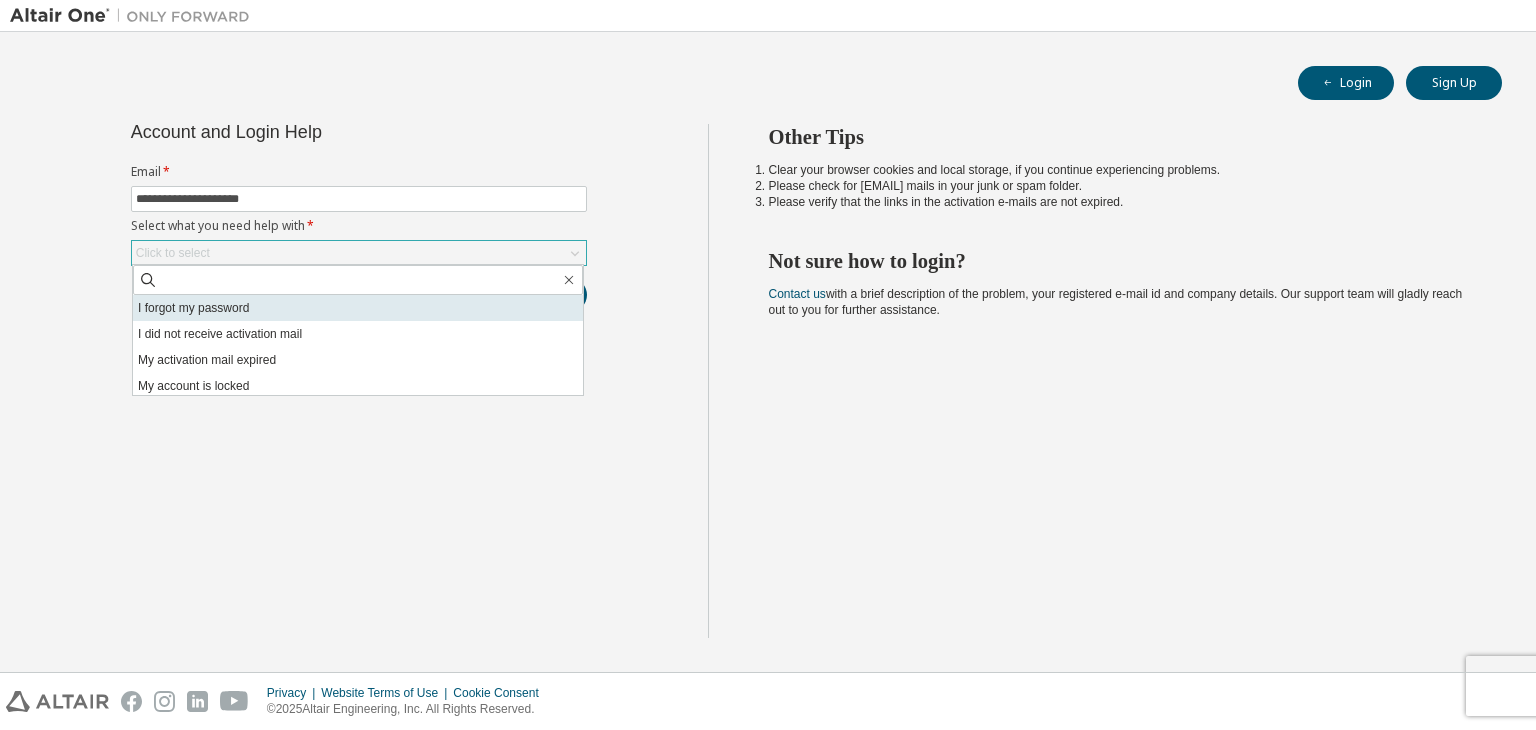 click on "I forgot my password" at bounding box center (358, 308) 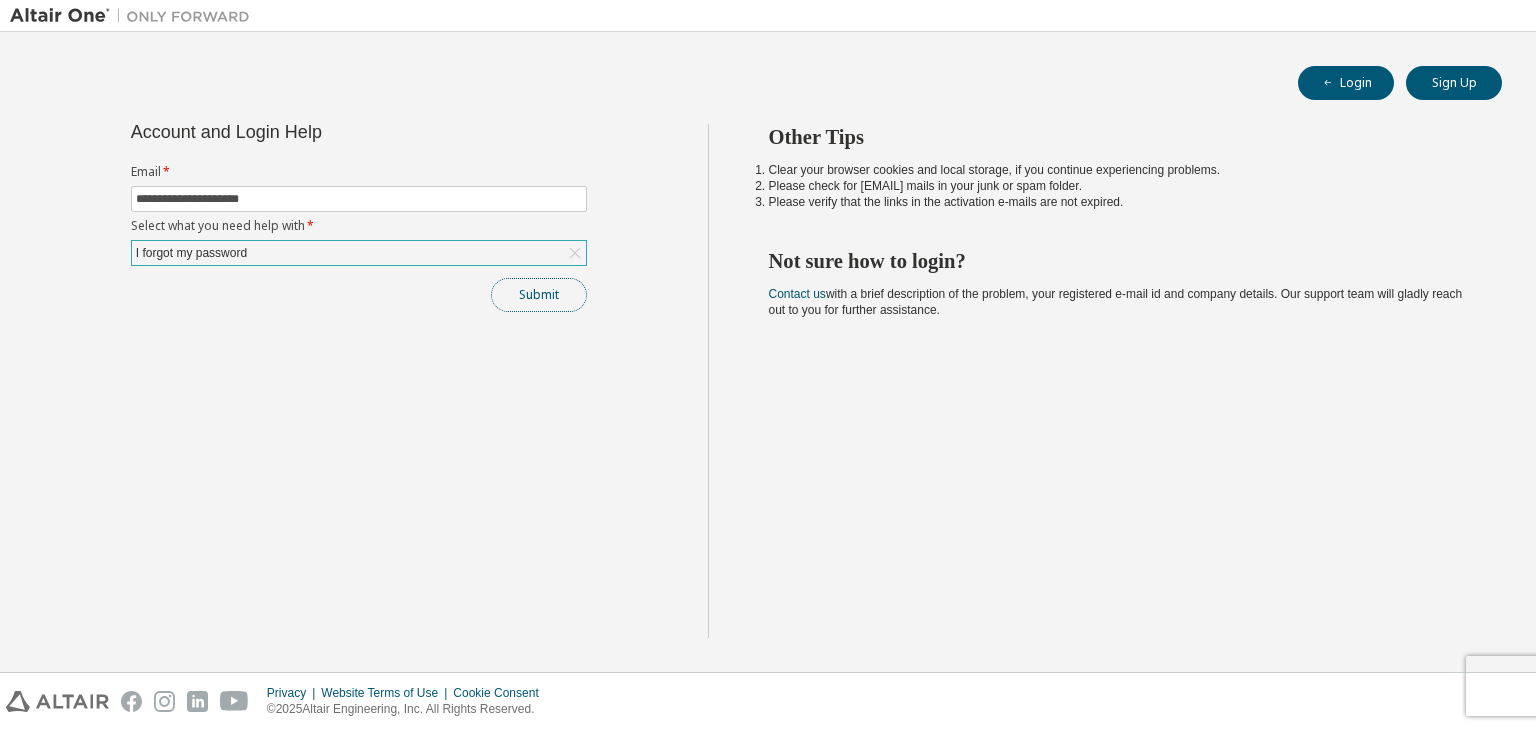 click on "Submit" at bounding box center [539, 295] 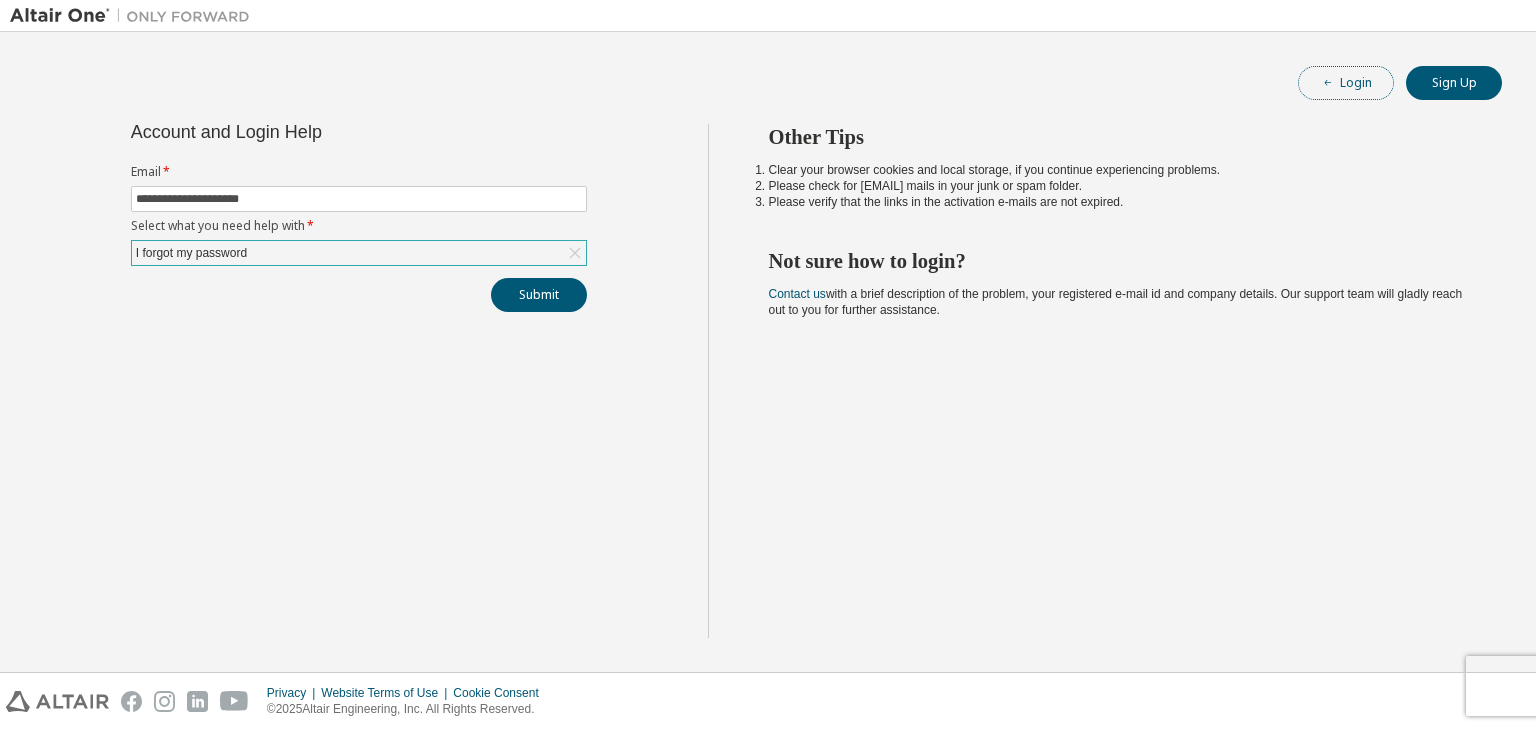 click on "Login" at bounding box center [1346, 83] 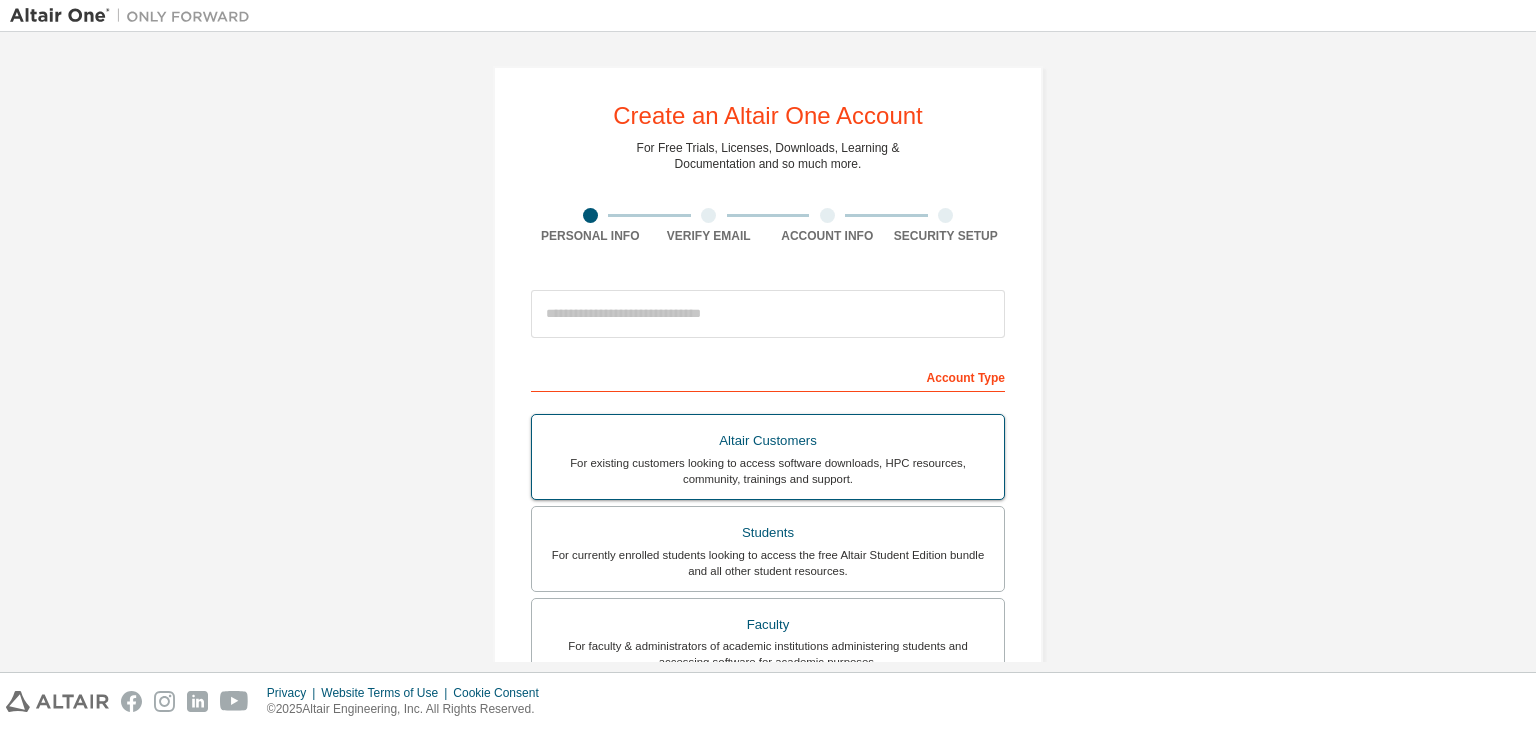 scroll, scrollTop: 0, scrollLeft: 0, axis: both 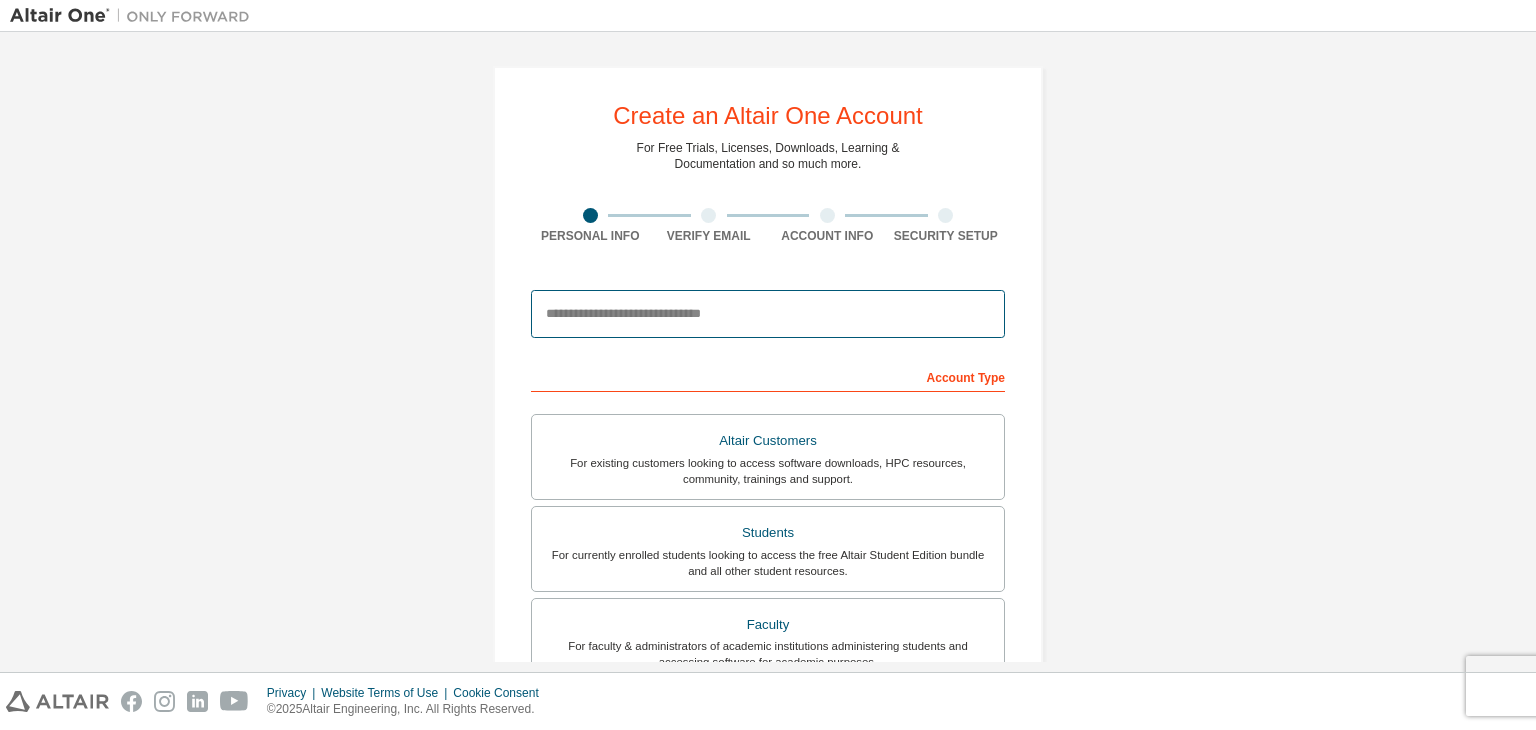 click at bounding box center (768, 314) 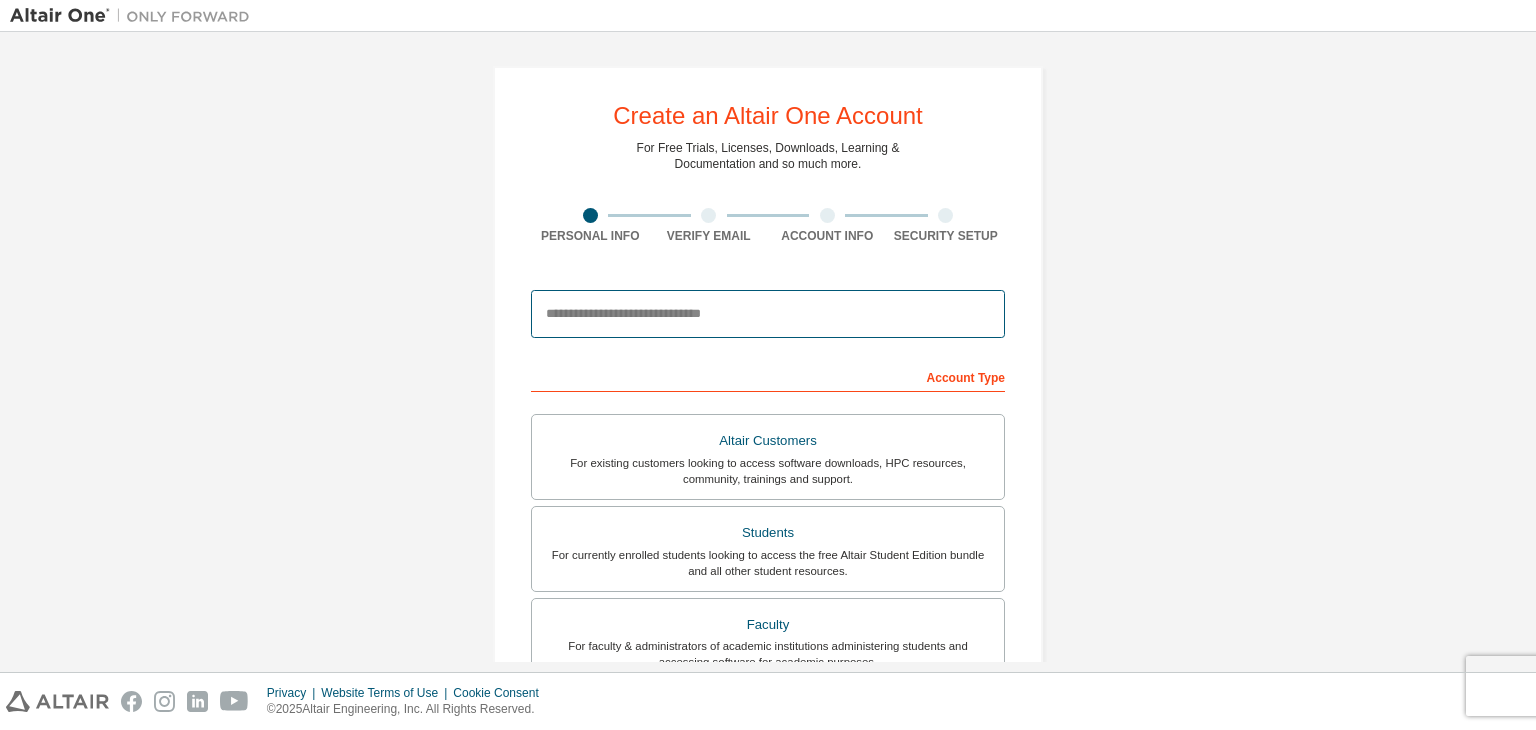 type on "**********" 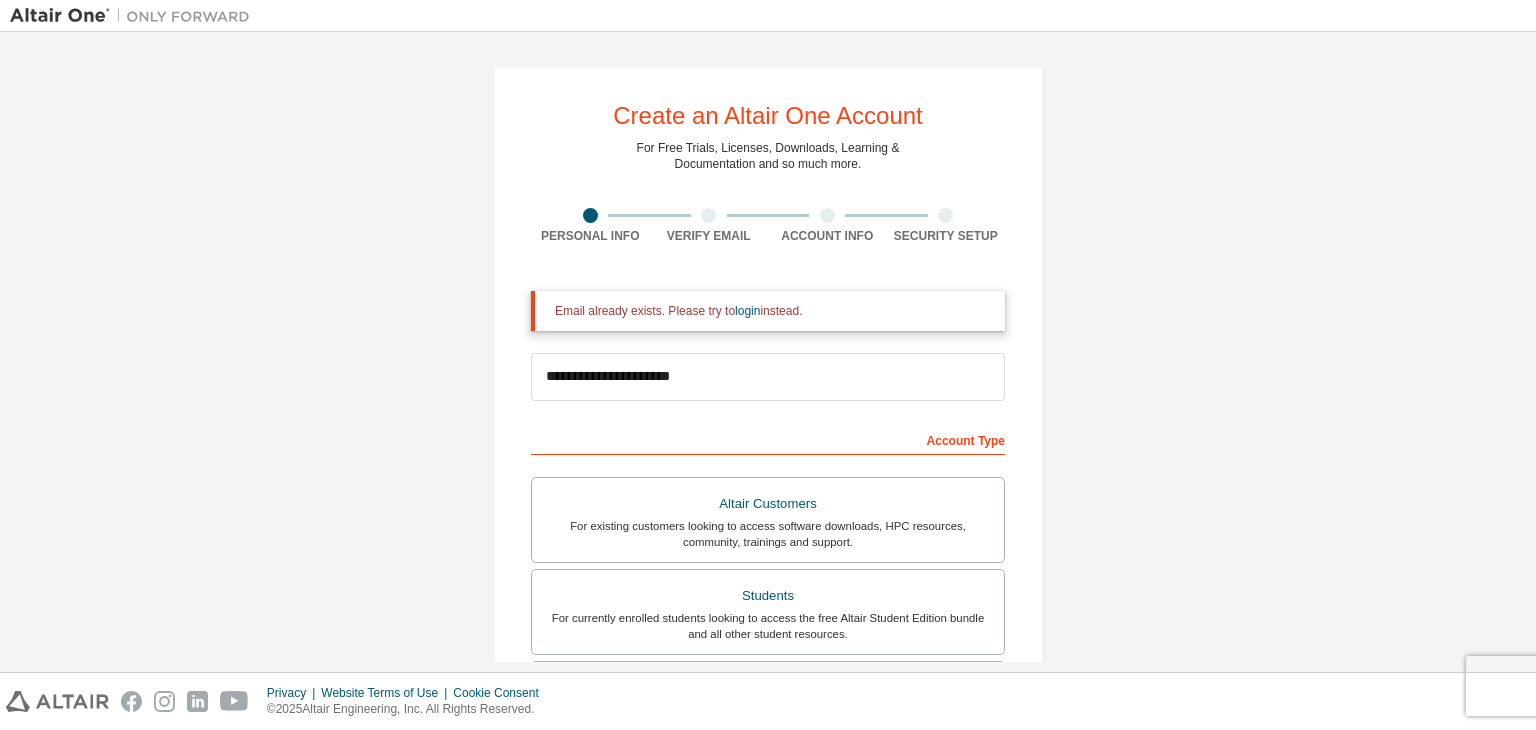 click at bounding box center [827, 215] 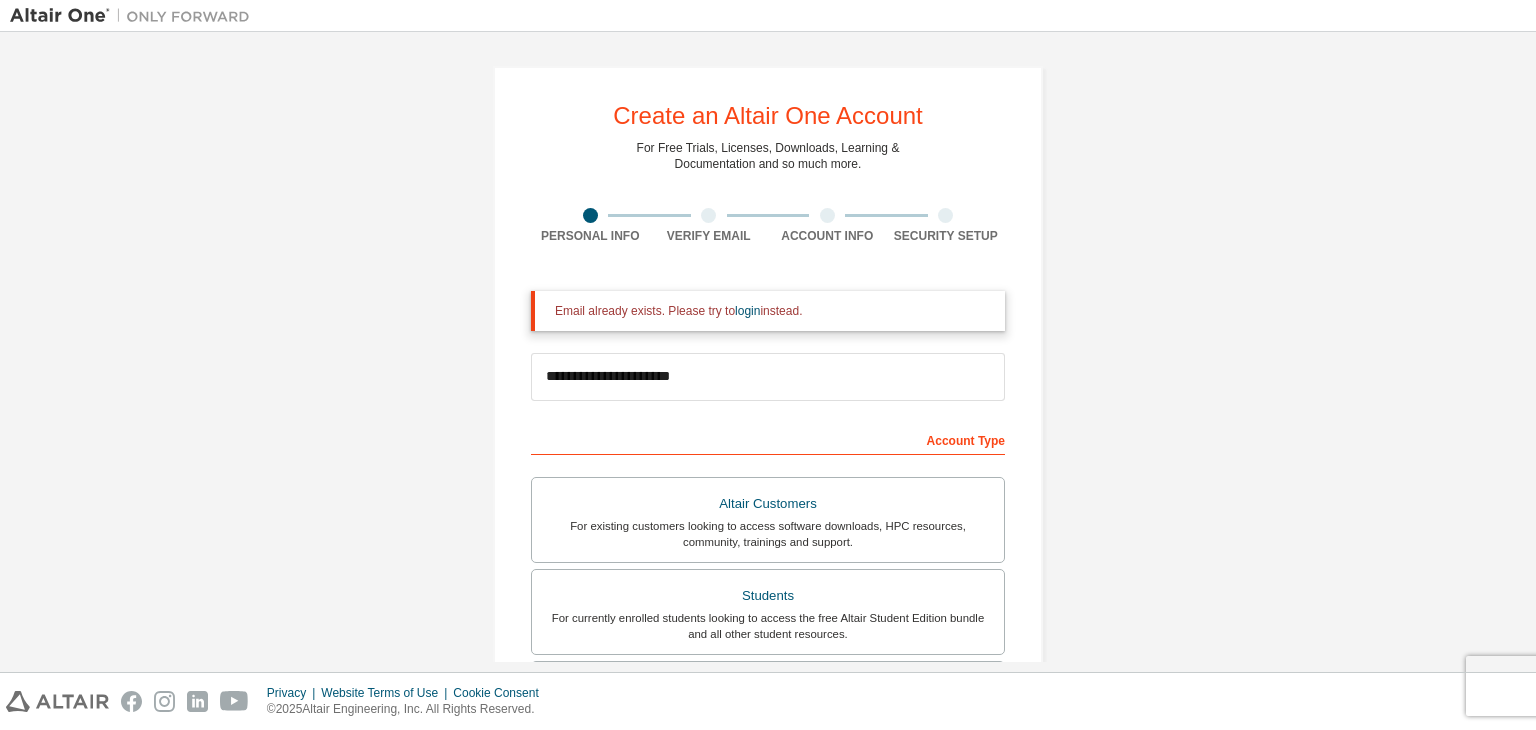 click on "**********" at bounding box center [768, 603] 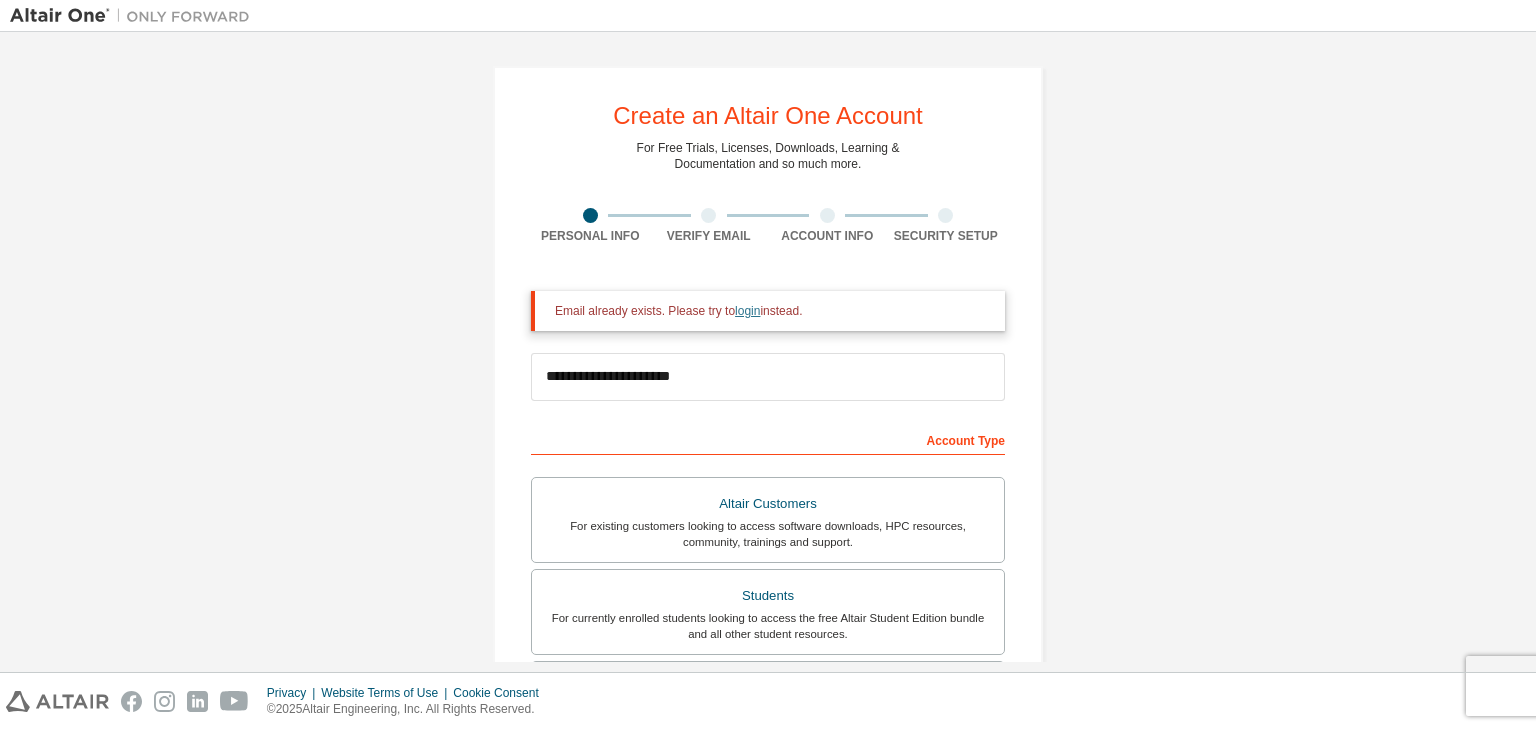 click on "login" at bounding box center (747, 311) 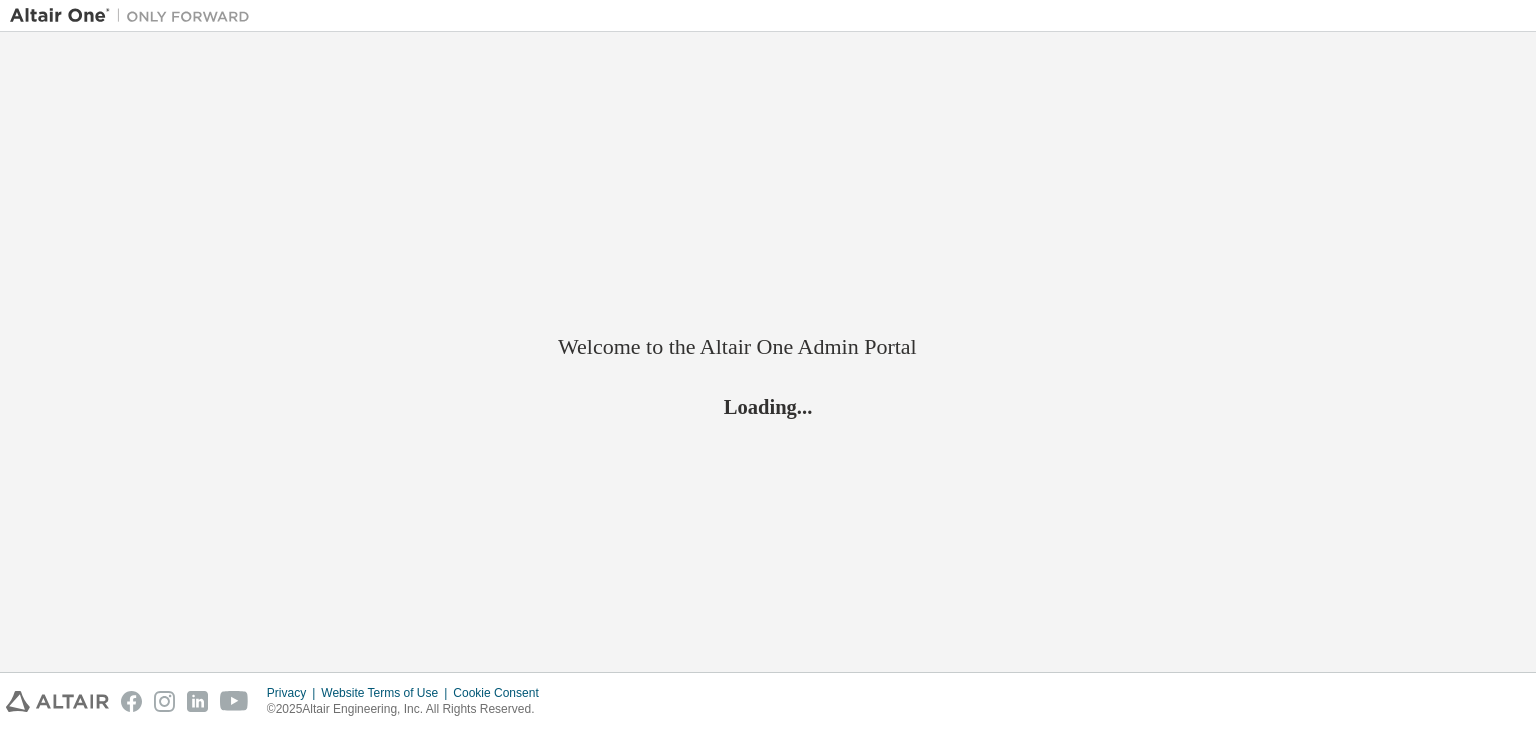 scroll, scrollTop: 0, scrollLeft: 0, axis: both 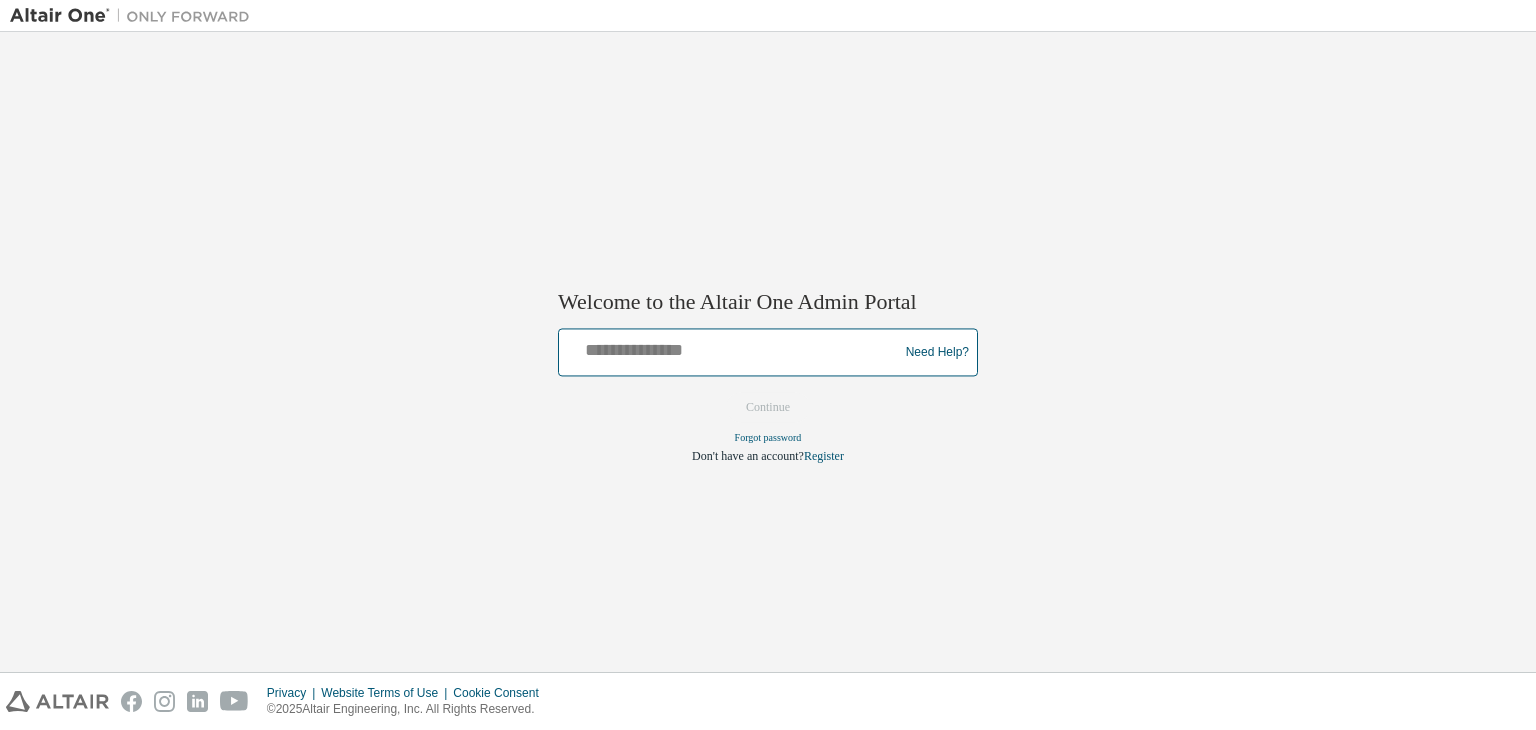click at bounding box center [731, 348] 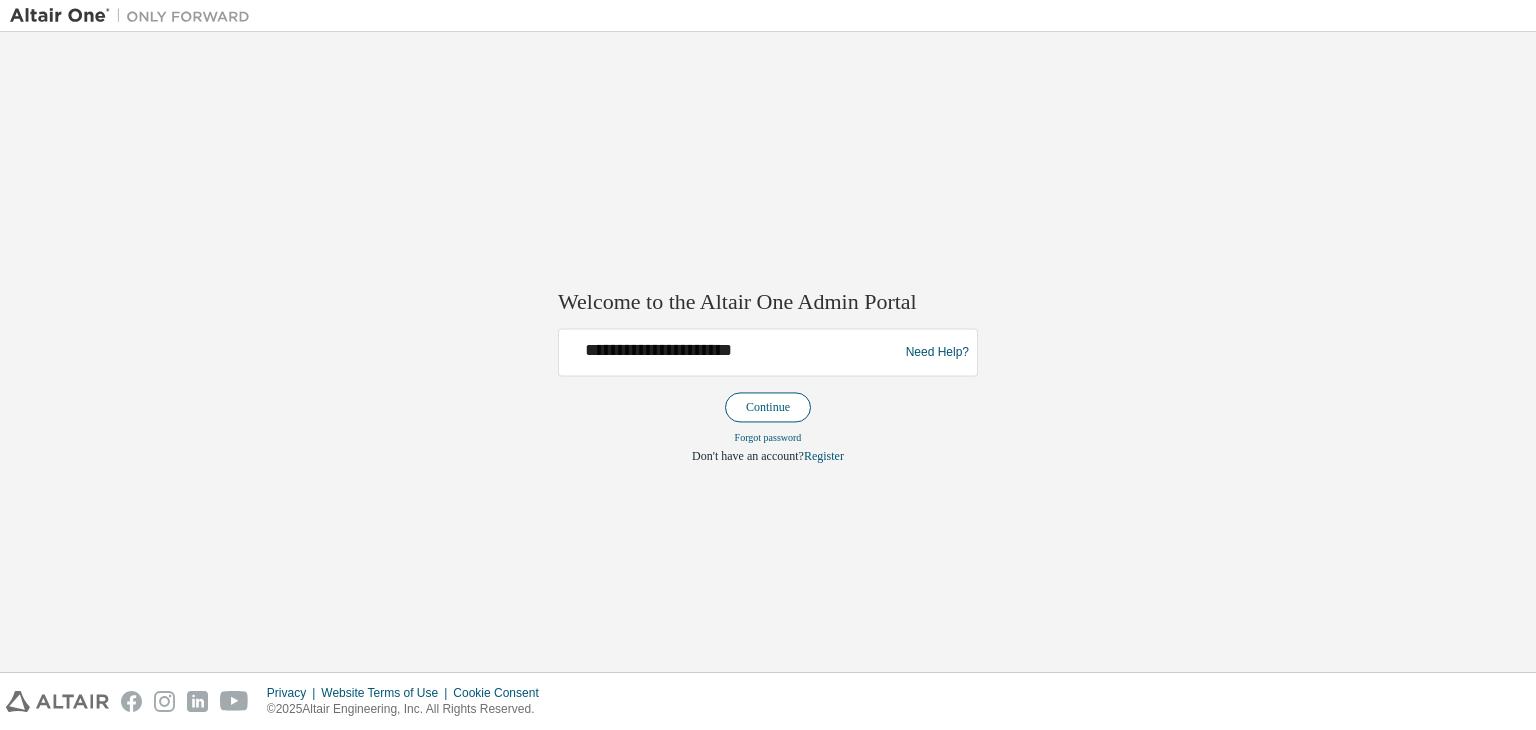 click on "Continue" at bounding box center [768, 408] 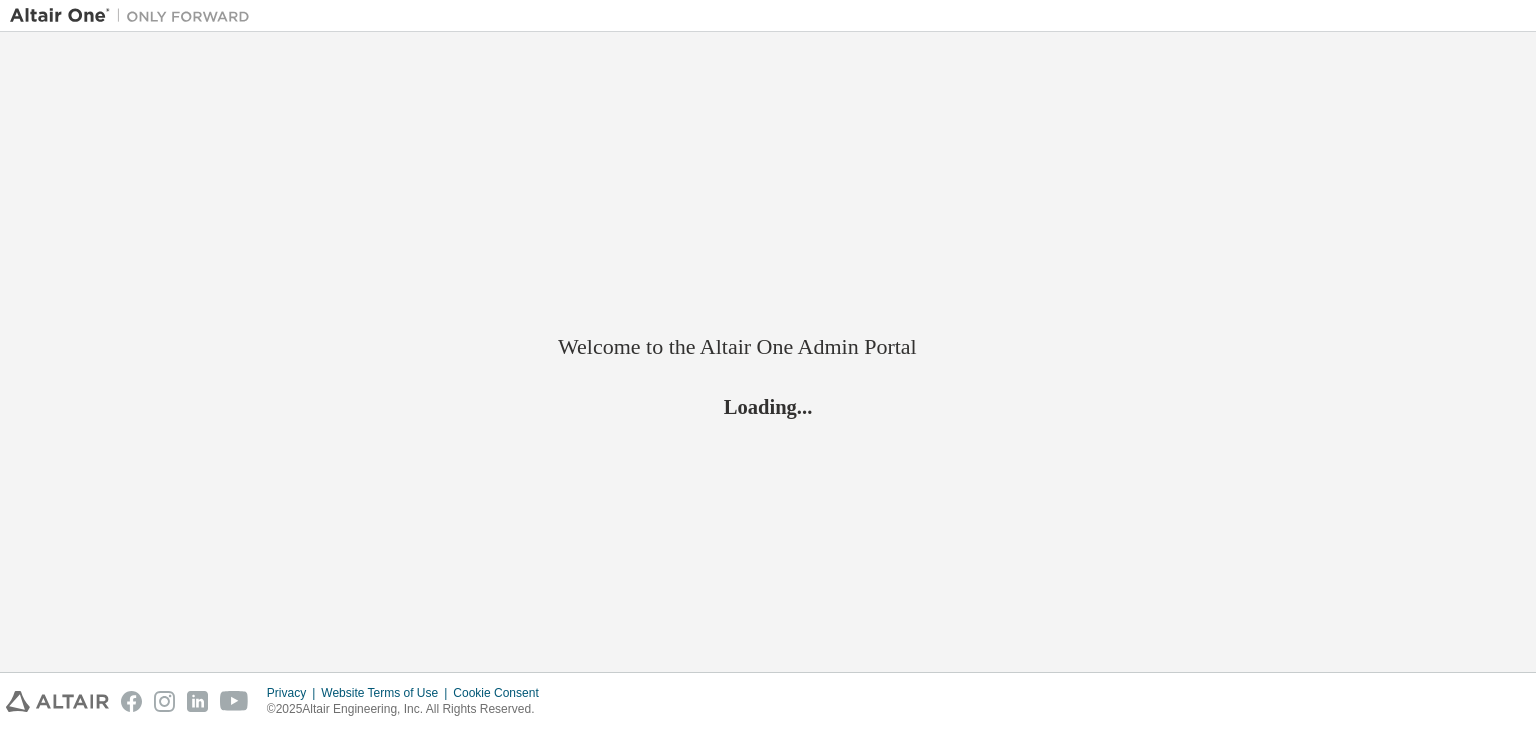 scroll, scrollTop: 0, scrollLeft: 0, axis: both 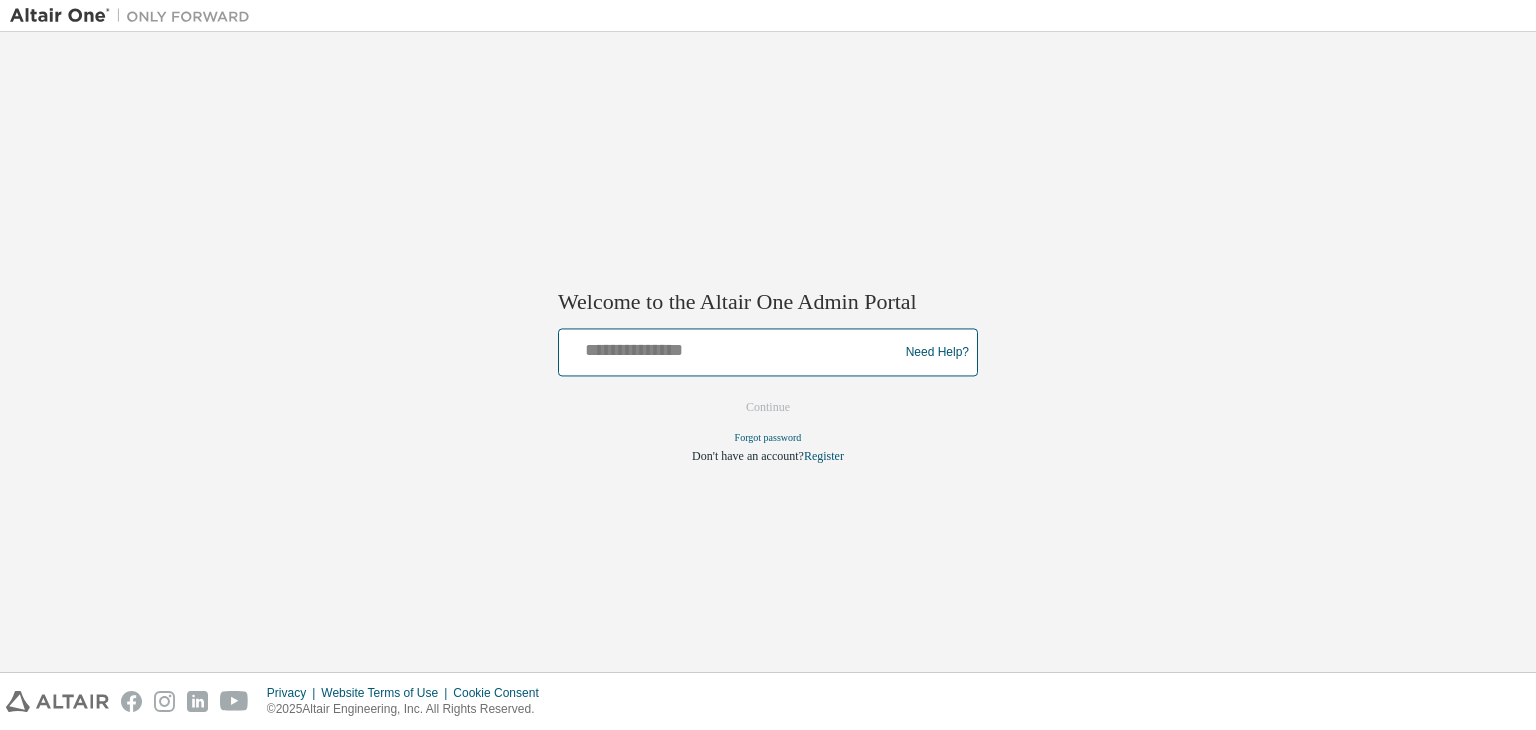 click at bounding box center (731, 348) 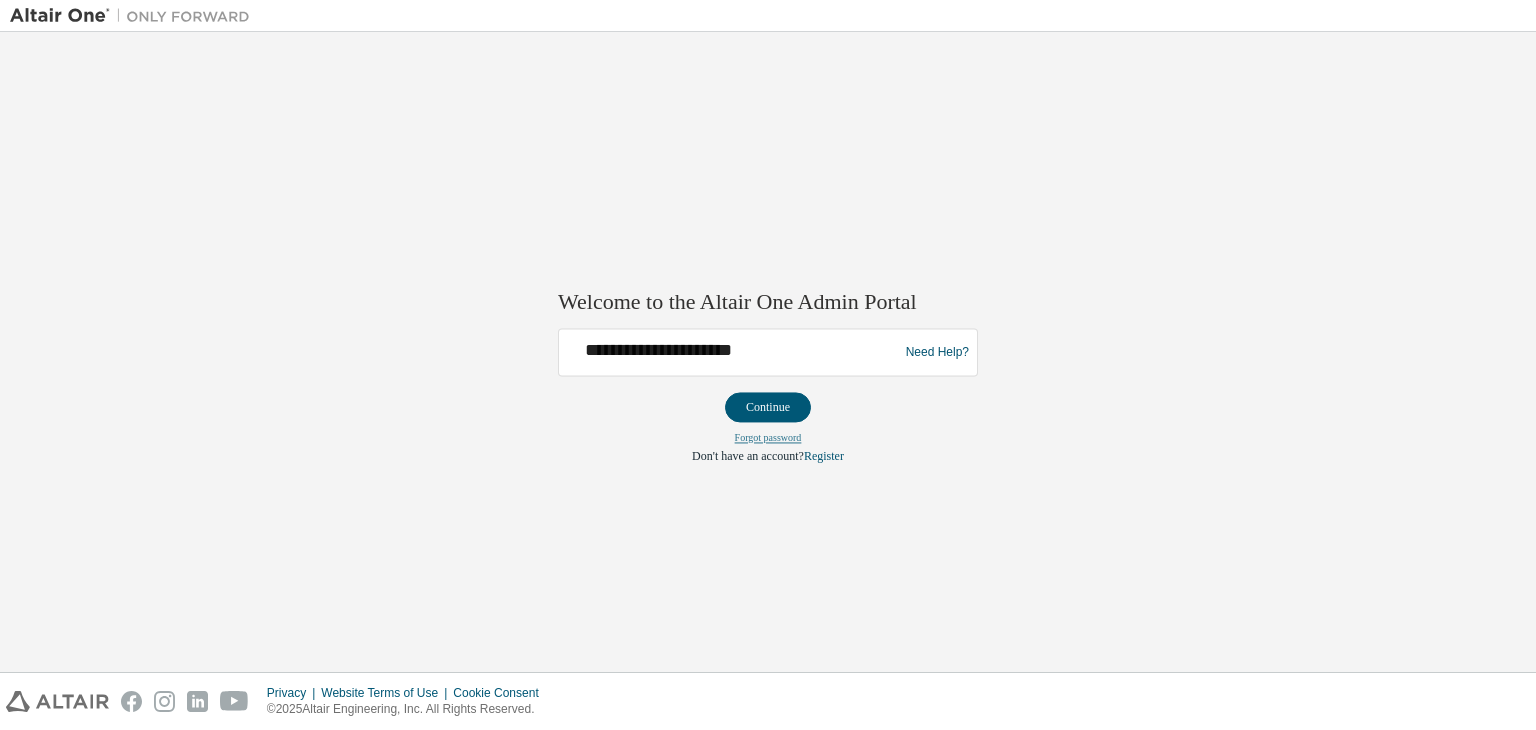click on "Forgot password" at bounding box center [768, 438] 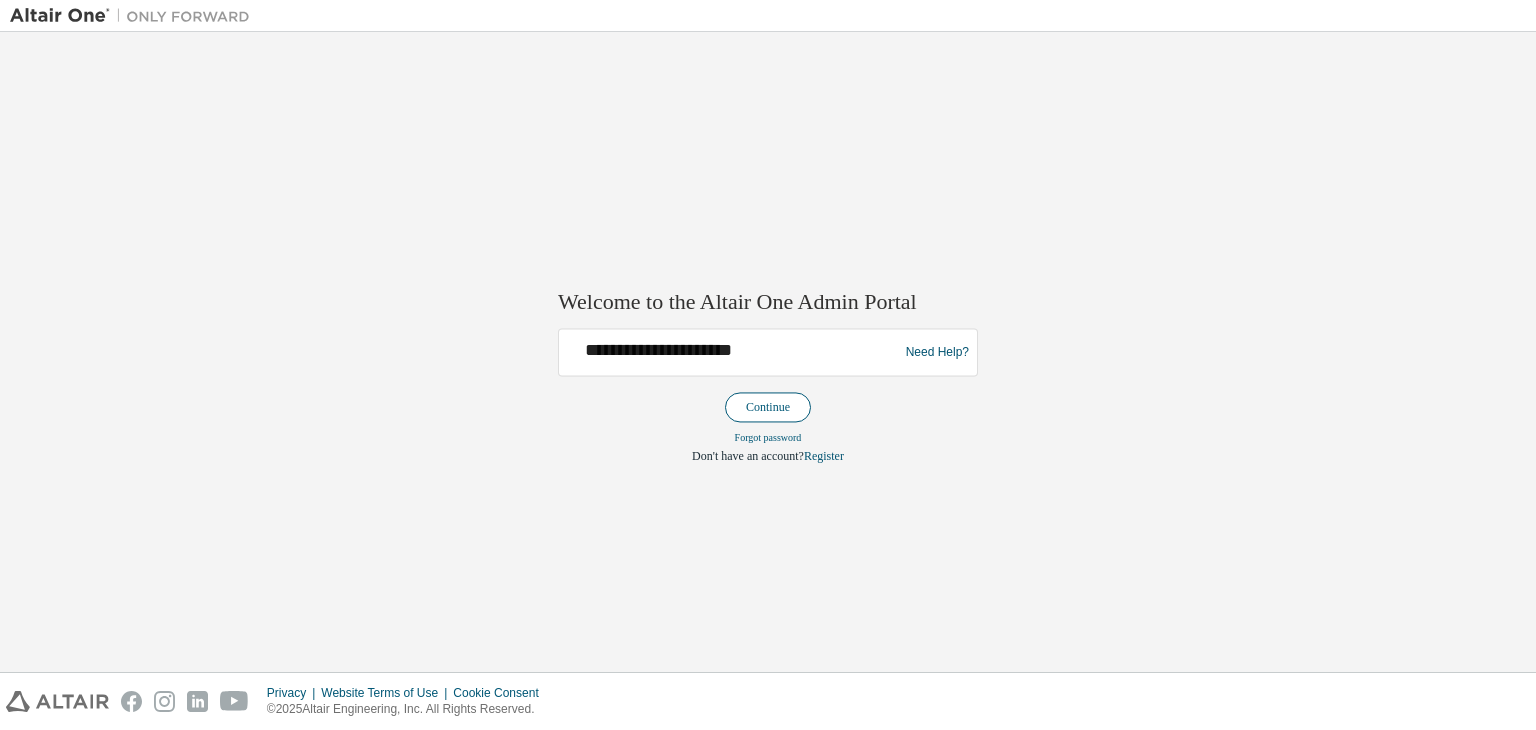 click on "Continue" at bounding box center (768, 408) 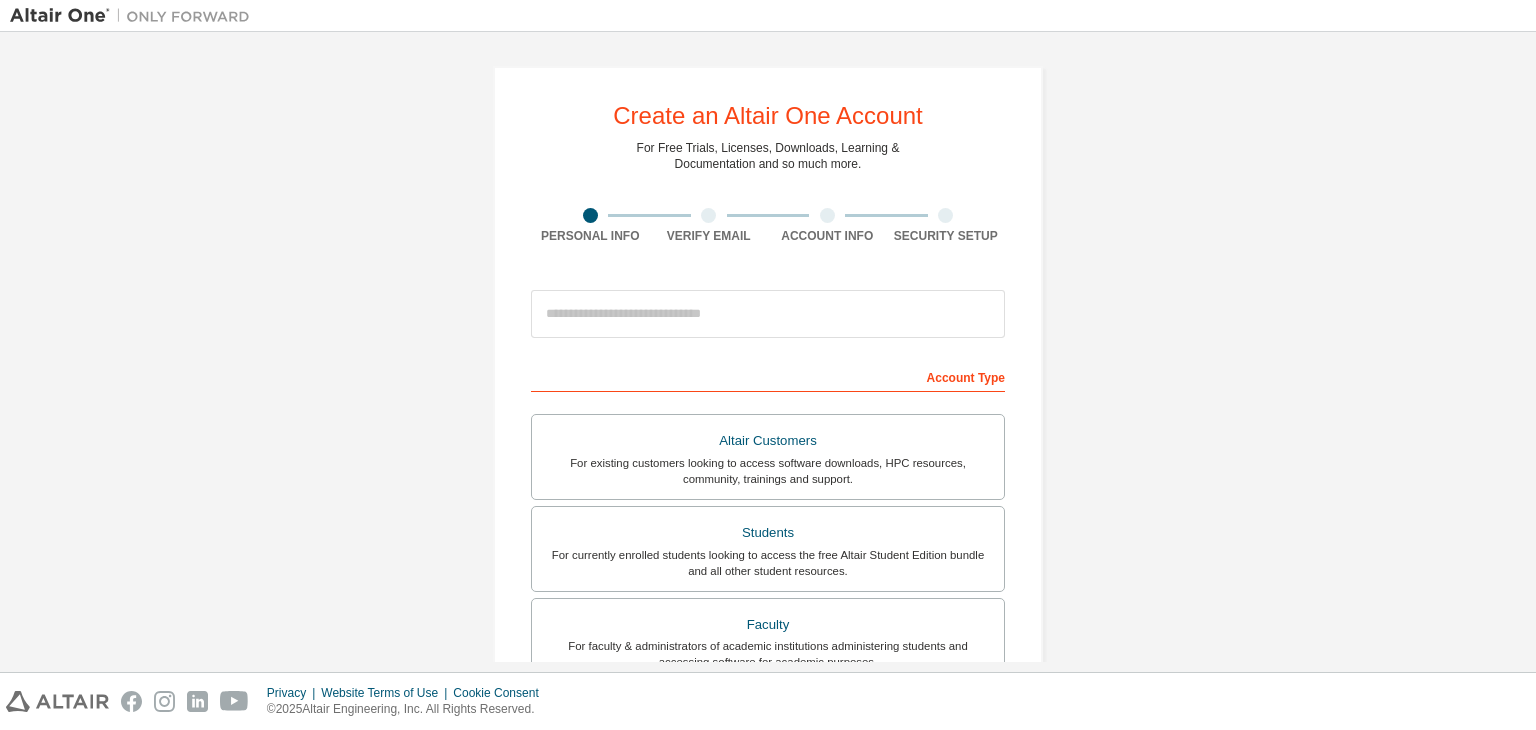 scroll, scrollTop: 0, scrollLeft: 0, axis: both 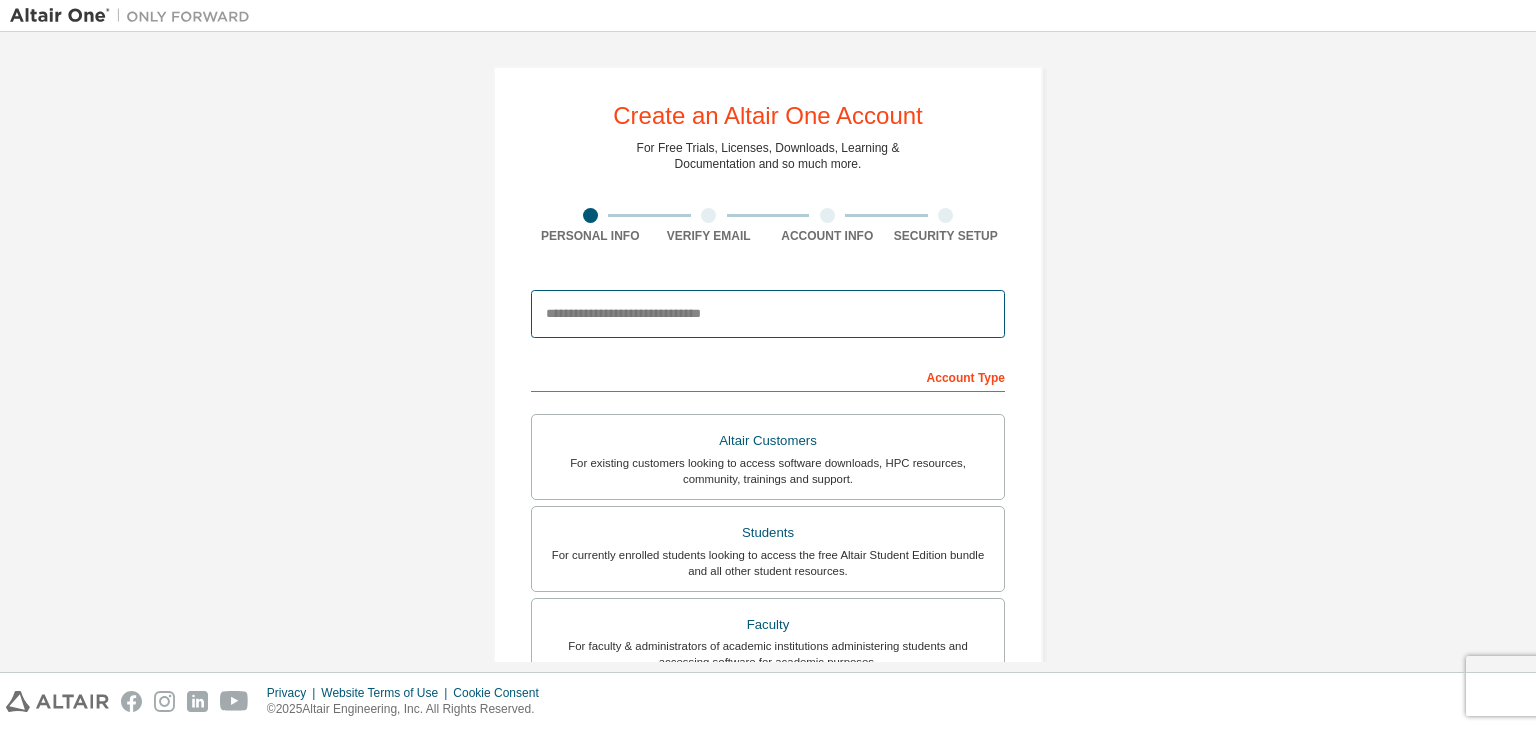 click at bounding box center (768, 314) 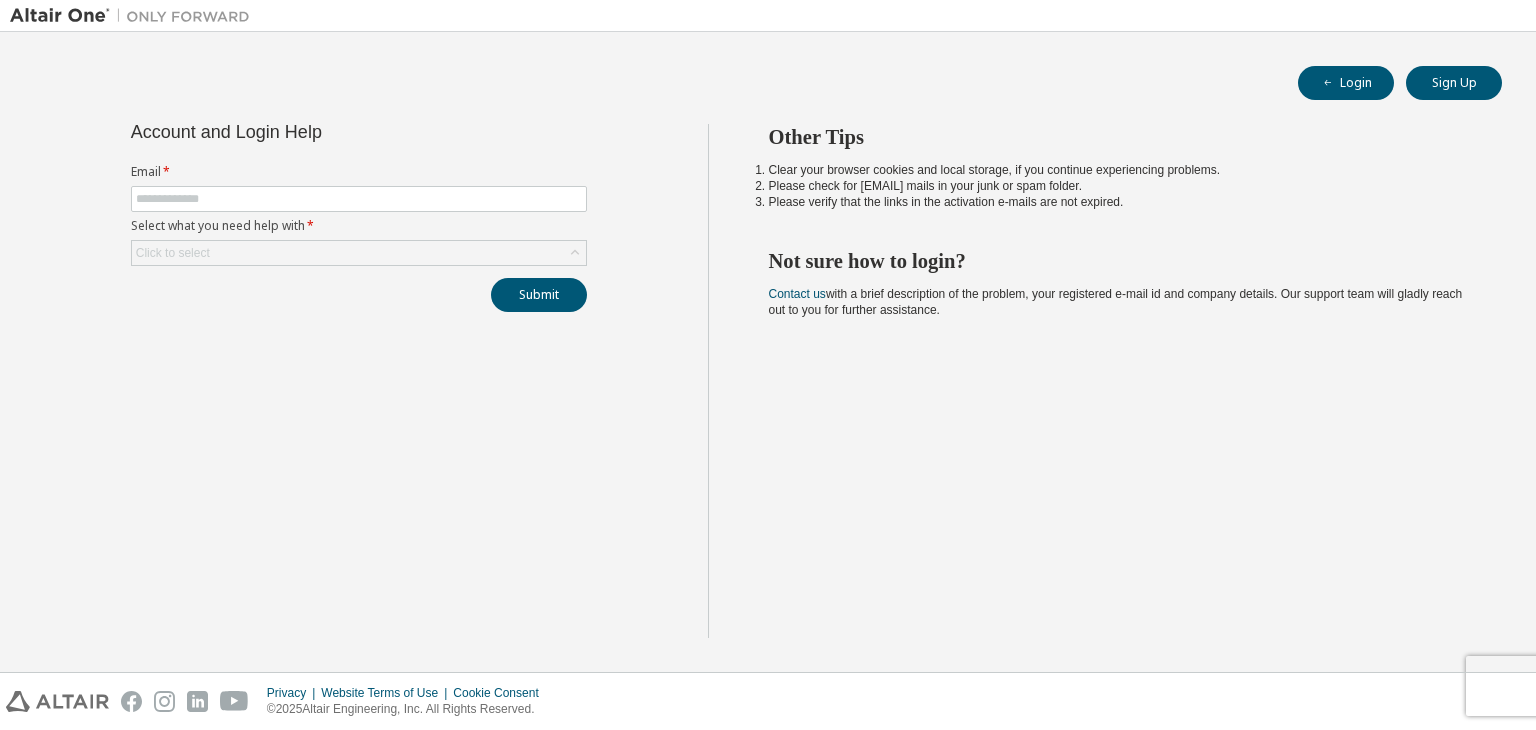 scroll, scrollTop: 0, scrollLeft: 0, axis: both 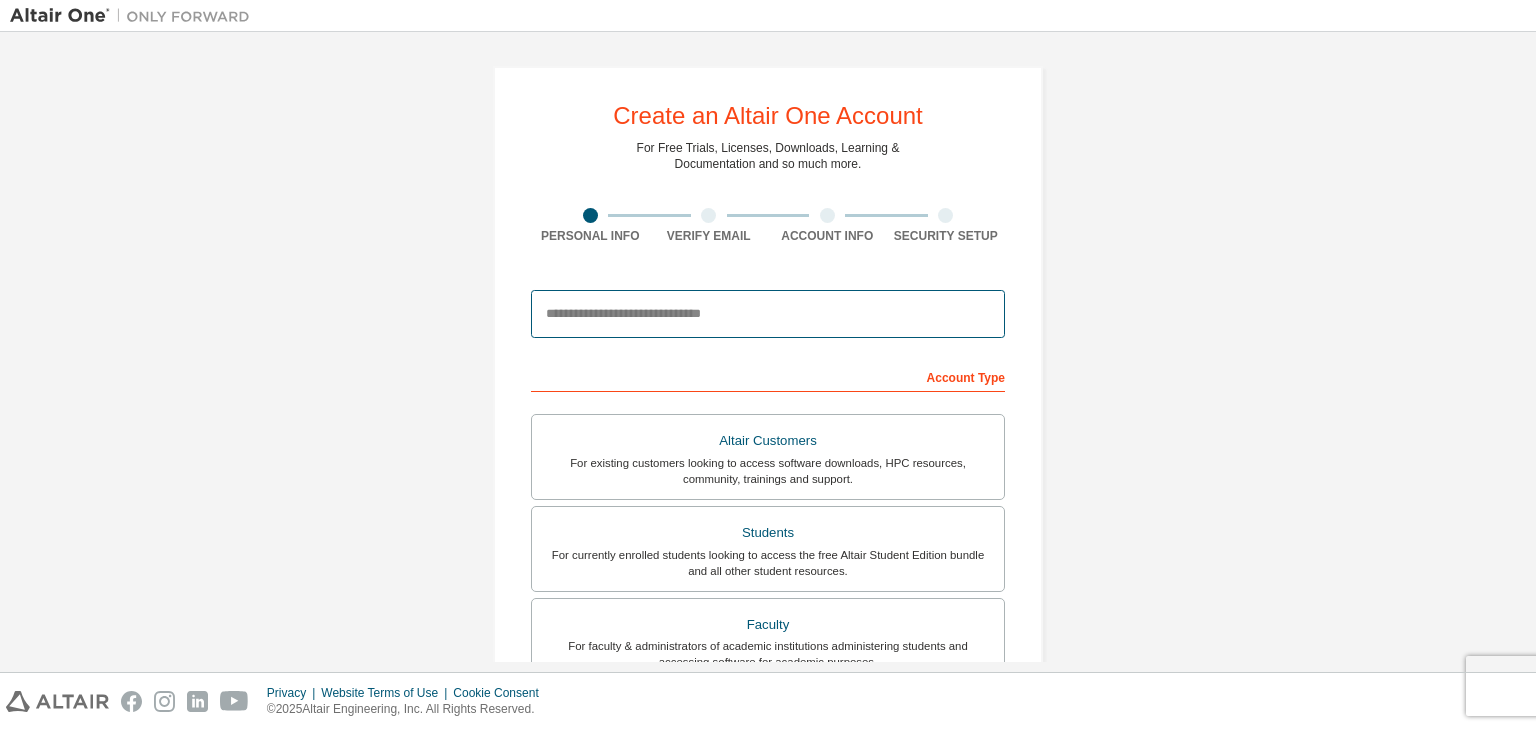 click at bounding box center (768, 314) 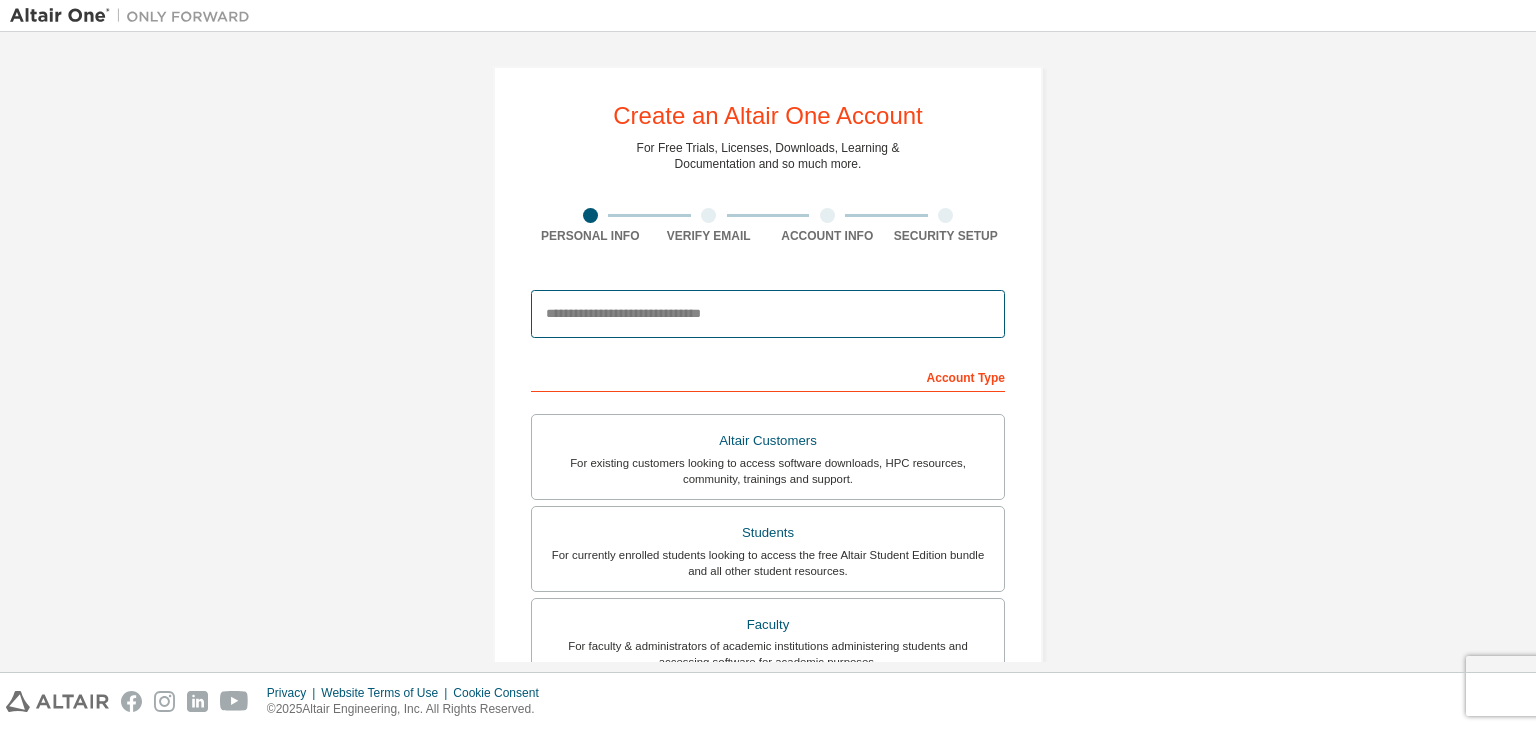 type on "**********" 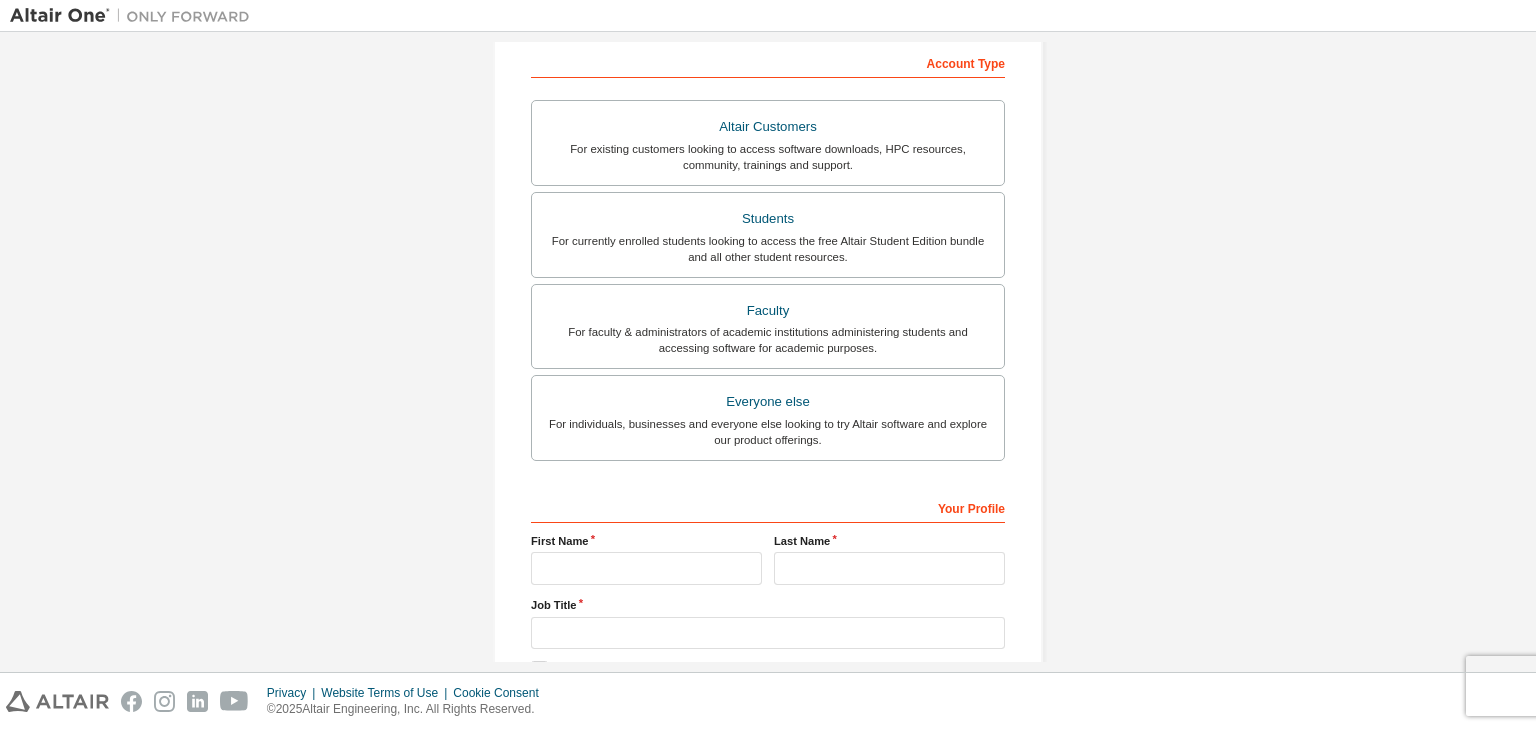 scroll, scrollTop: 400, scrollLeft: 0, axis: vertical 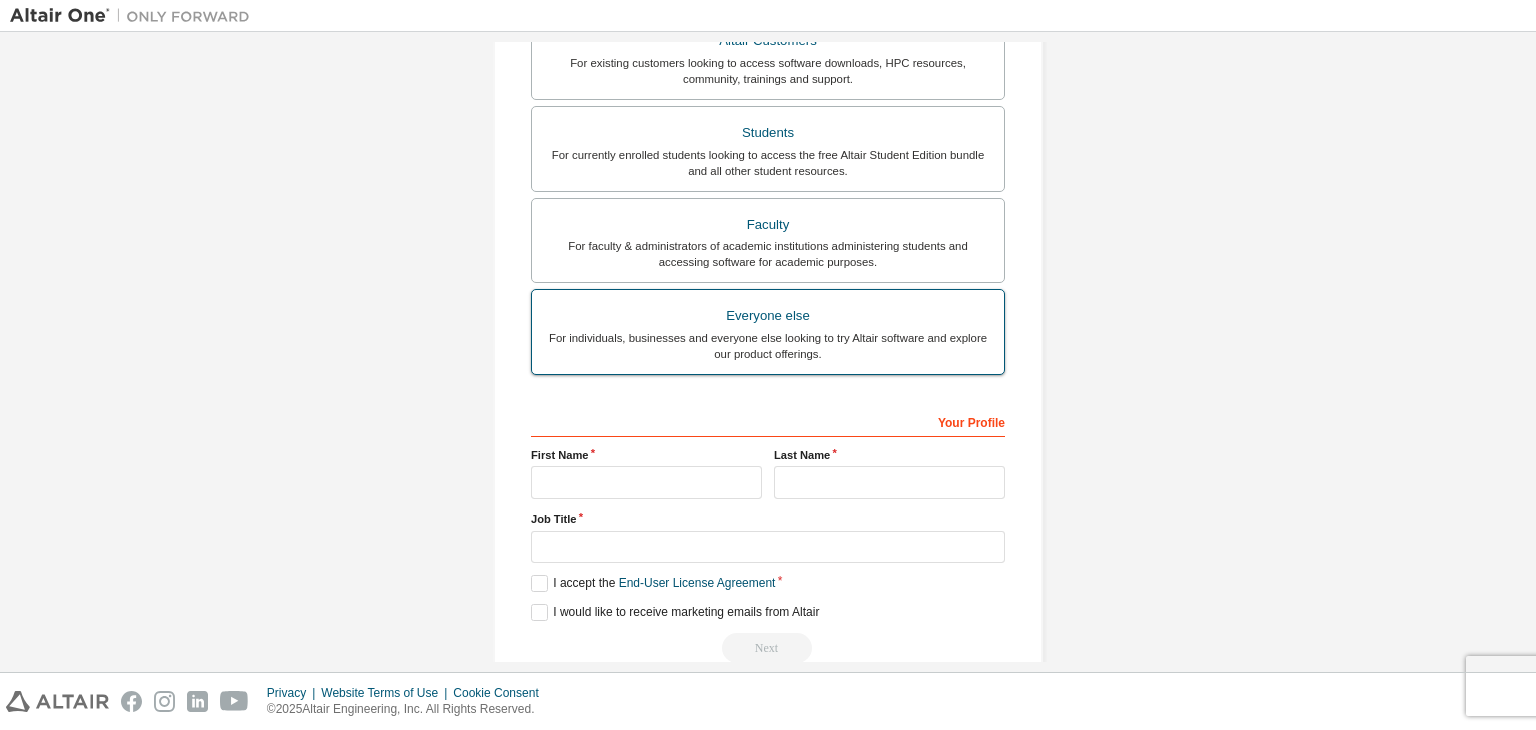 click on "For individuals, businesses and everyone else looking to try Altair software and explore our product offerings." at bounding box center [768, 346] 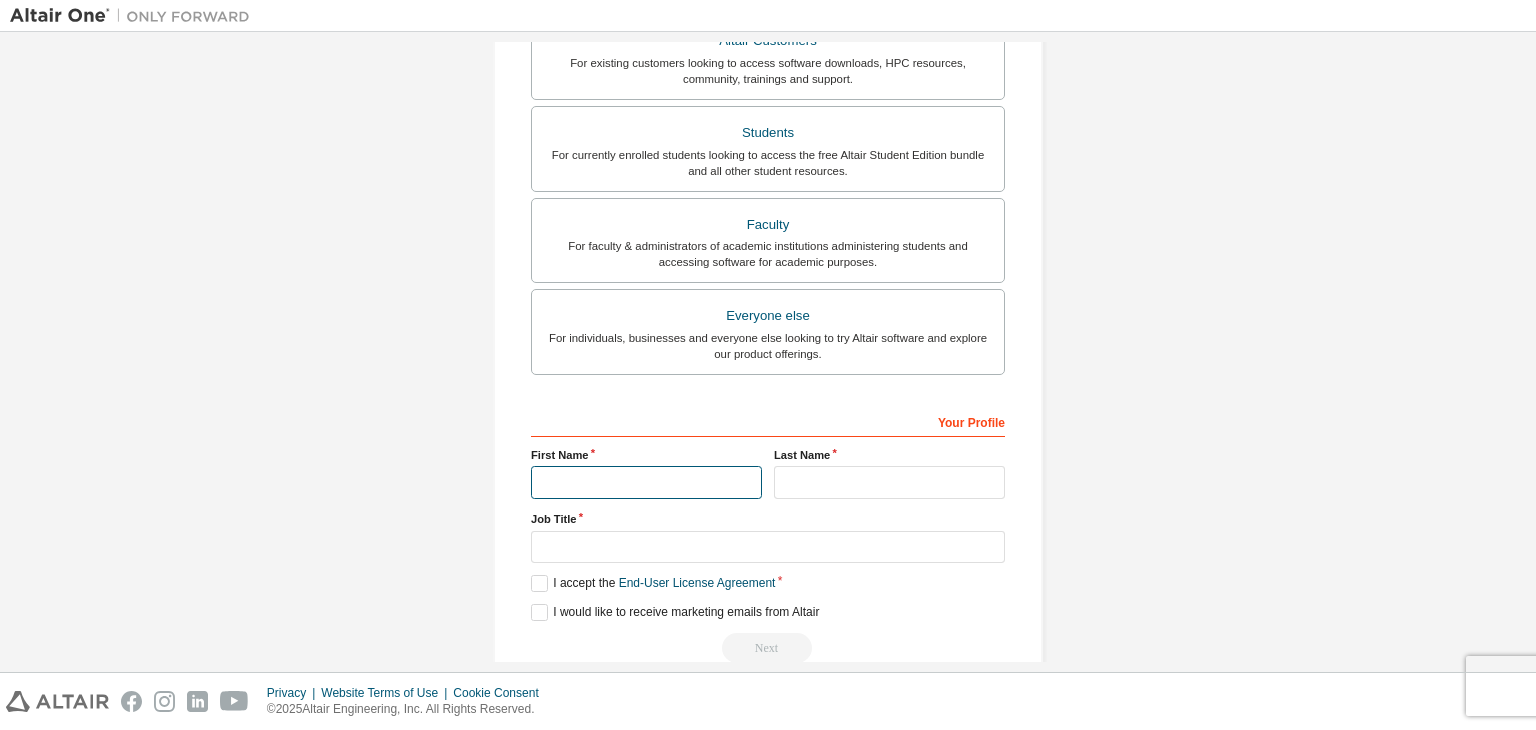 click at bounding box center (646, 482) 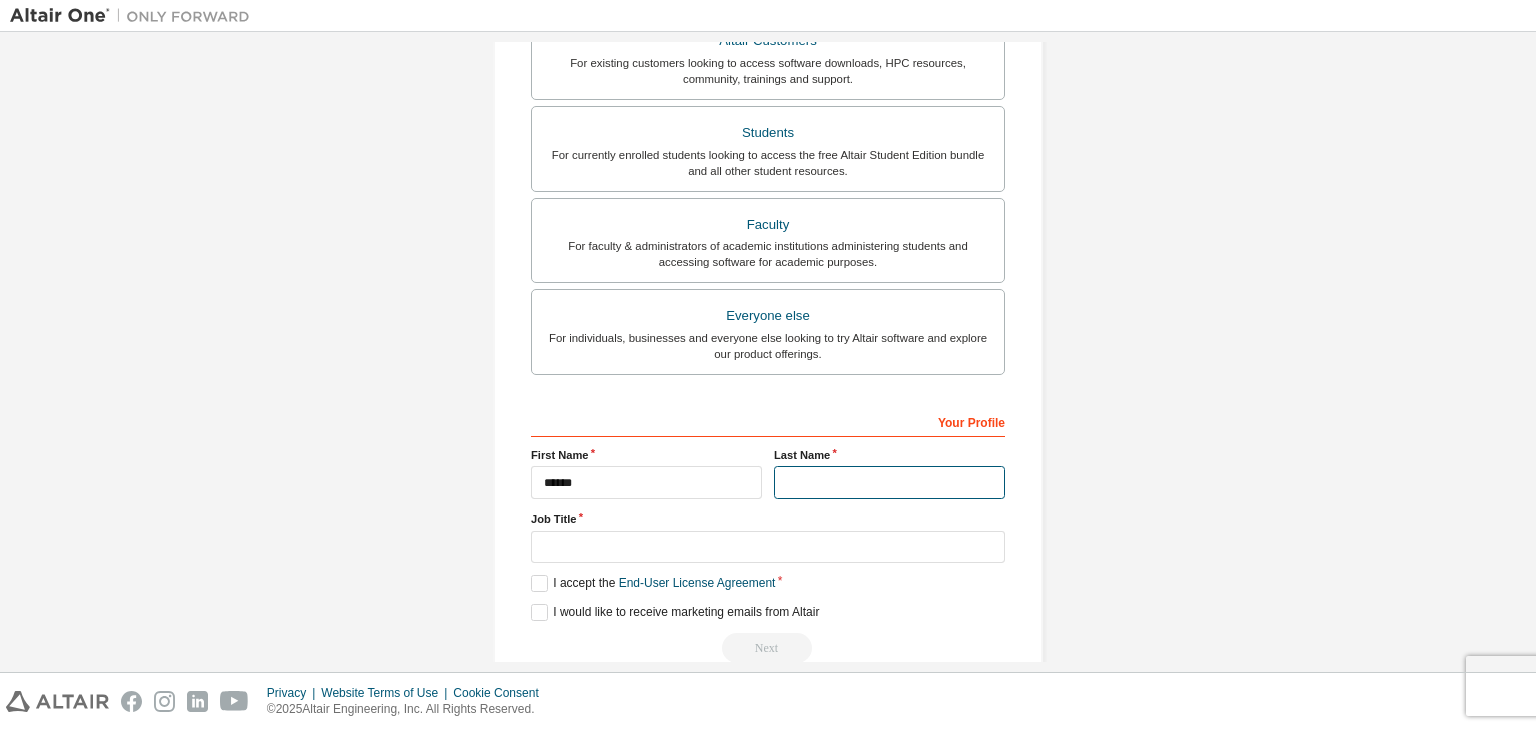 click at bounding box center [889, 482] 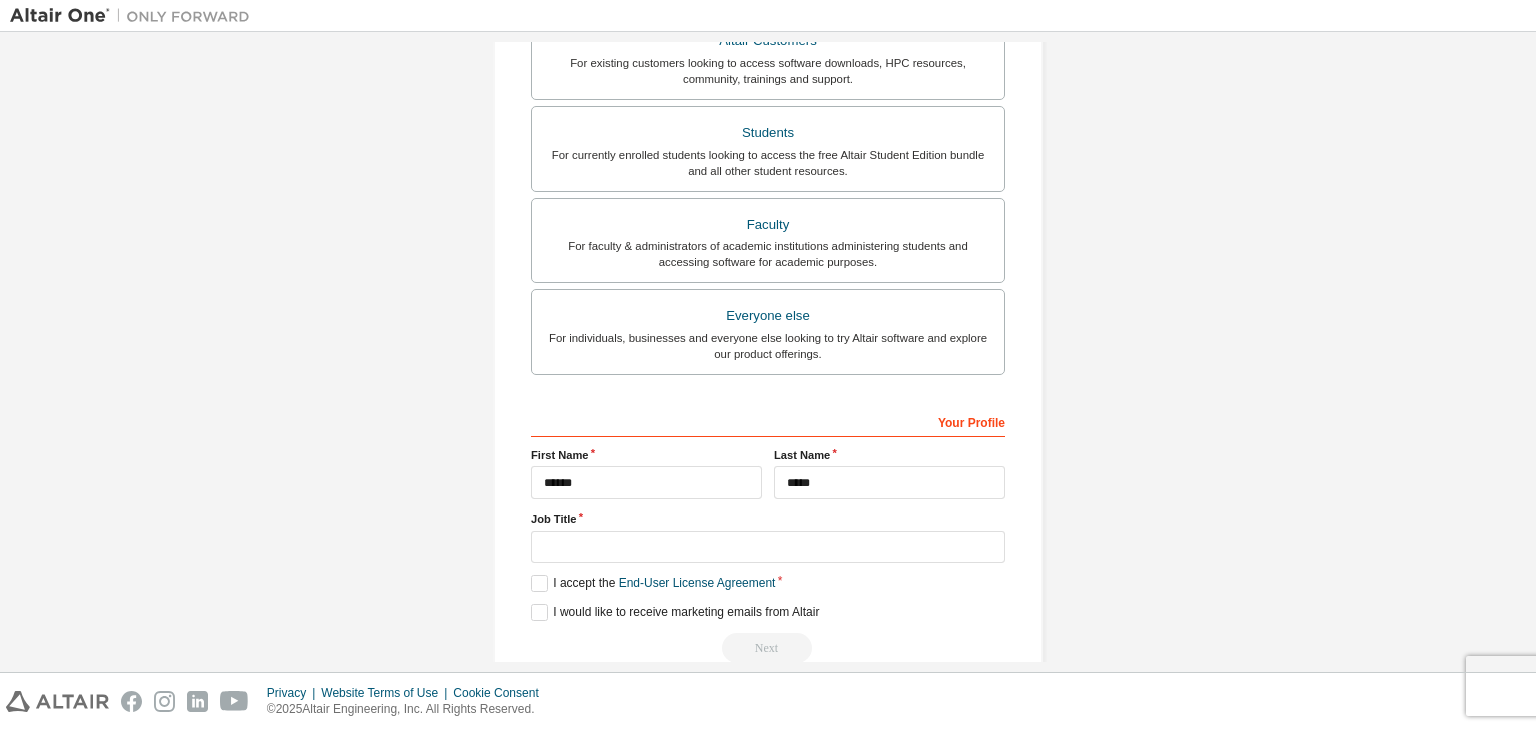 click on "Job Title" at bounding box center (768, 537) 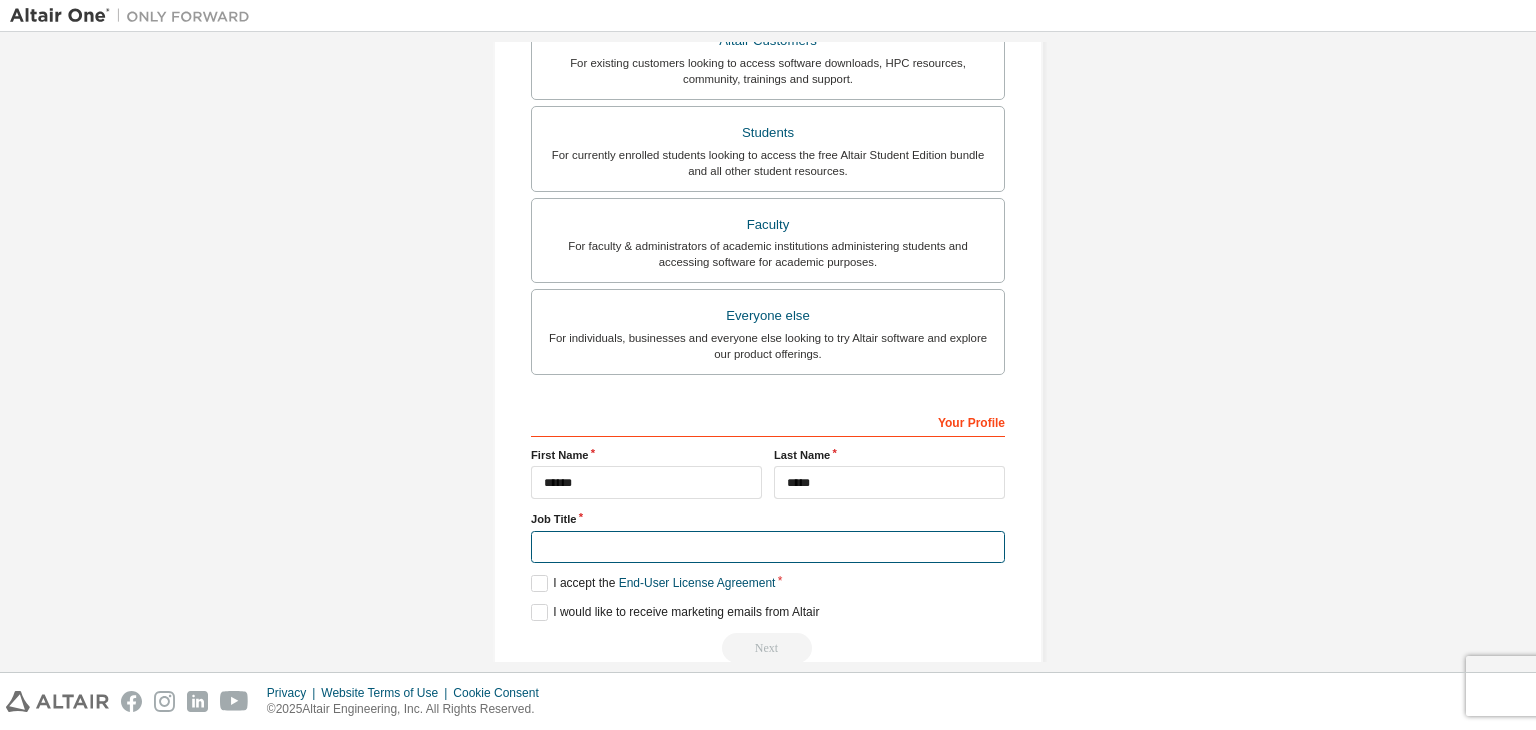 click at bounding box center [768, 547] 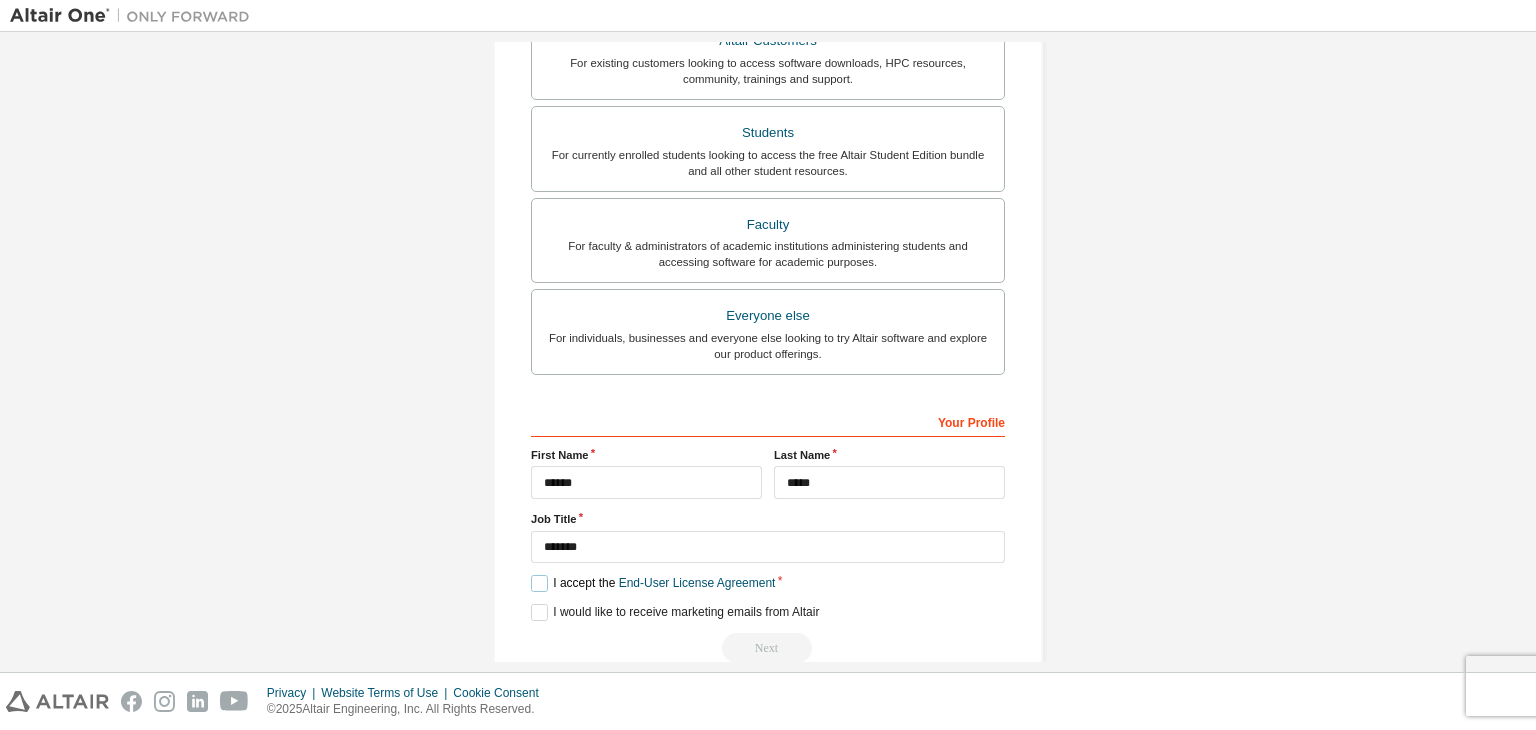 click on "I accept the    End-User License Agreement" at bounding box center [653, 583] 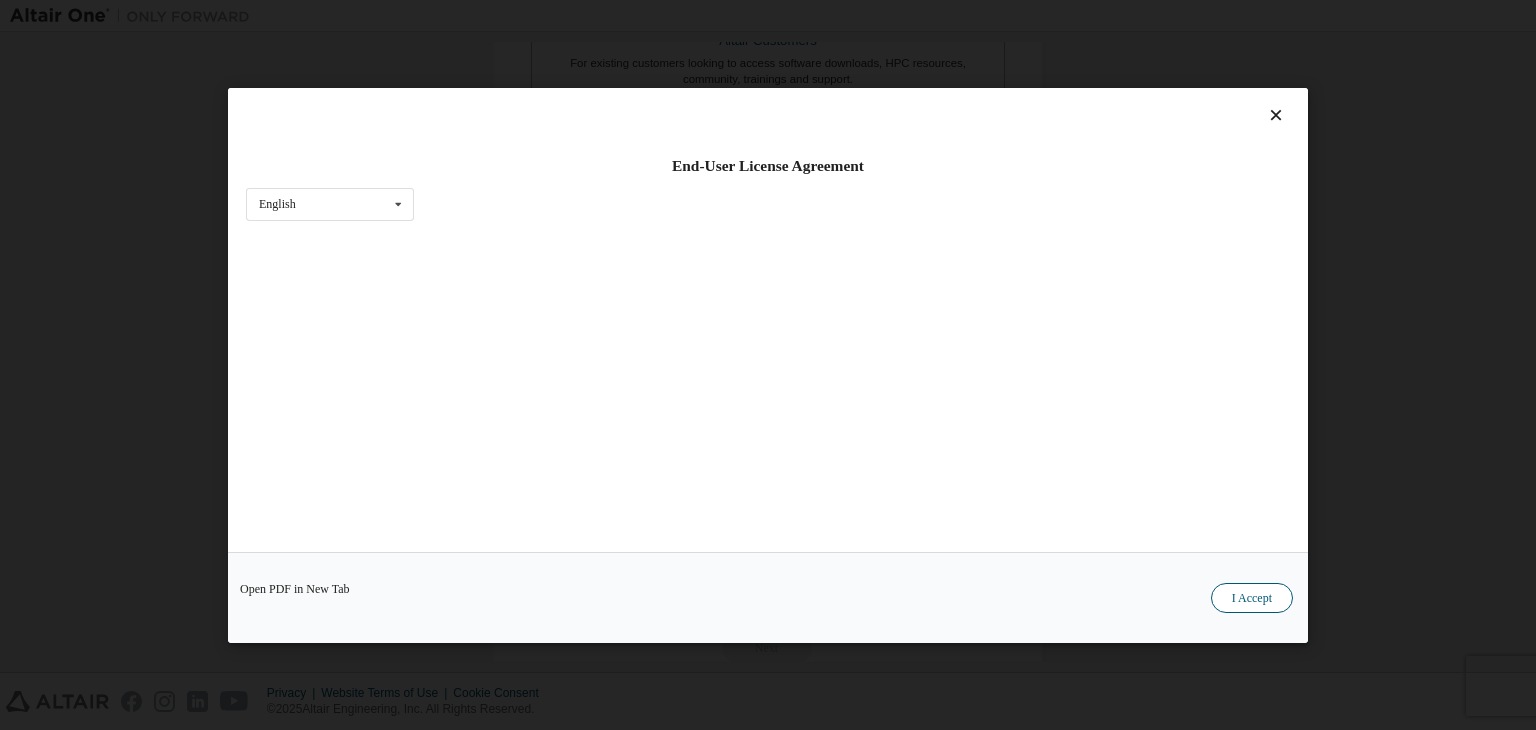 click on "I Accept" at bounding box center [1252, 598] 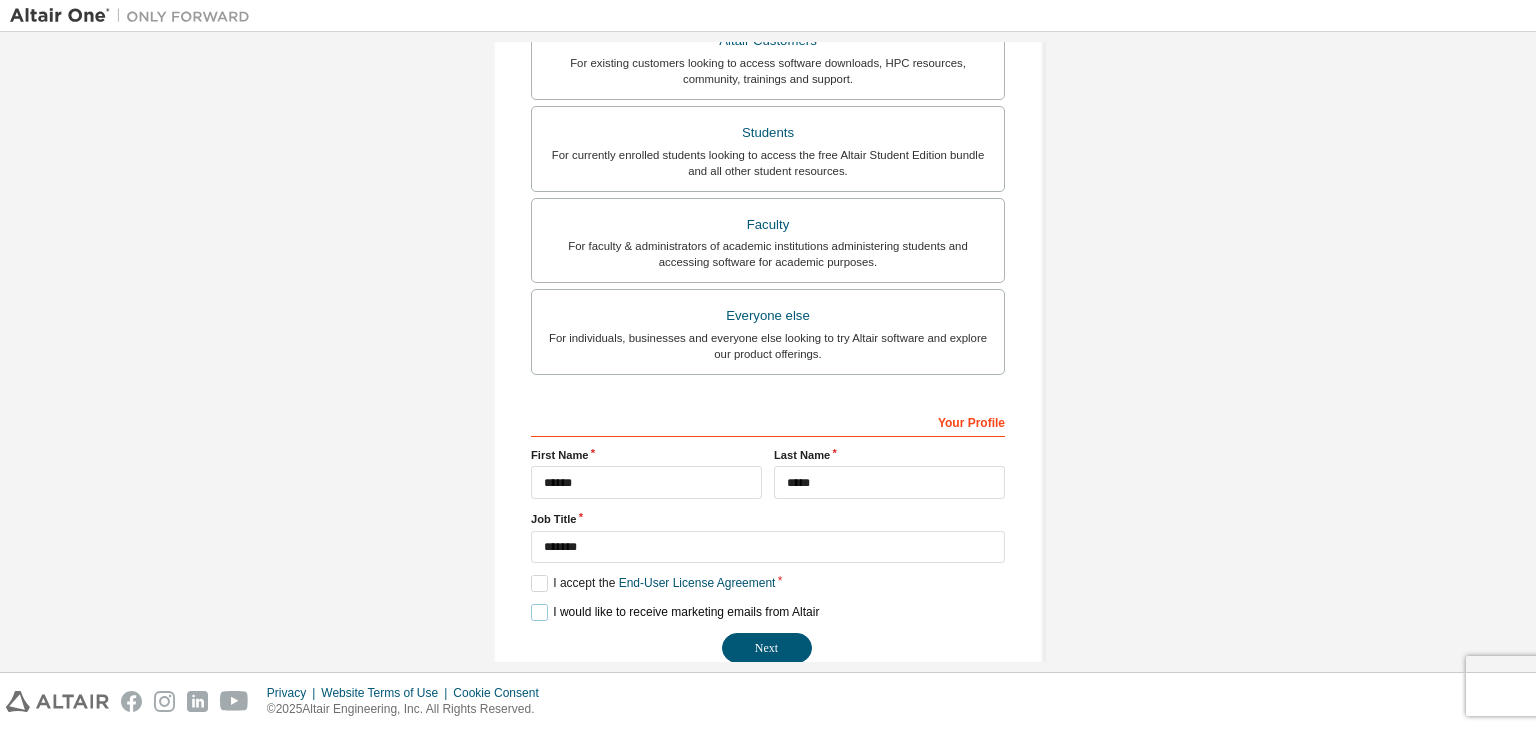 click on "I would like to receive marketing emails from Altair" at bounding box center [675, 612] 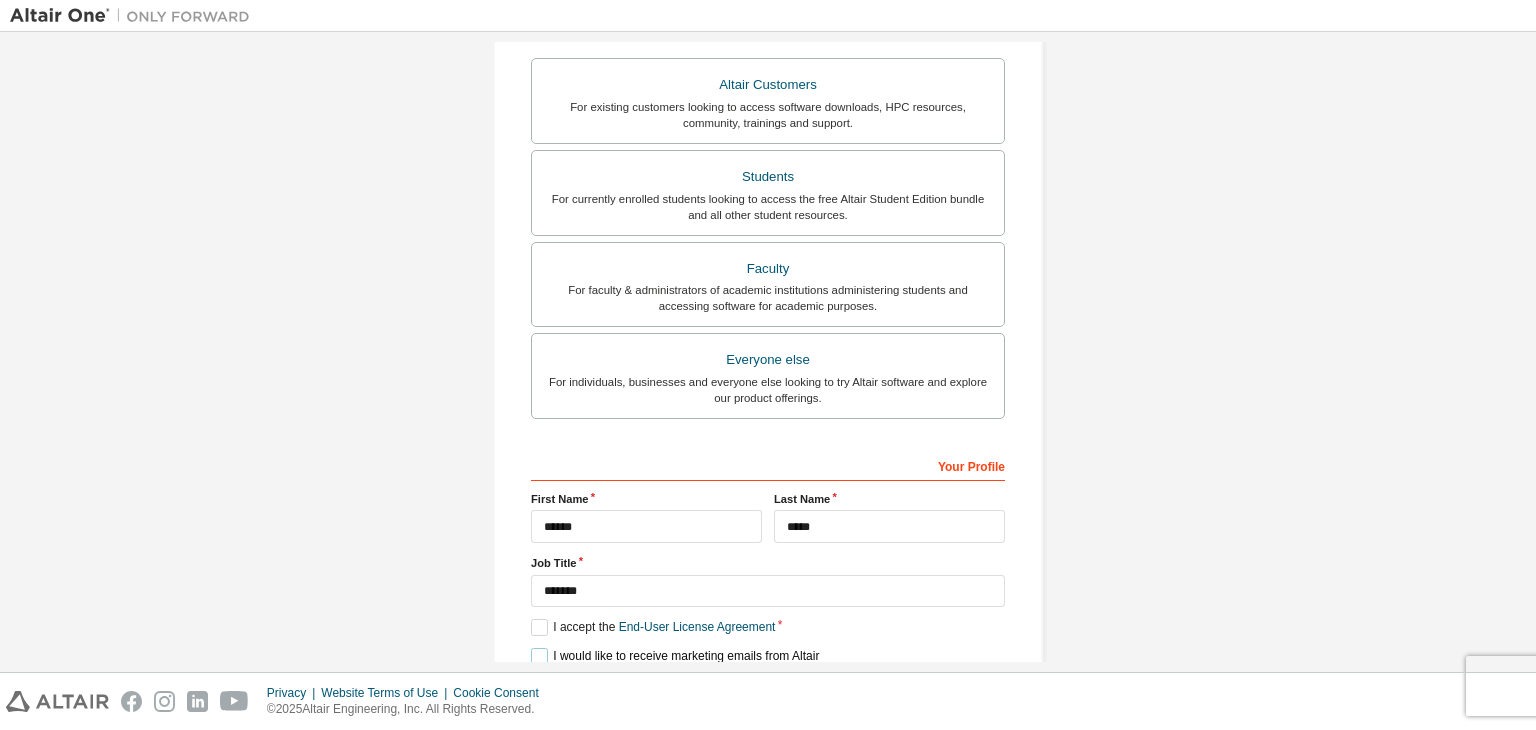 scroll, scrollTop: 435, scrollLeft: 0, axis: vertical 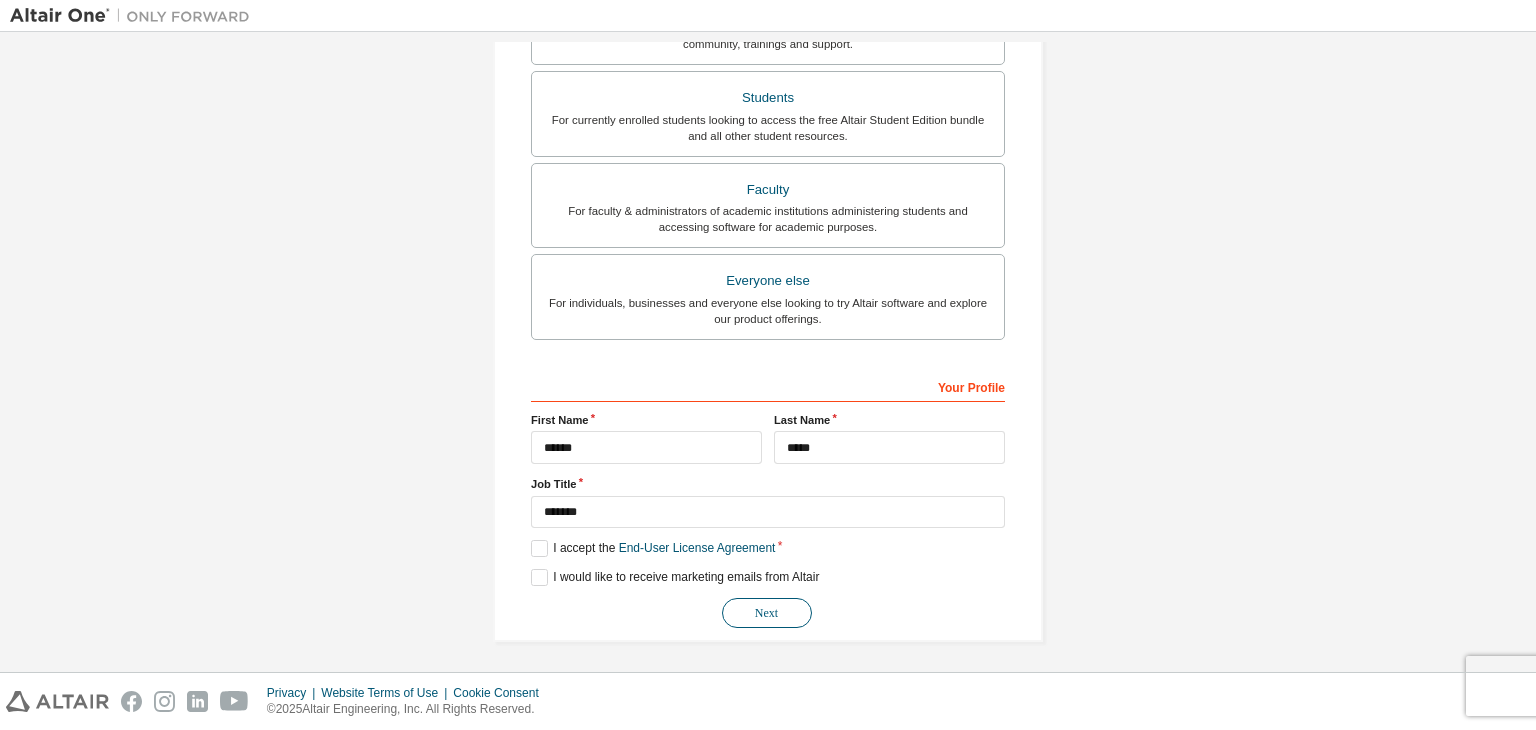 click on "Next" at bounding box center [767, 613] 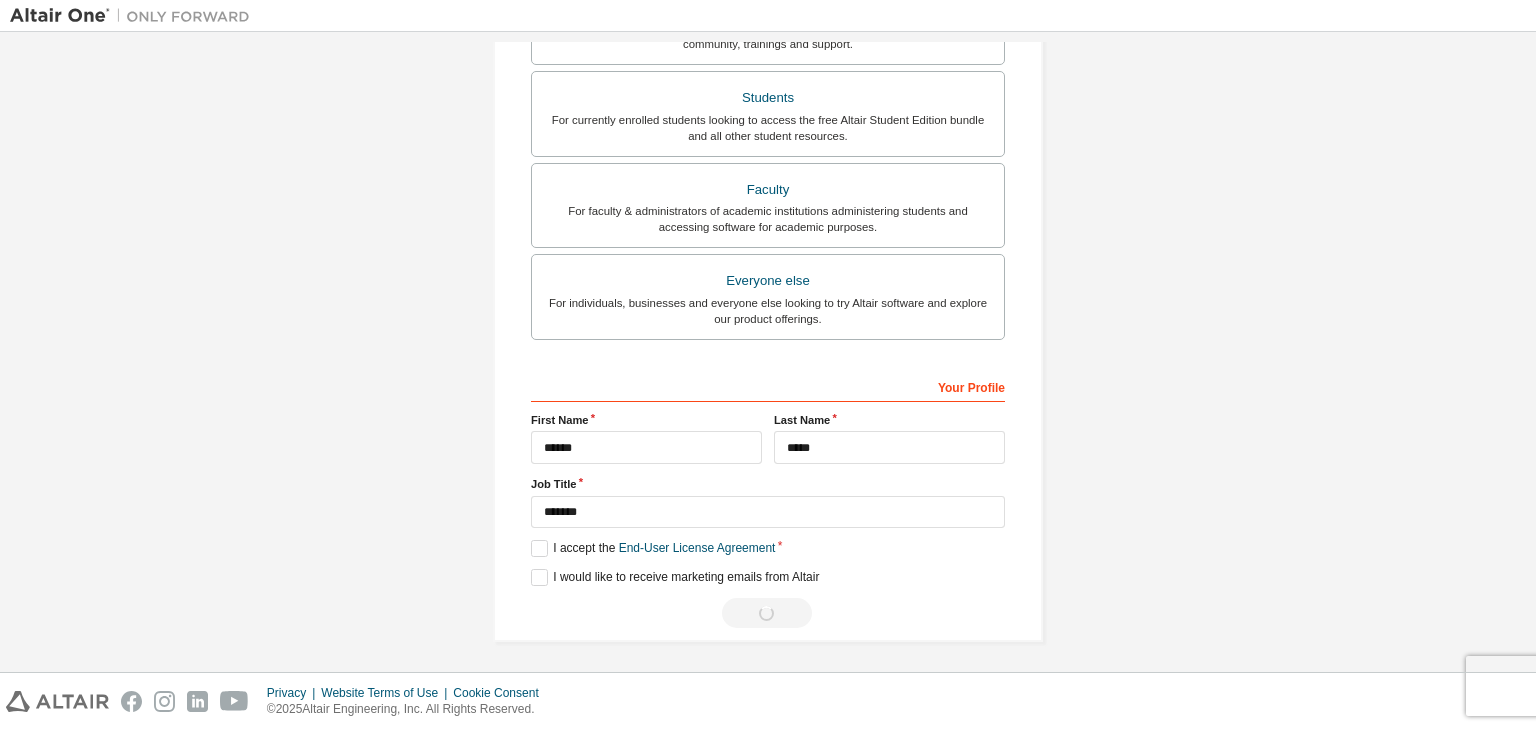 scroll, scrollTop: 0, scrollLeft: 0, axis: both 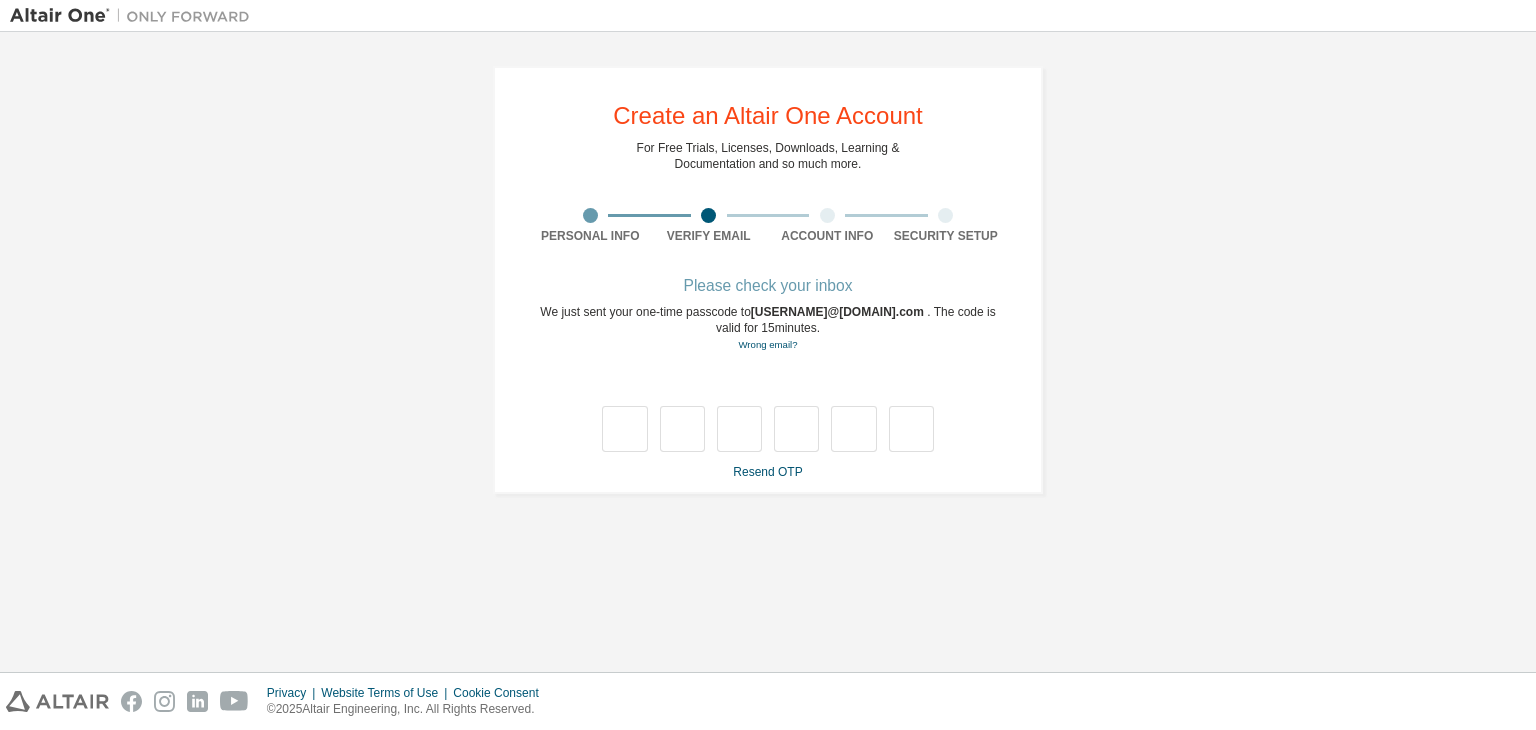 type on "*" 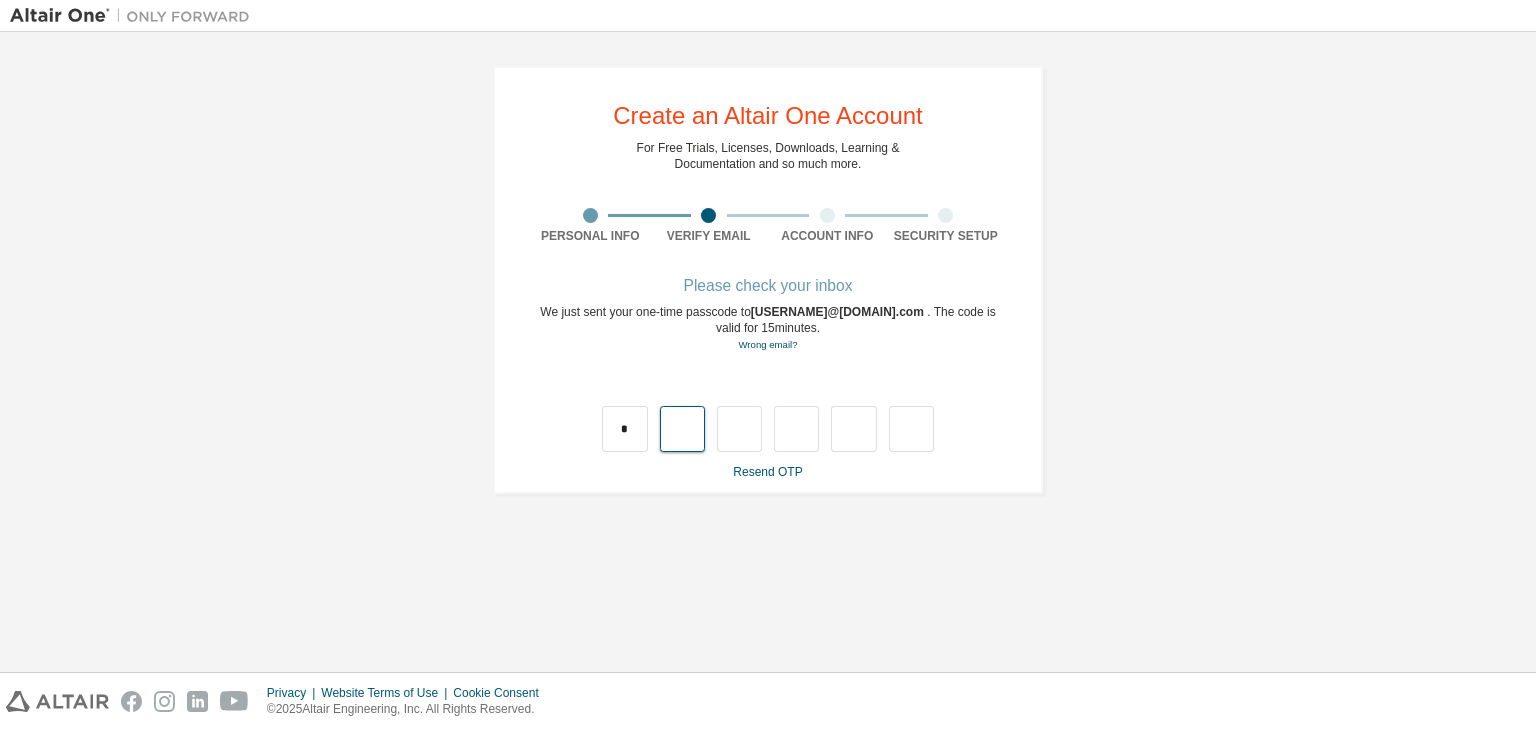 type on "*" 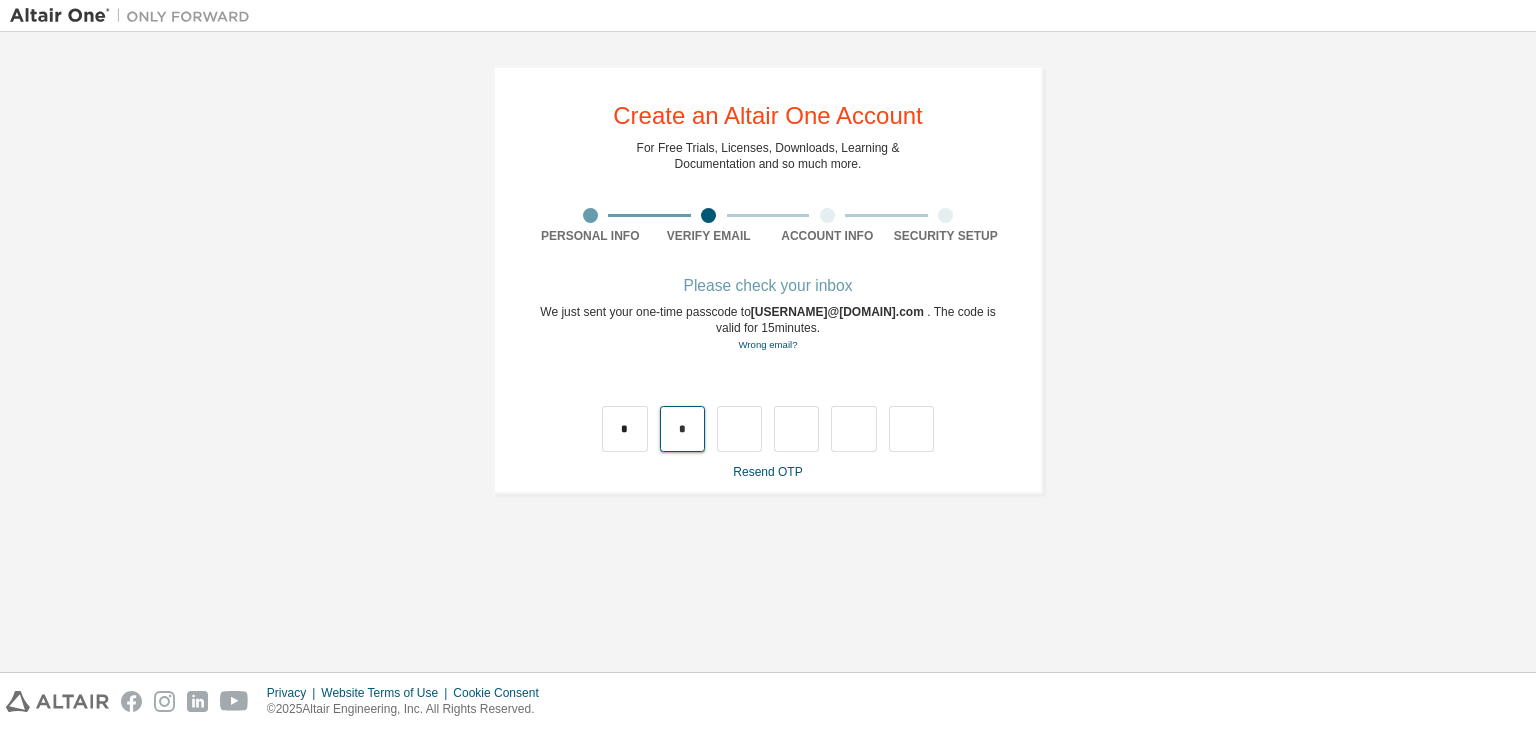 click on "*" at bounding box center (682, 429) 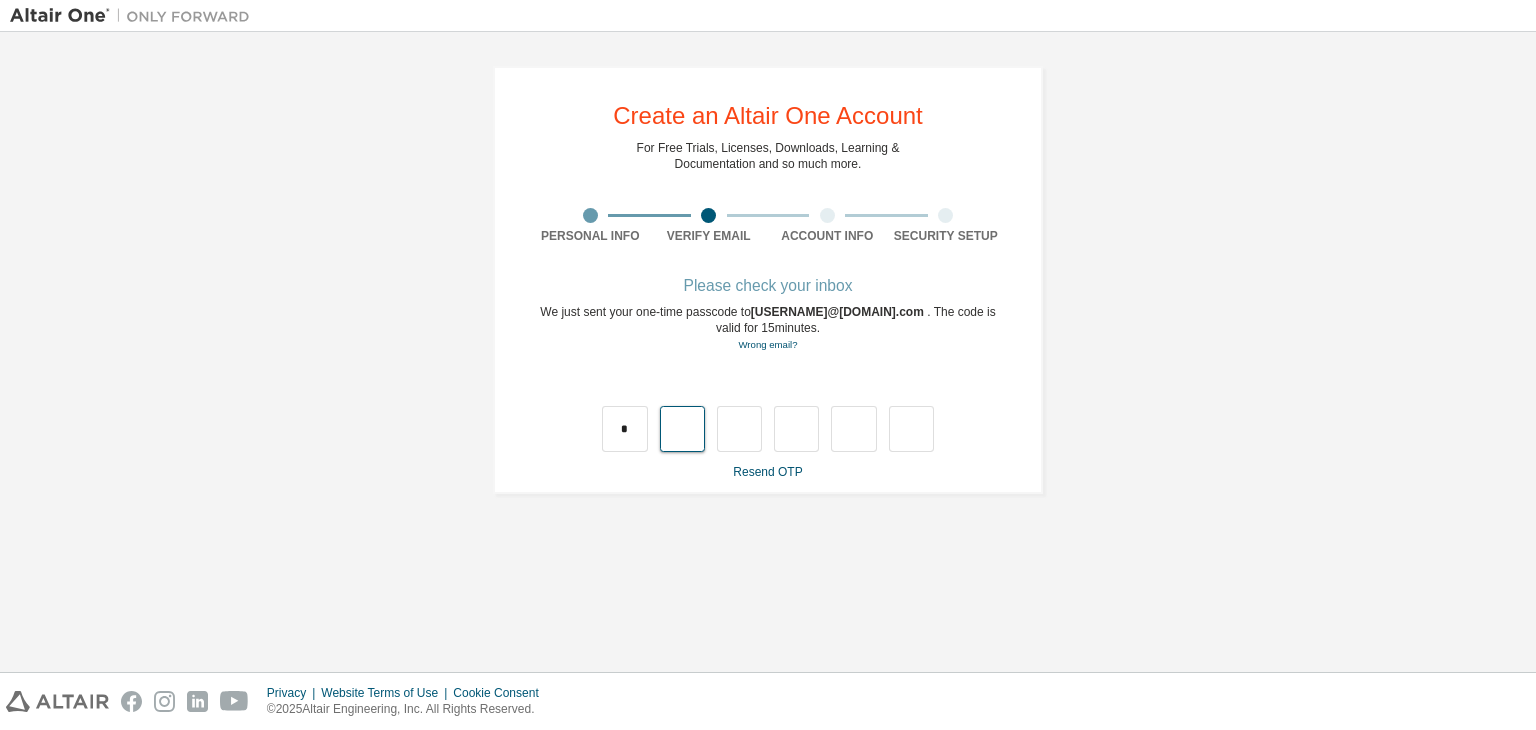 click at bounding box center [682, 429] 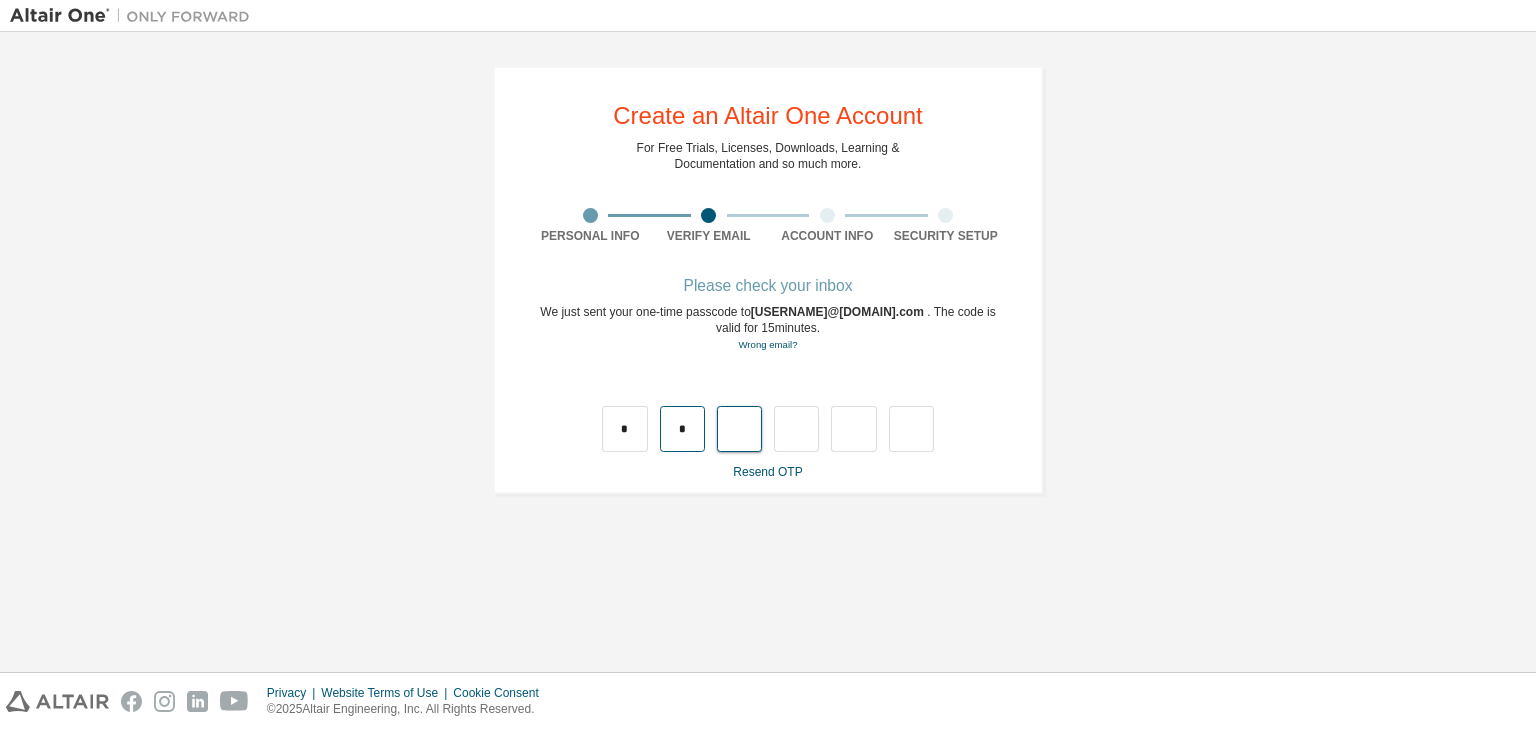 type on "*" 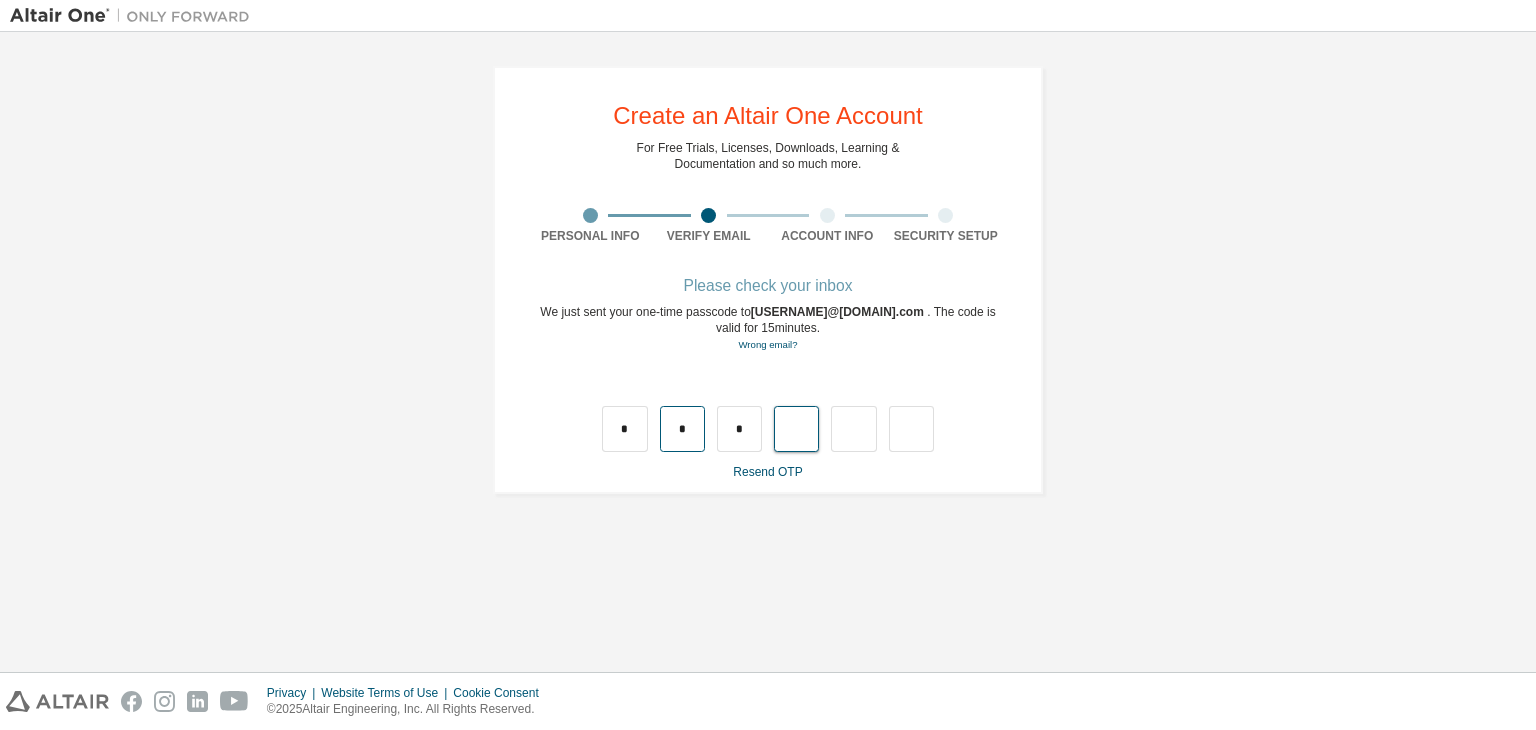 type on "*" 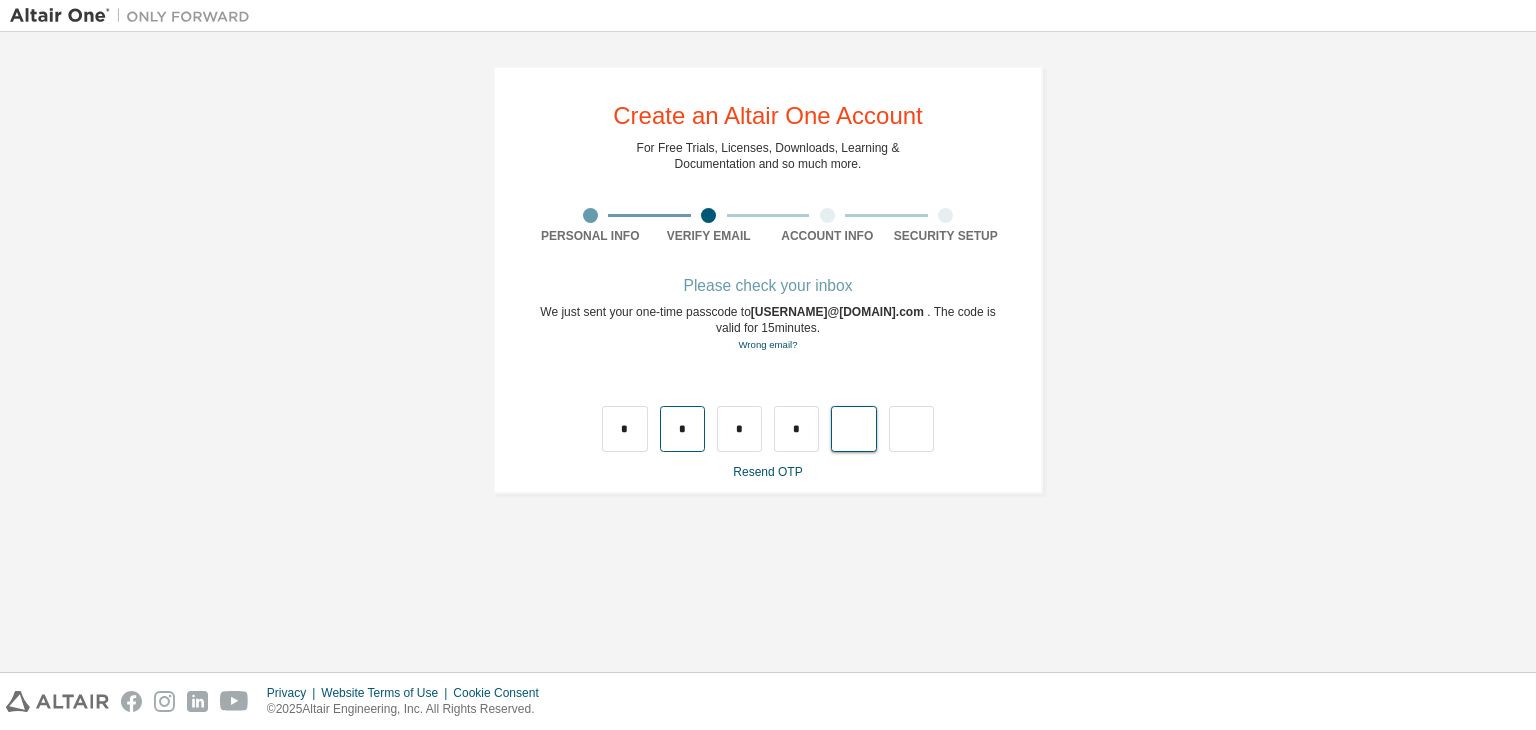 type on "*" 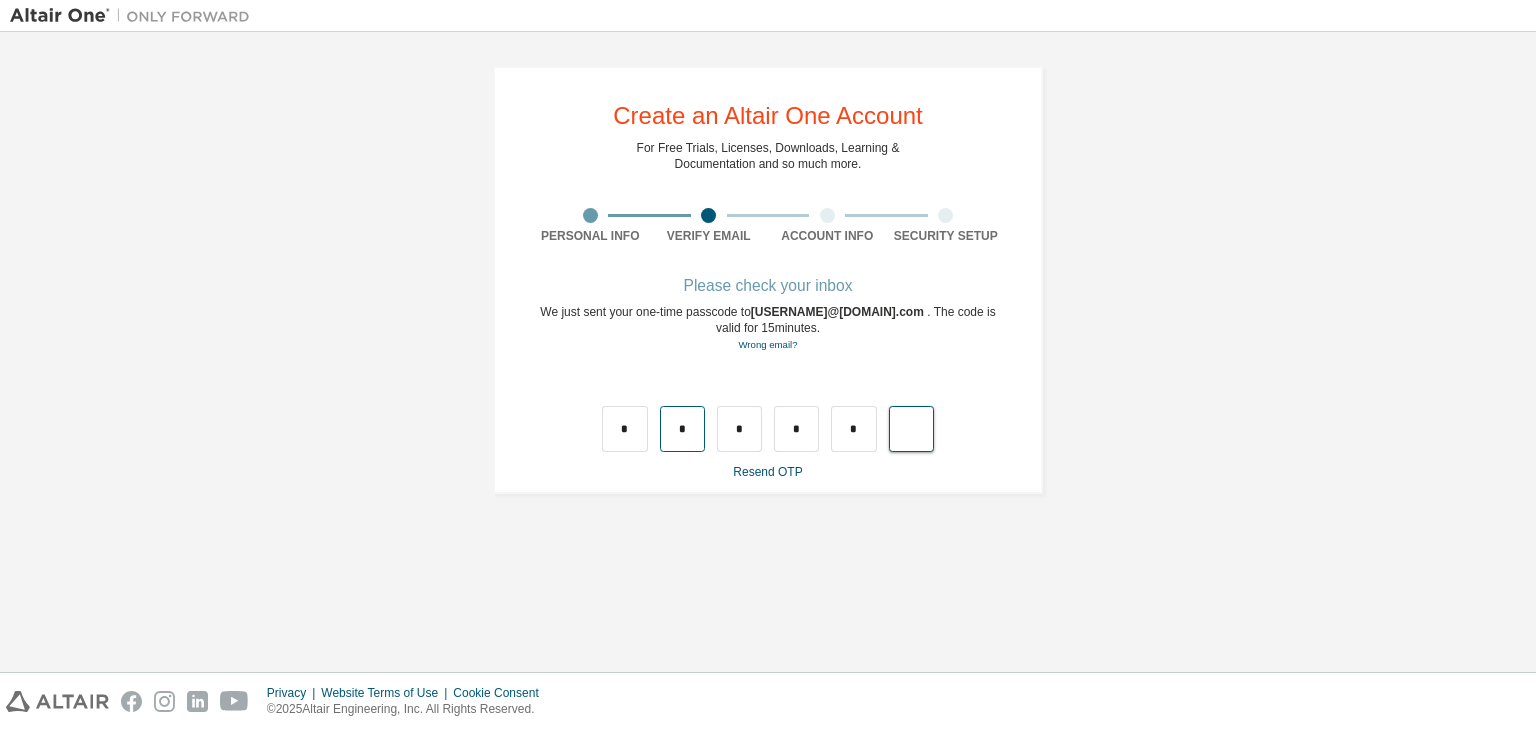 type on "*" 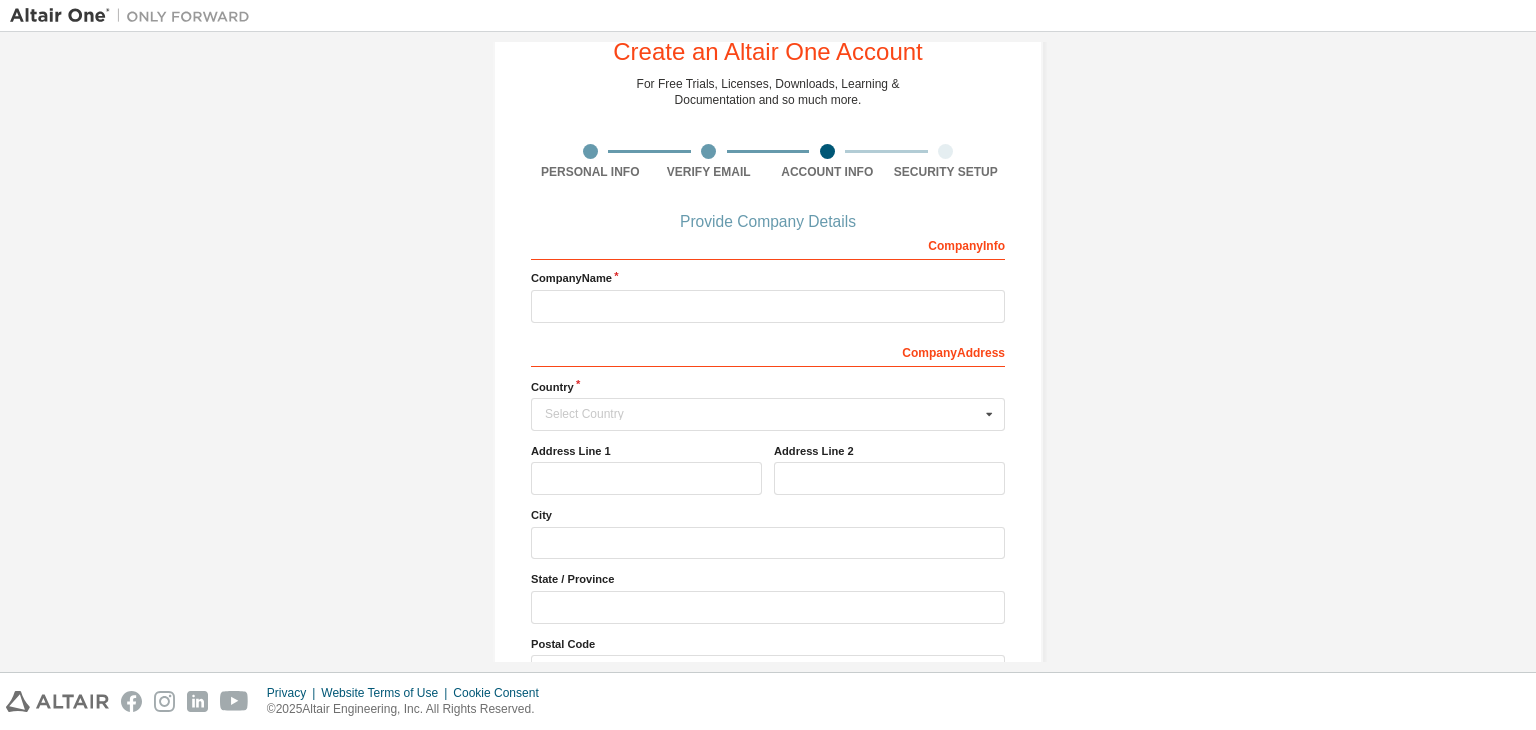 scroll, scrollTop: 0, scrollLeft: 0, axis: both 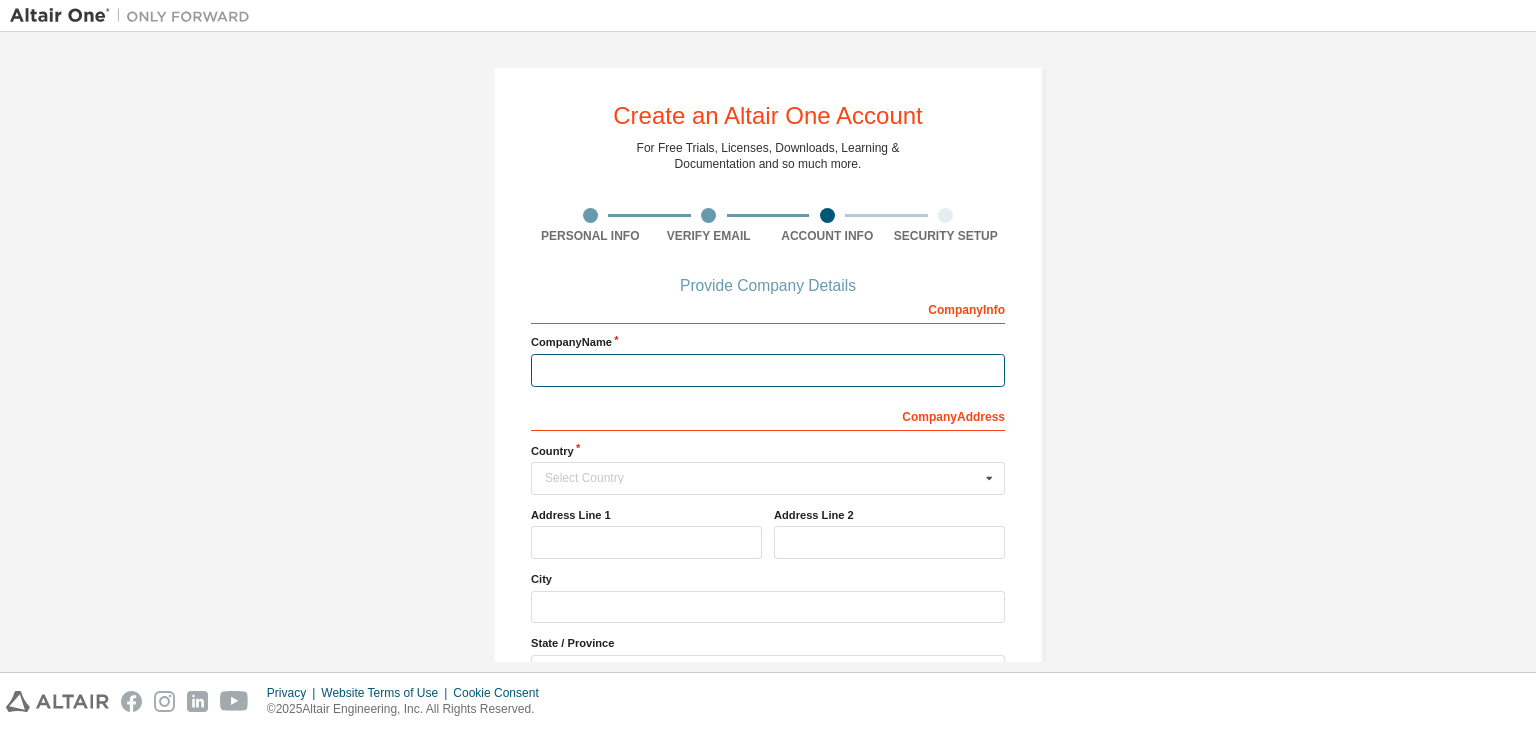 click at bounding box center (768, 370) 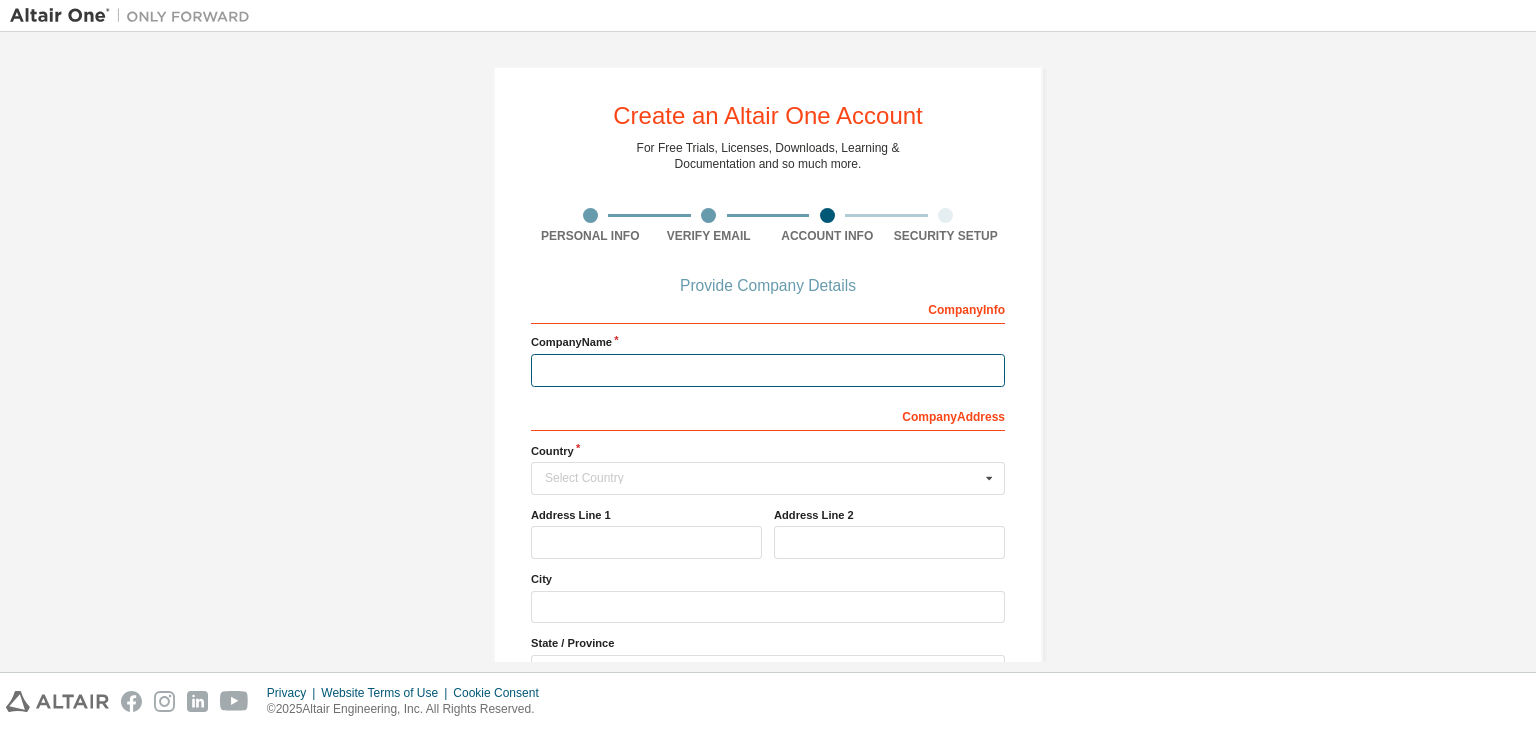type on "**********" 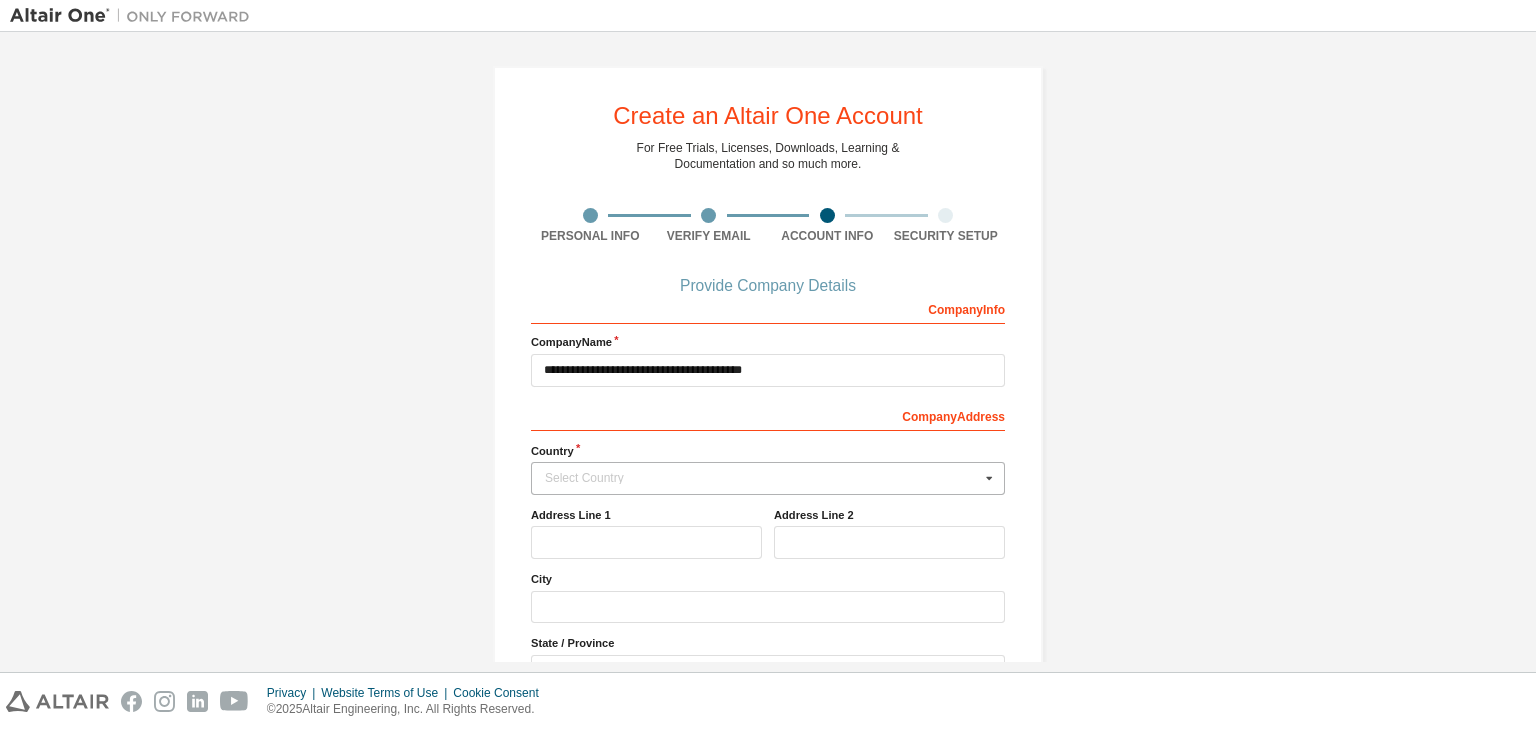 click on "Select Country" at bounding box center (762, 478) 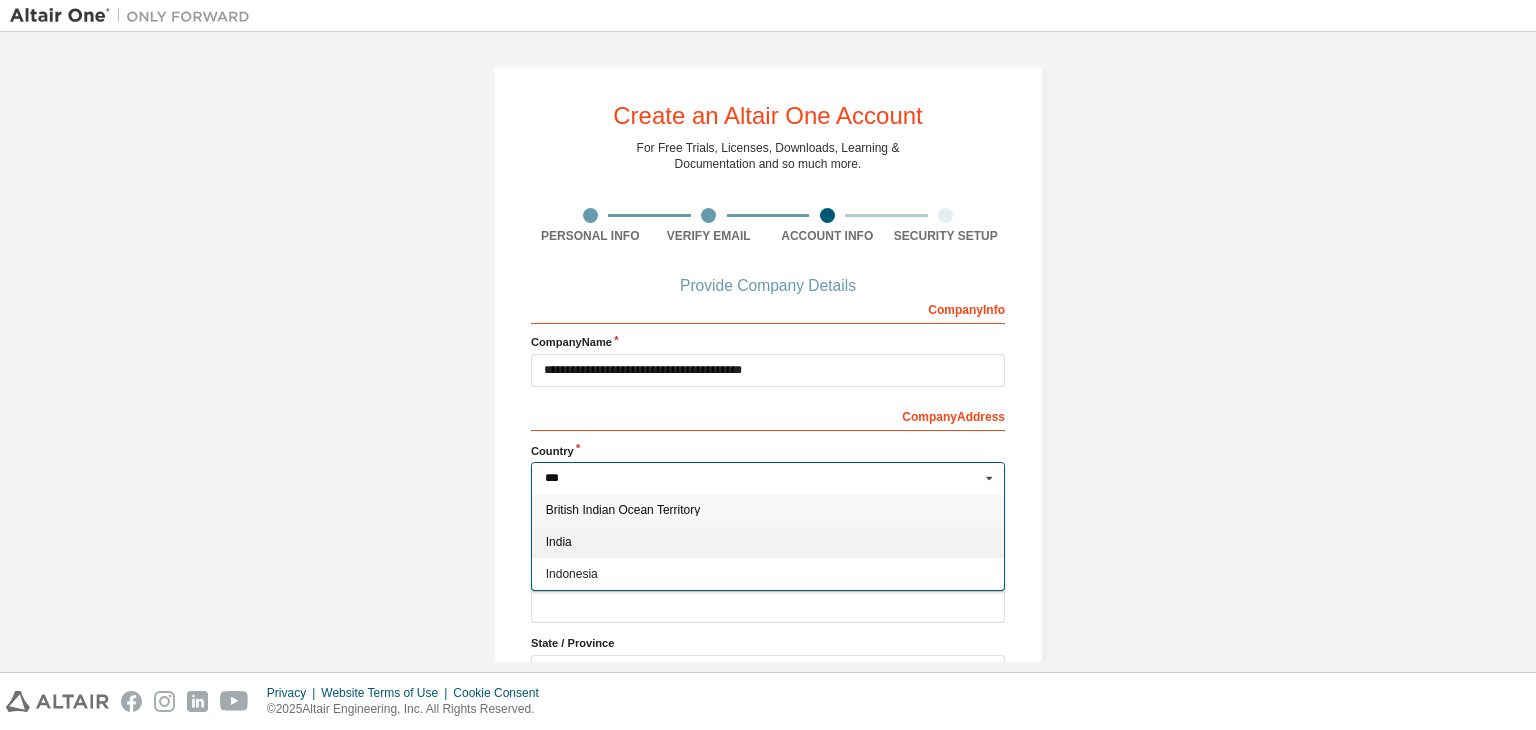 type on "***" 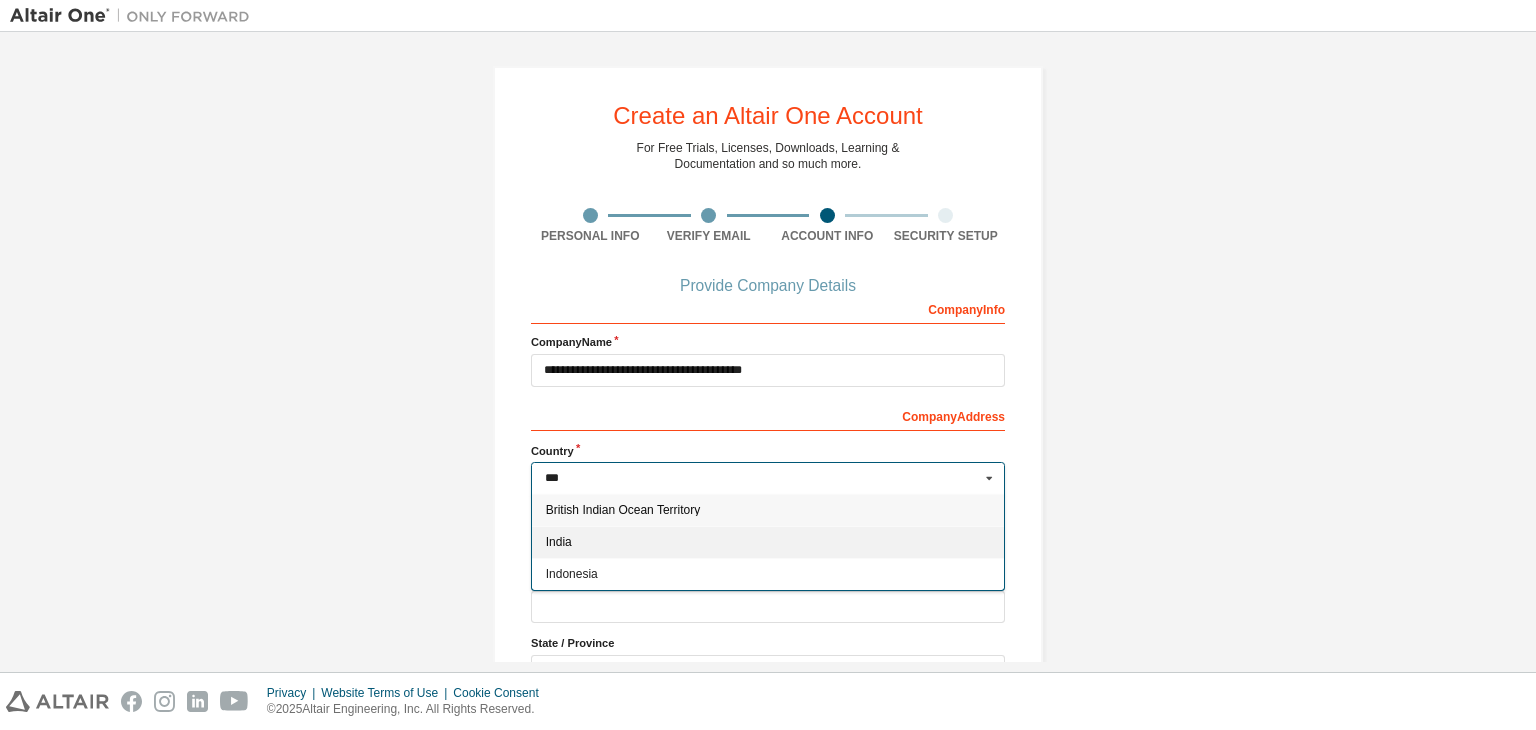 click on "India" at bounding box center [768, 542] 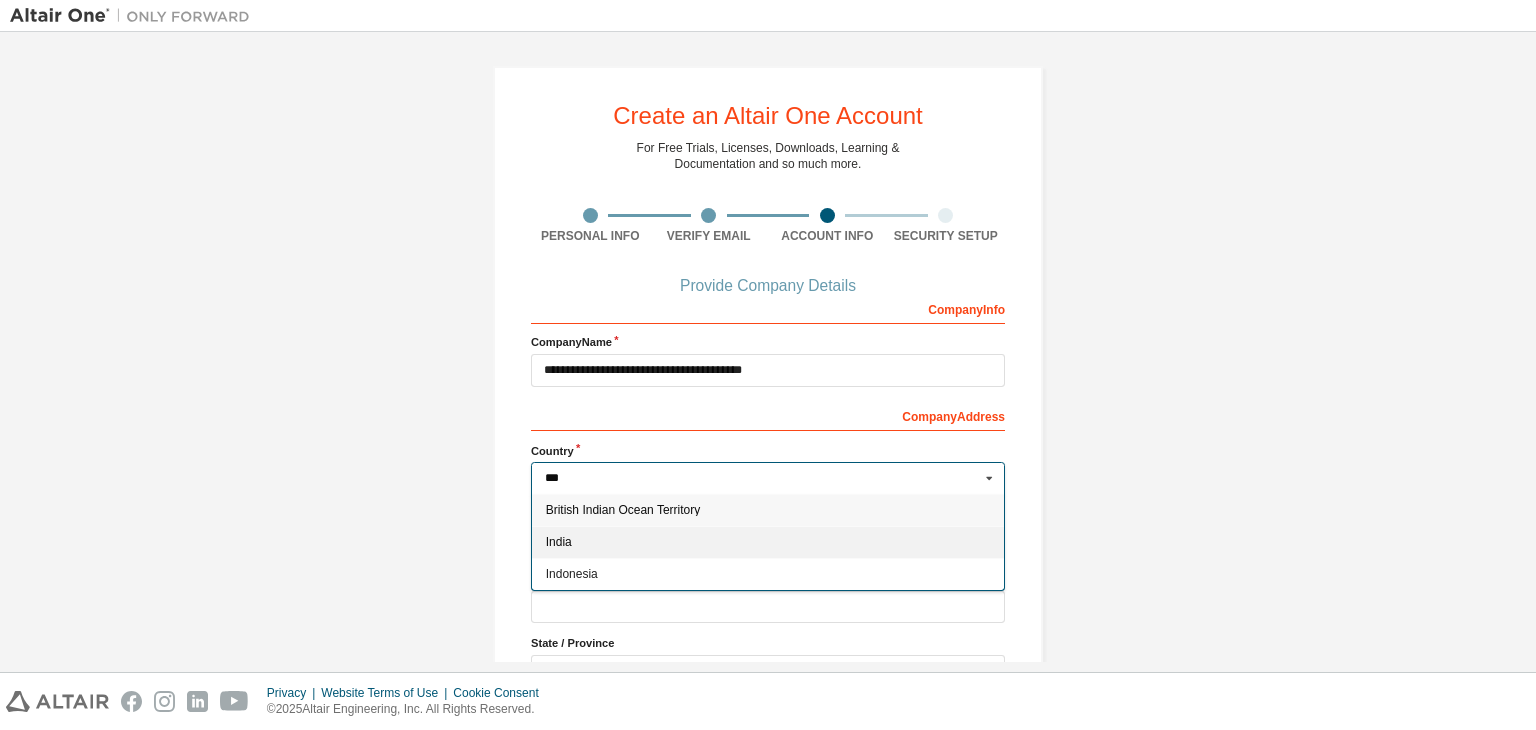 type on "***" 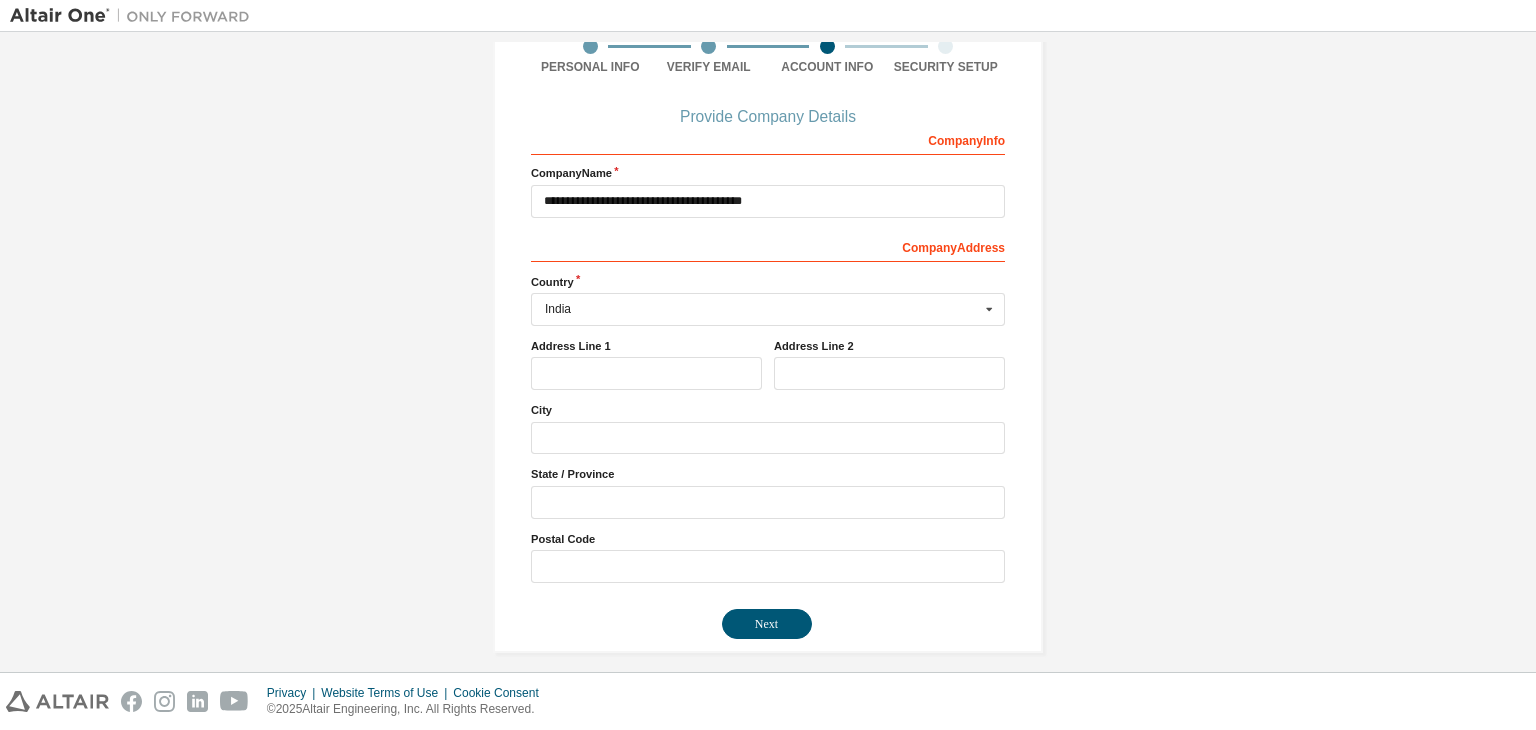 scroll, scrollTop: 180, scrollLeft: 0, axis: vertical 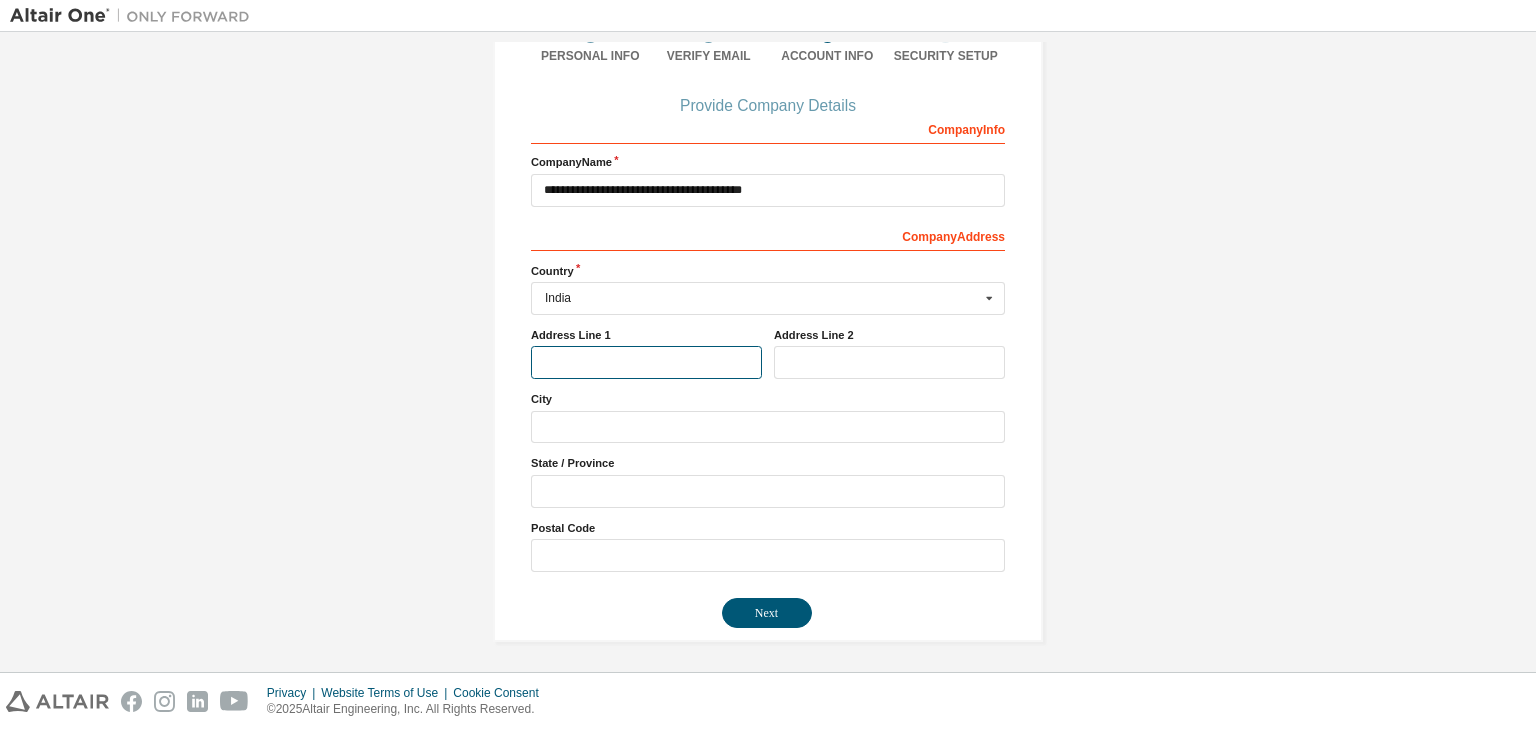 click at bounding box center [646, 362] 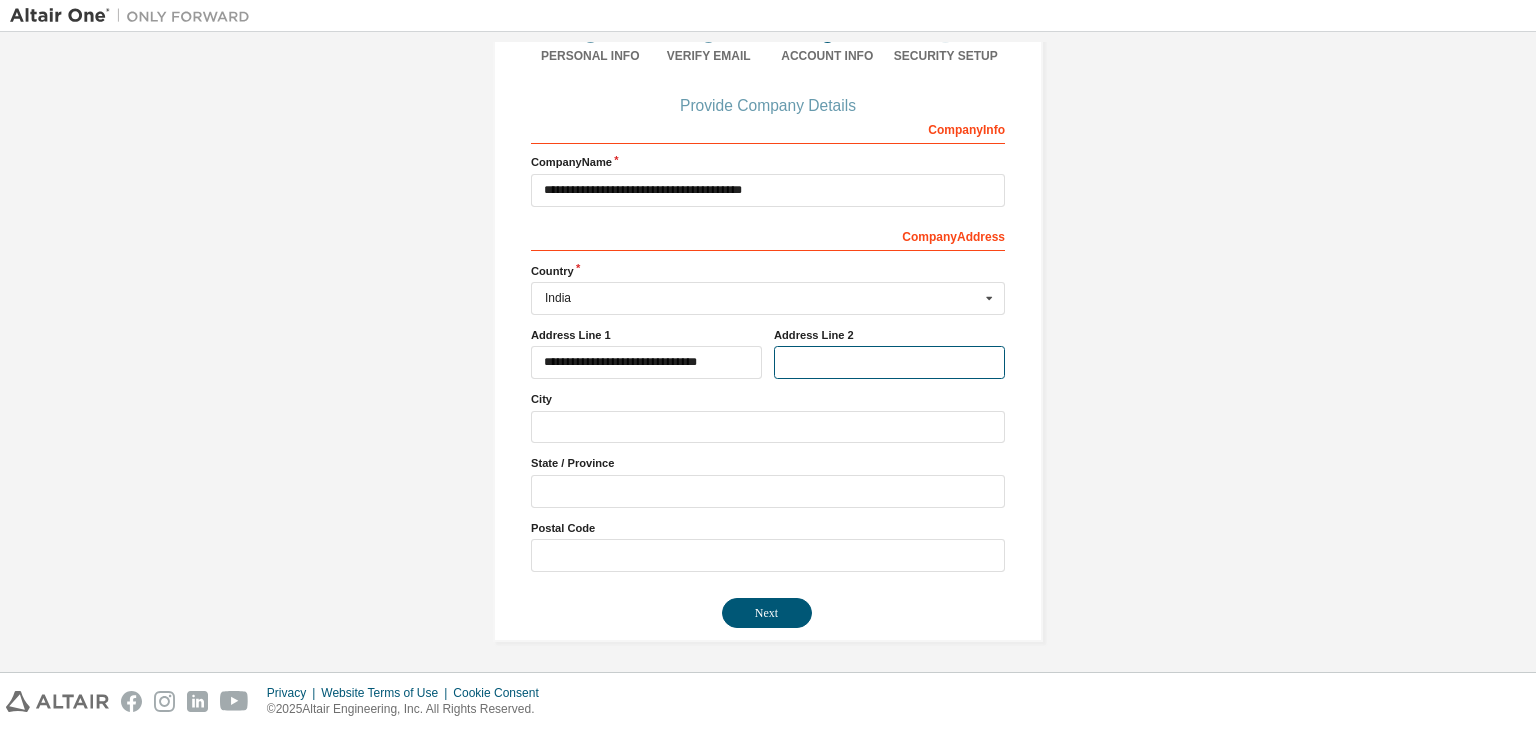 click at bounding box center [889, 362] 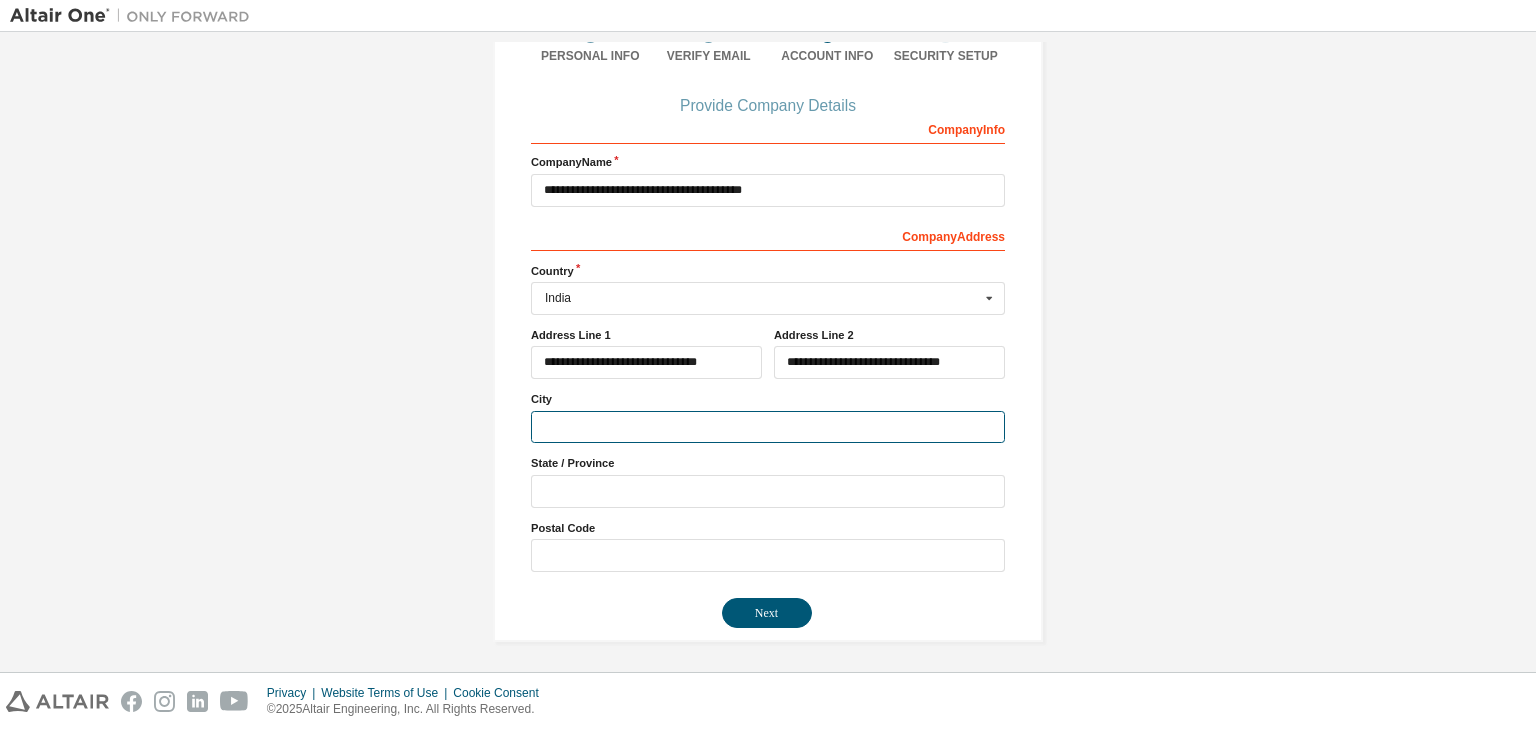 click at bounding box center [768, 427] 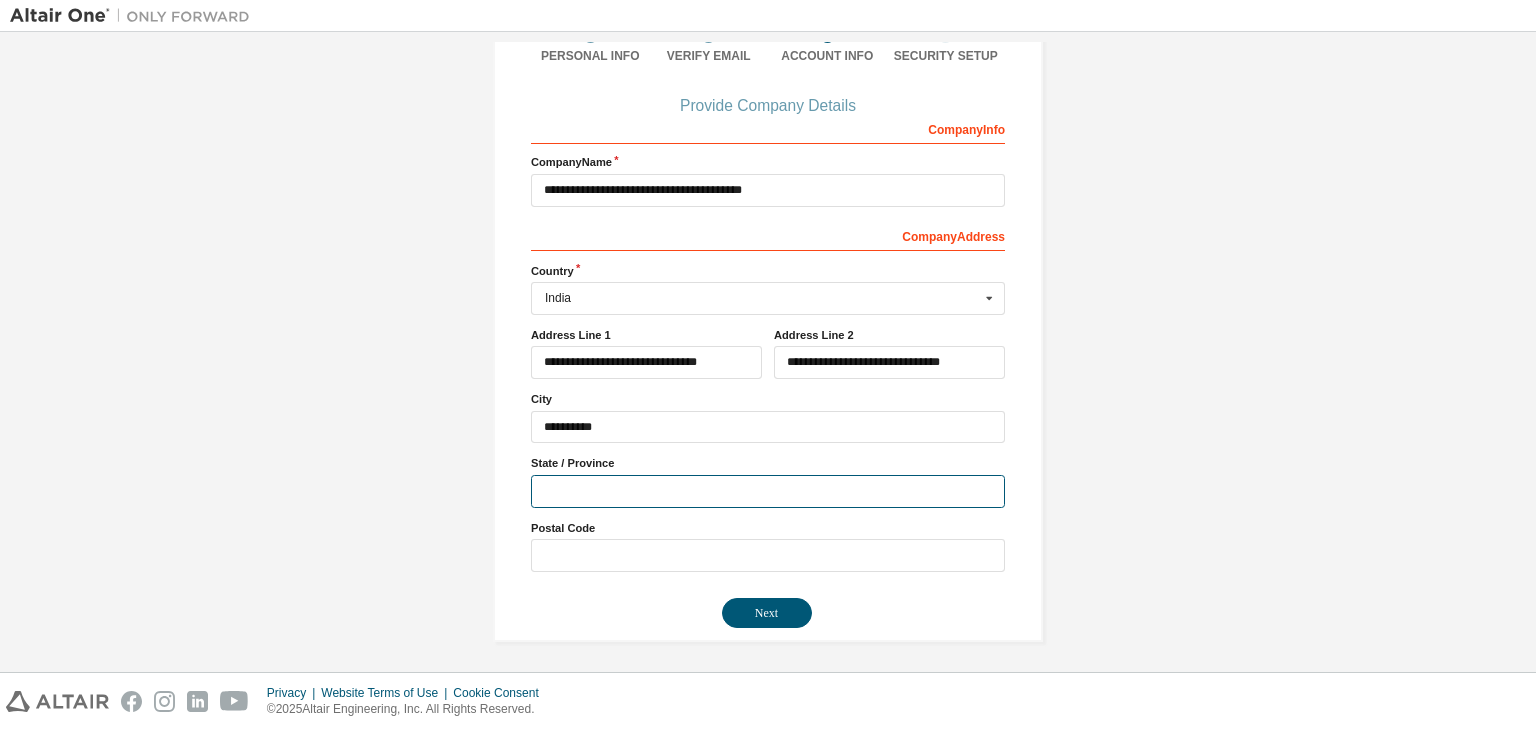 click at bounding box center (768, 491) 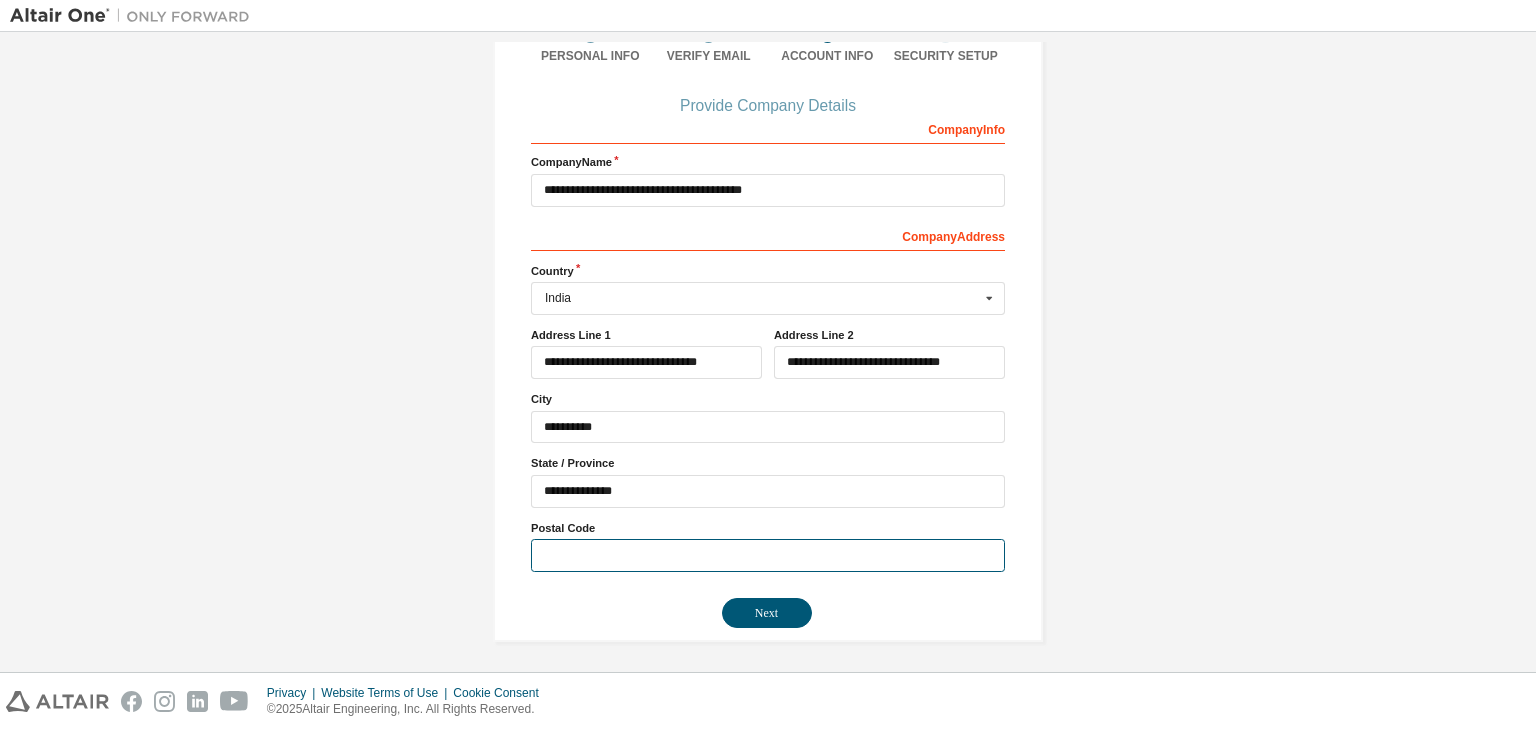 click at bounding box center (768, 555) 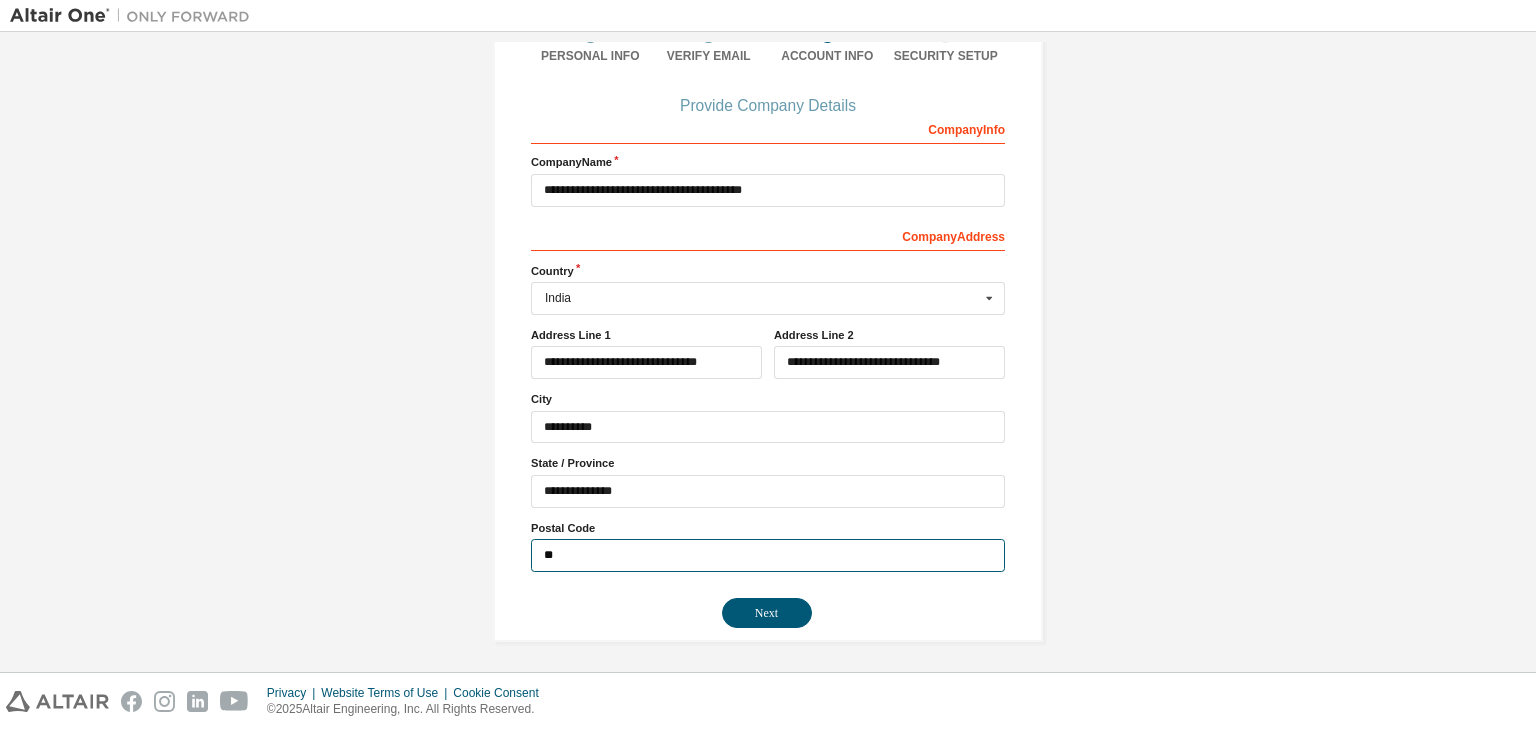 type on "*" 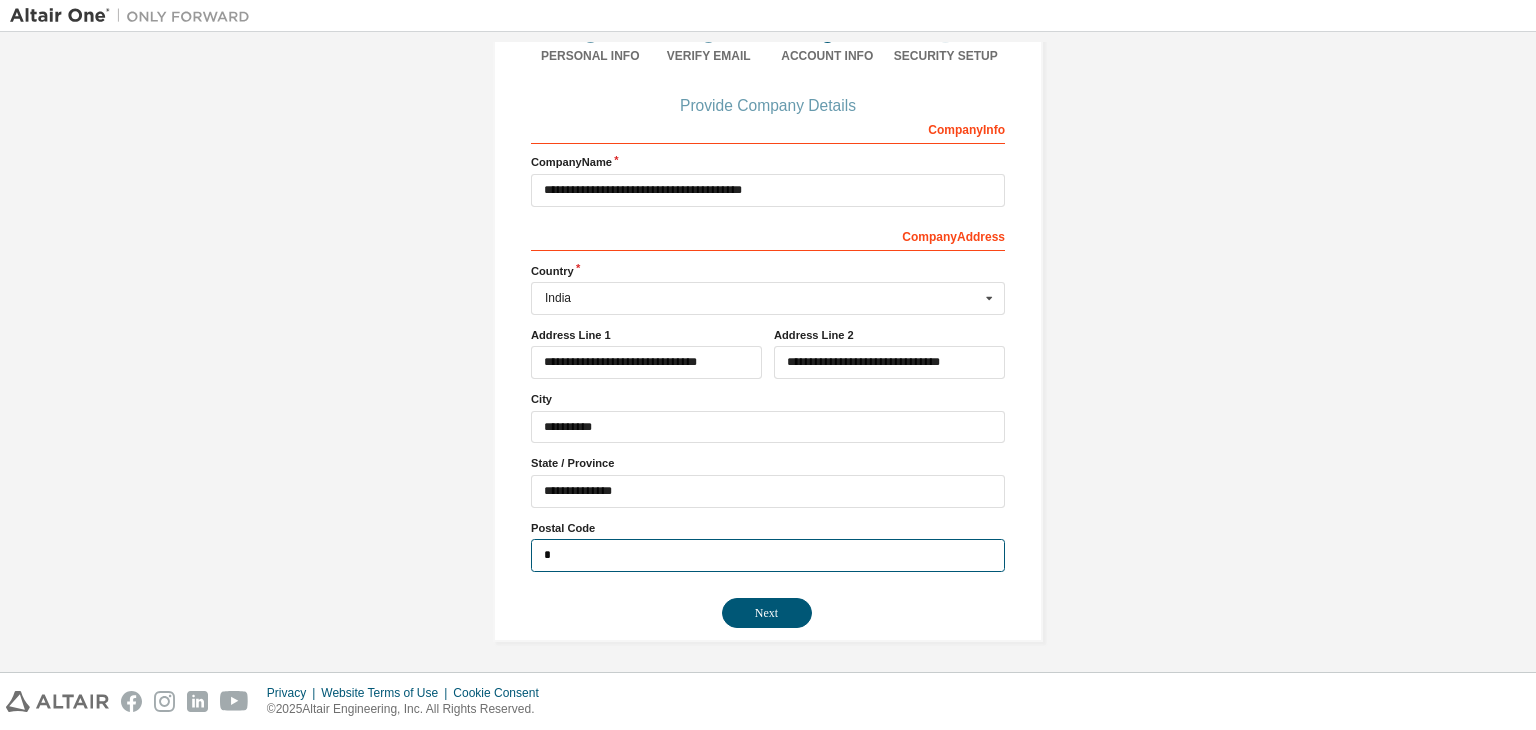 type 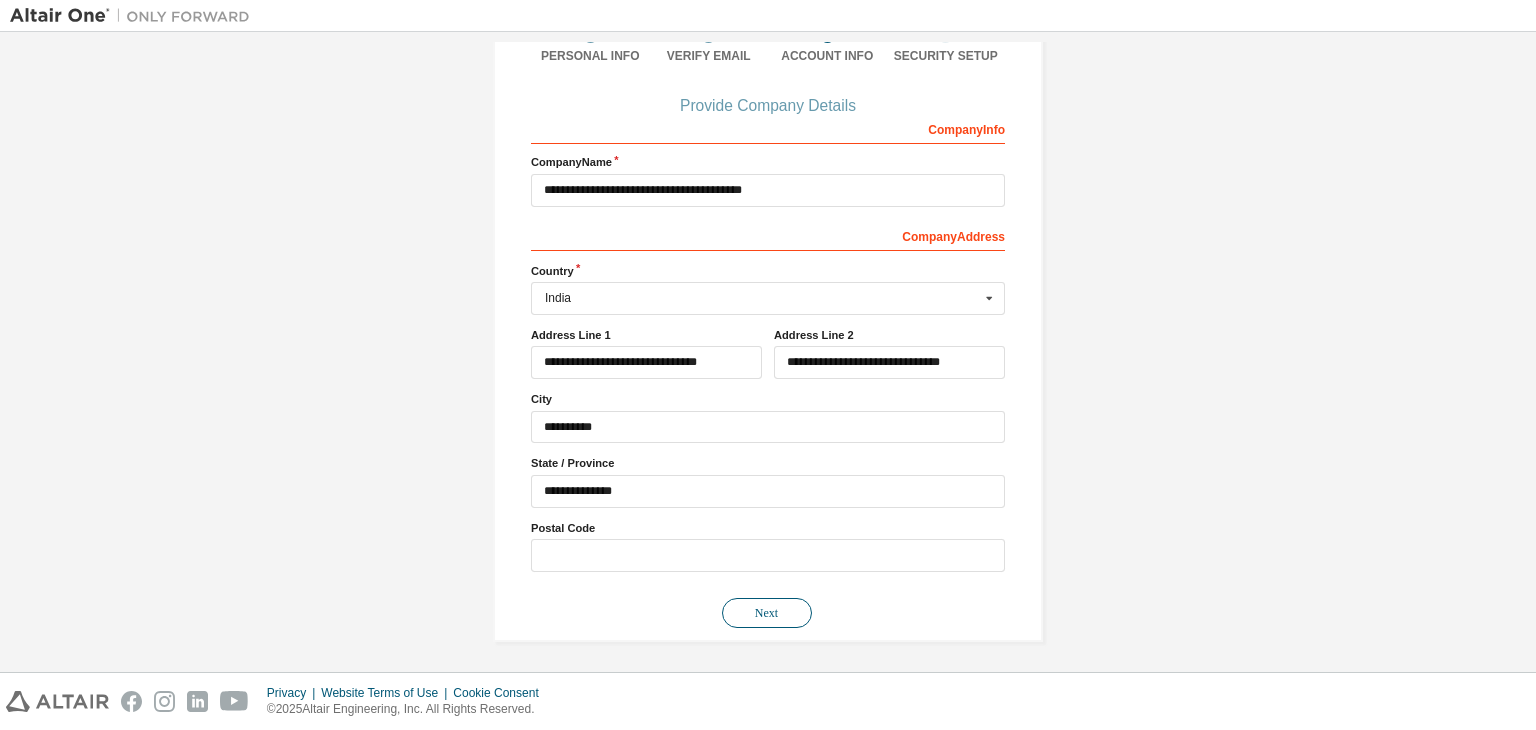 click on "Next" at bounding box center (767, 613) 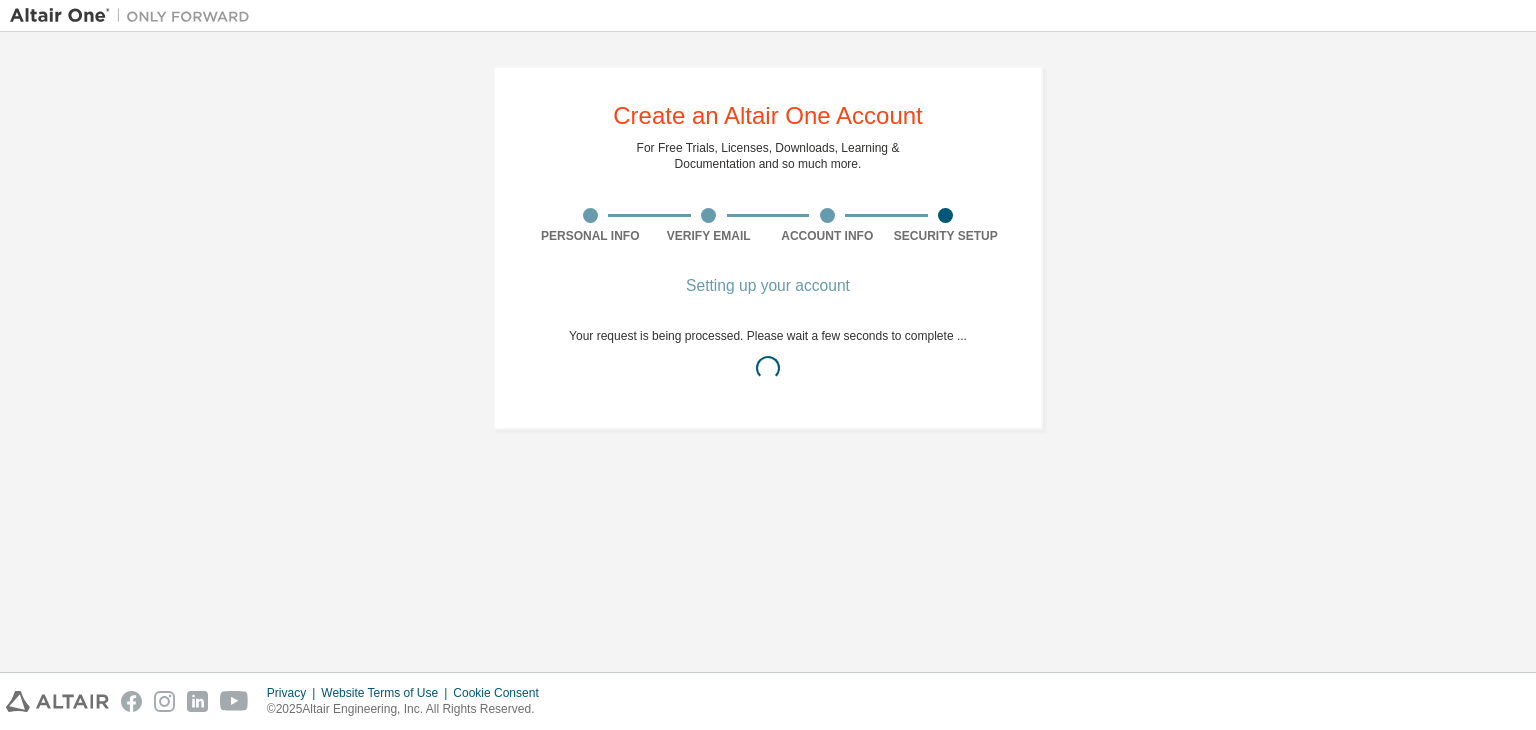scroll, scrollTop: 0, scrollLeft: 0, axis: both 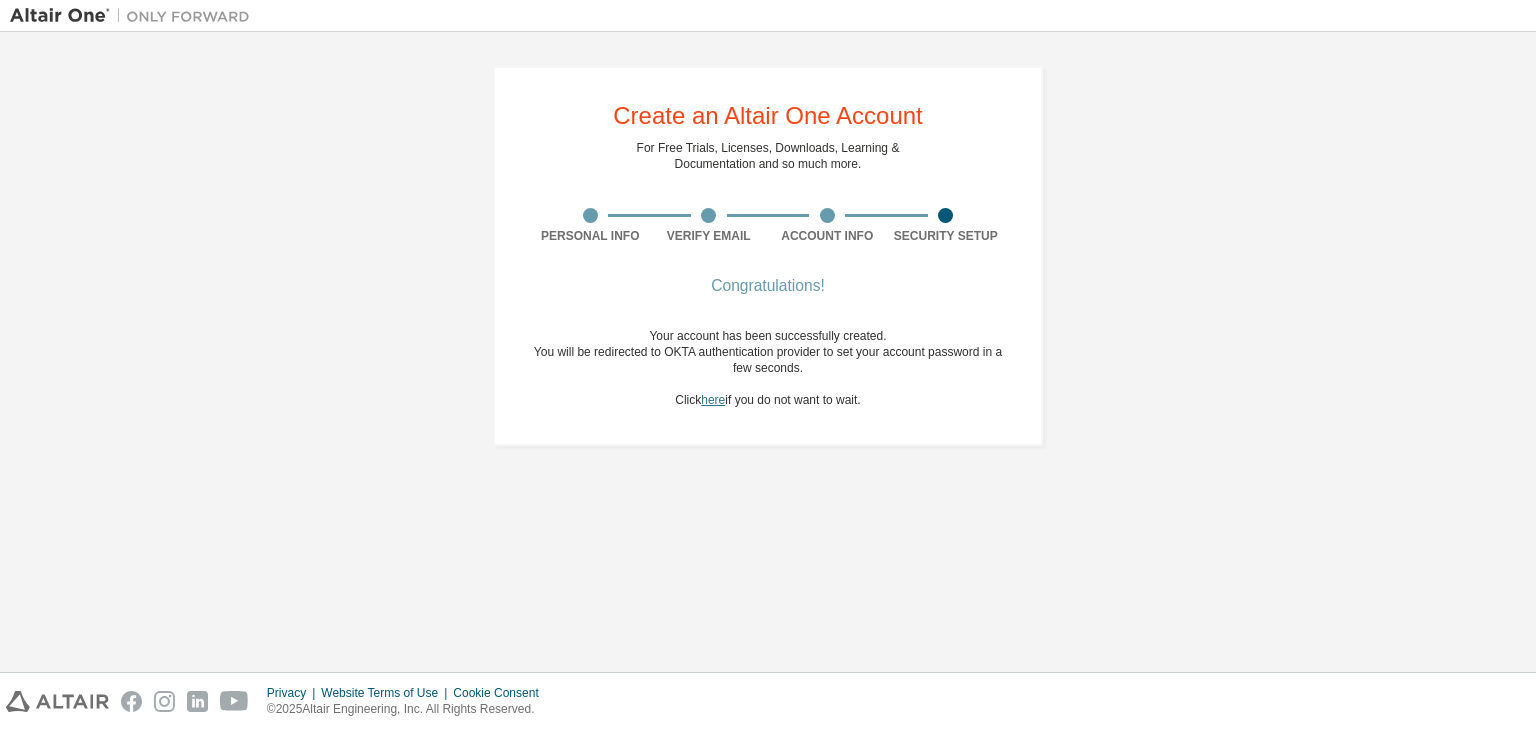 click on "here" at bounding box center [713, 400] 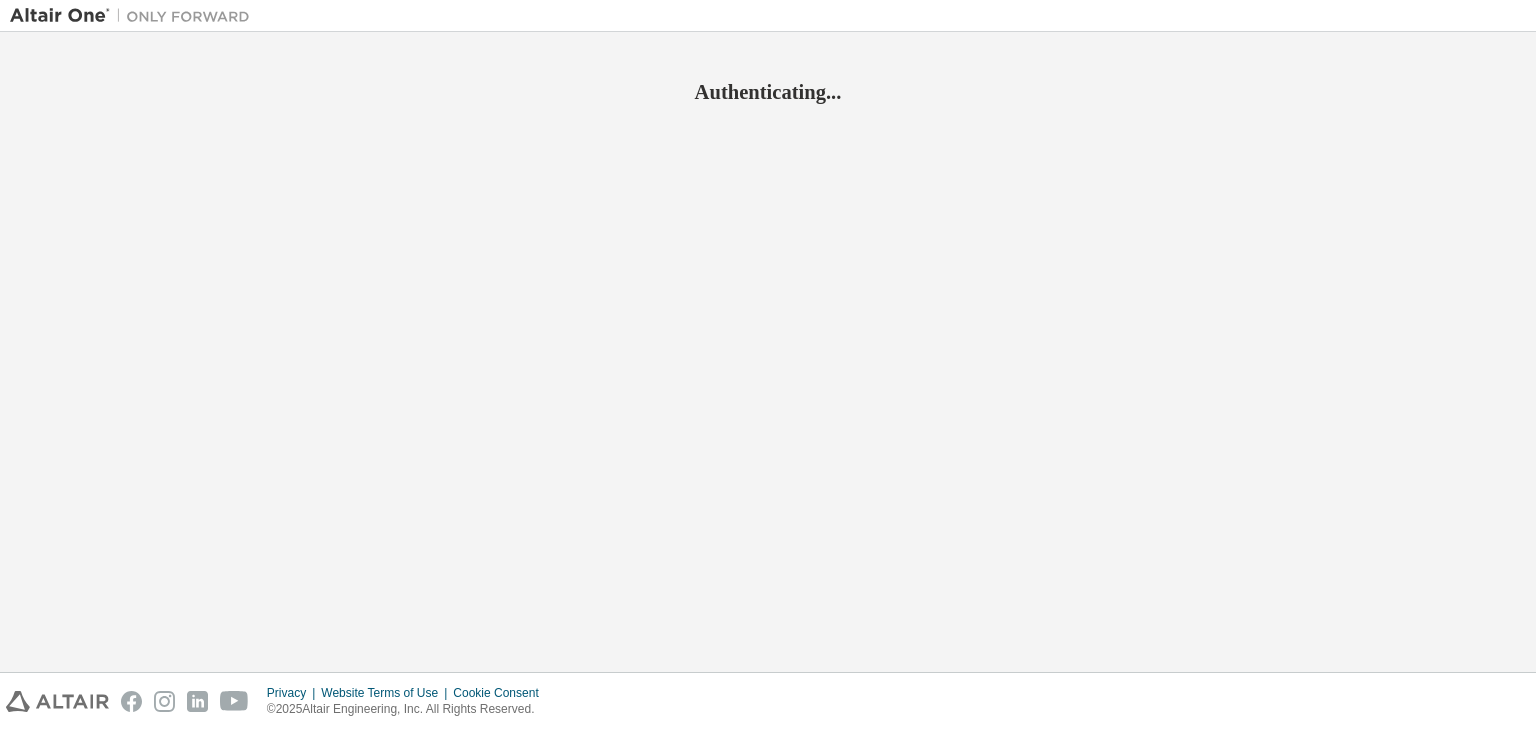 scroll, scrollTop: 0, scrollLeft: 0, axis: both 